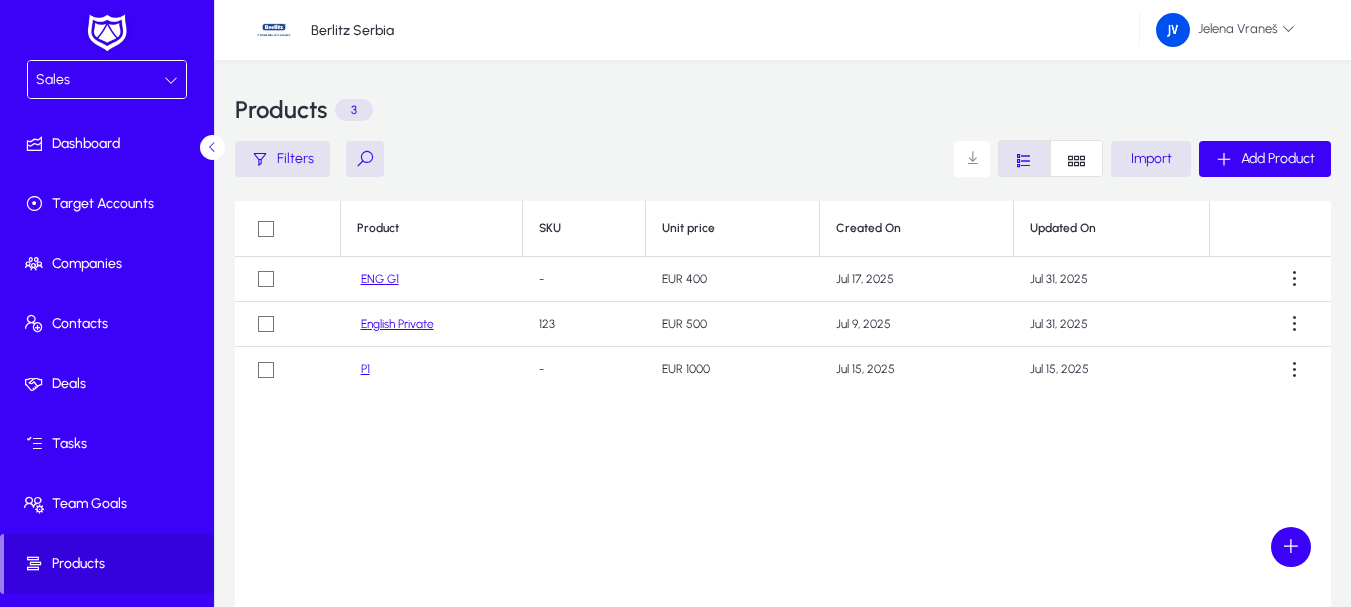 scroll, scrollTop: 0, scrollLeft: 0, axis: both 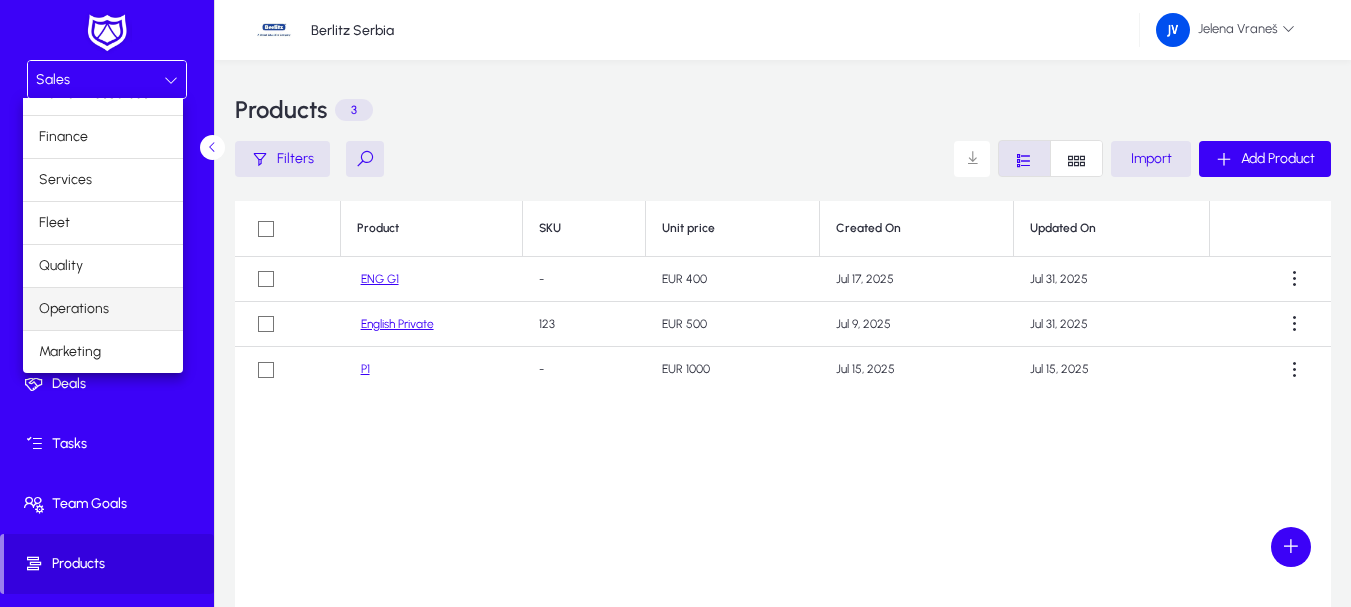 click on "Operations" at bounding box center [74, 309] 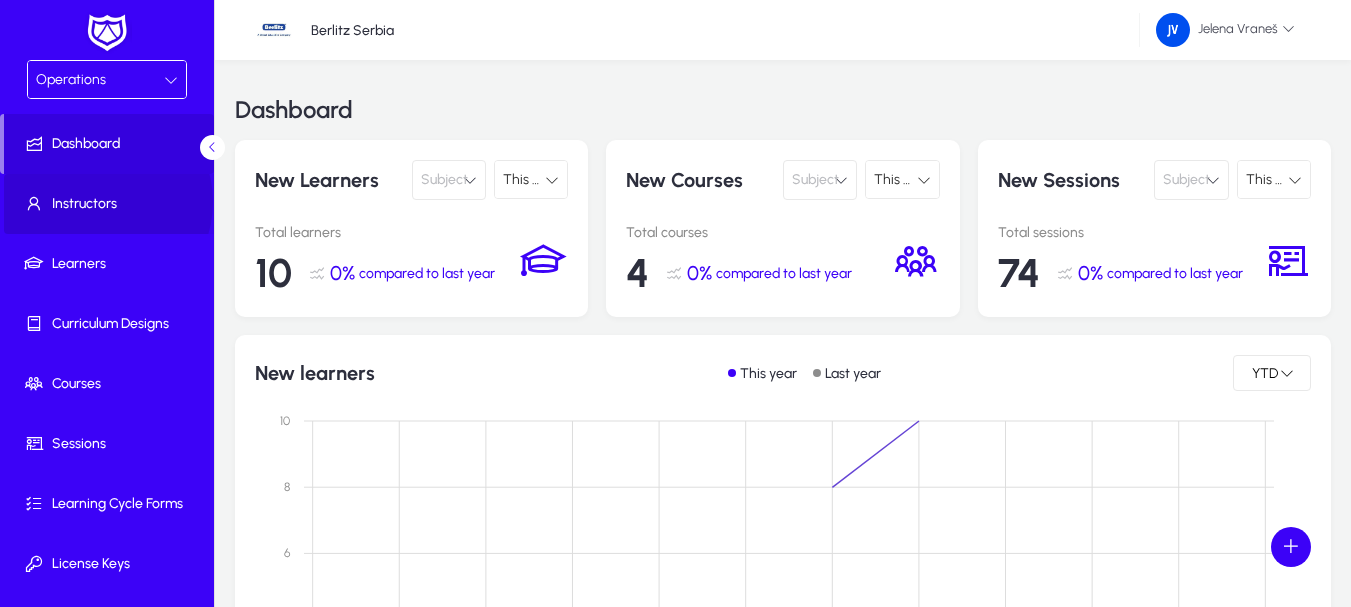 click on "Instructors" 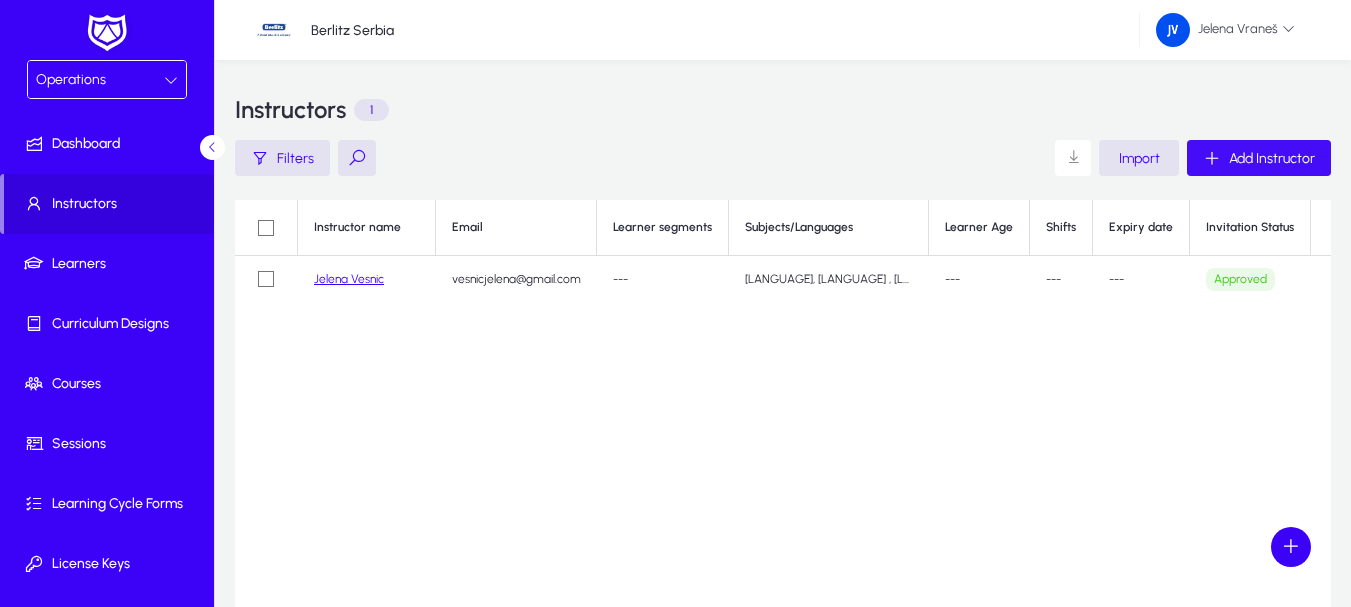 click 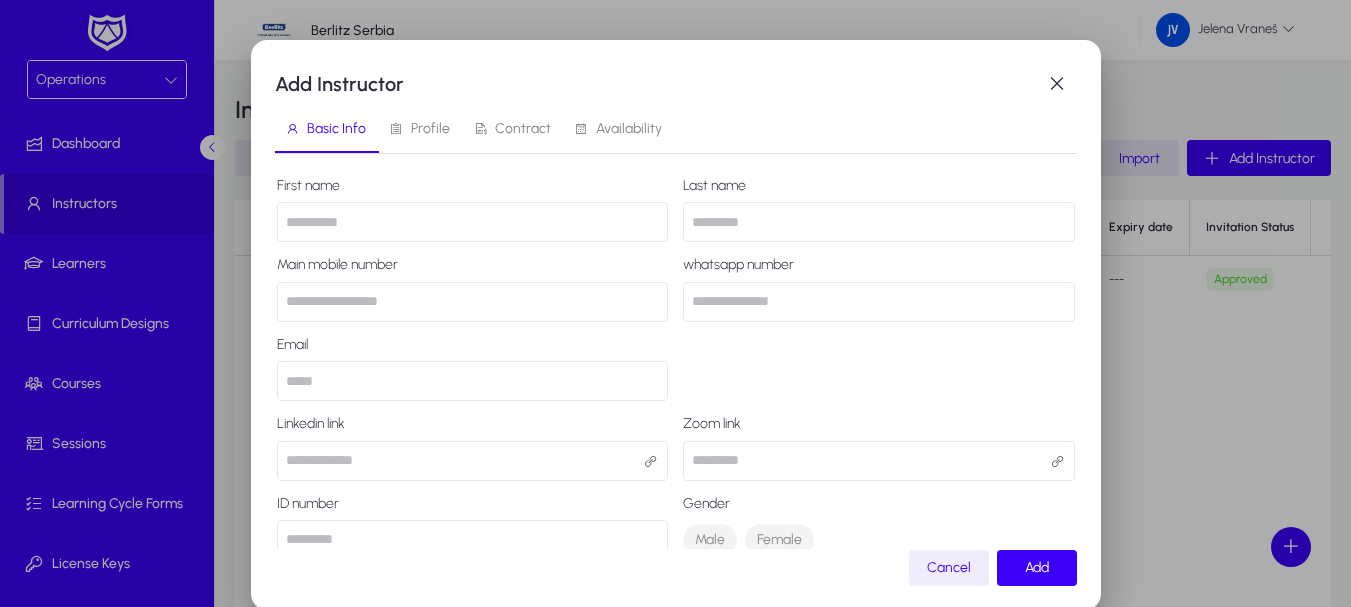 click at bounding box center (473, 222) 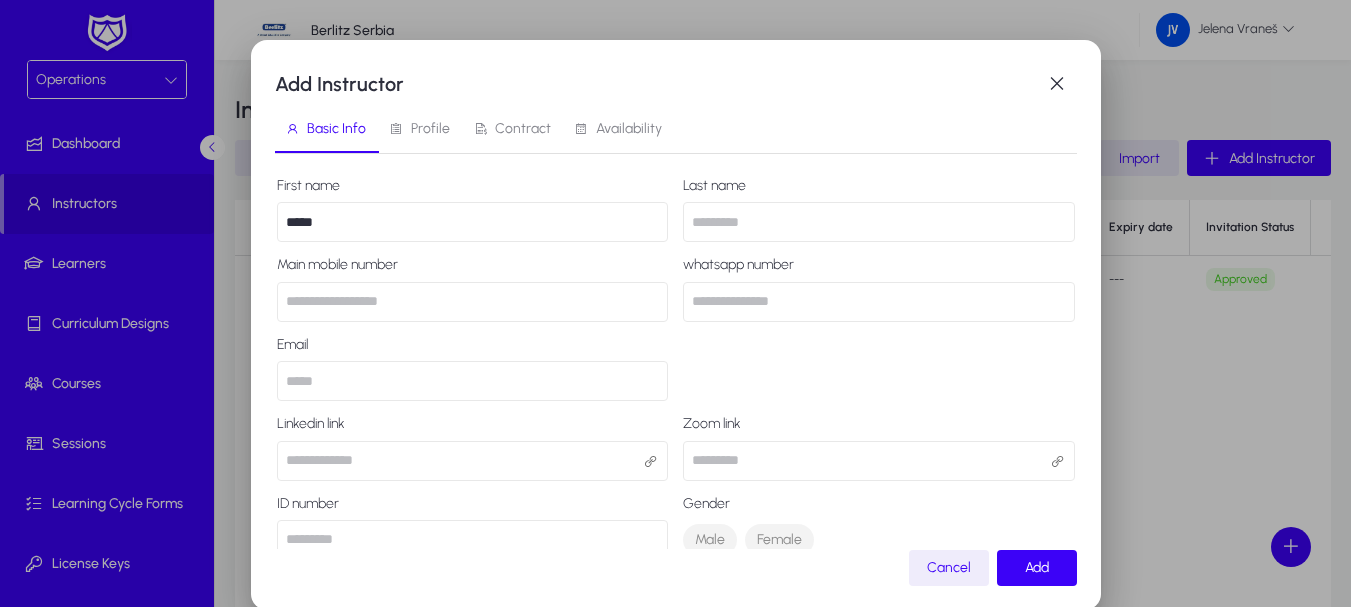 type on "*****" 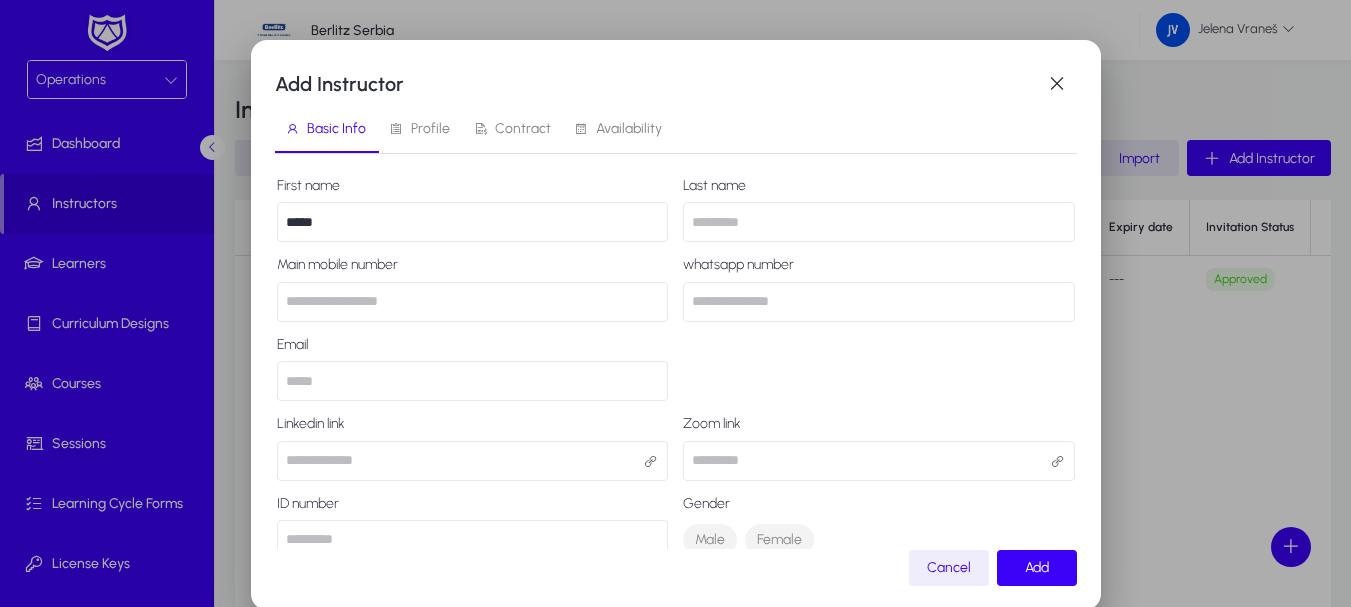 click at bounding box center (879, 222) 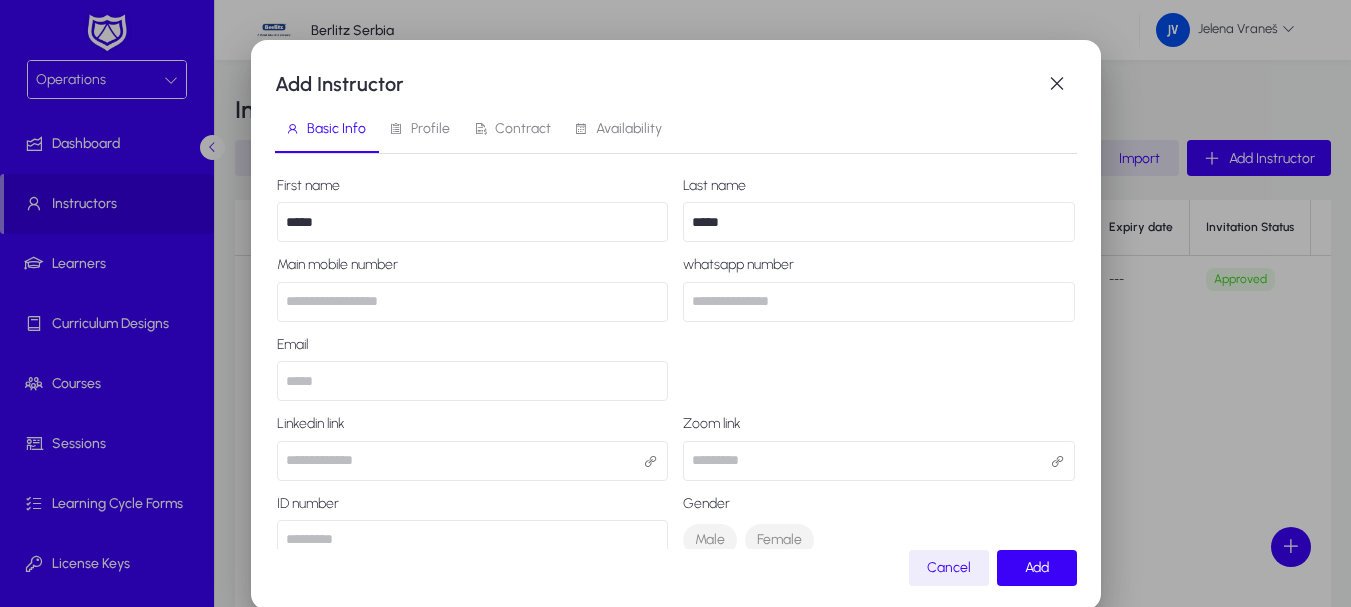 type on "*****" 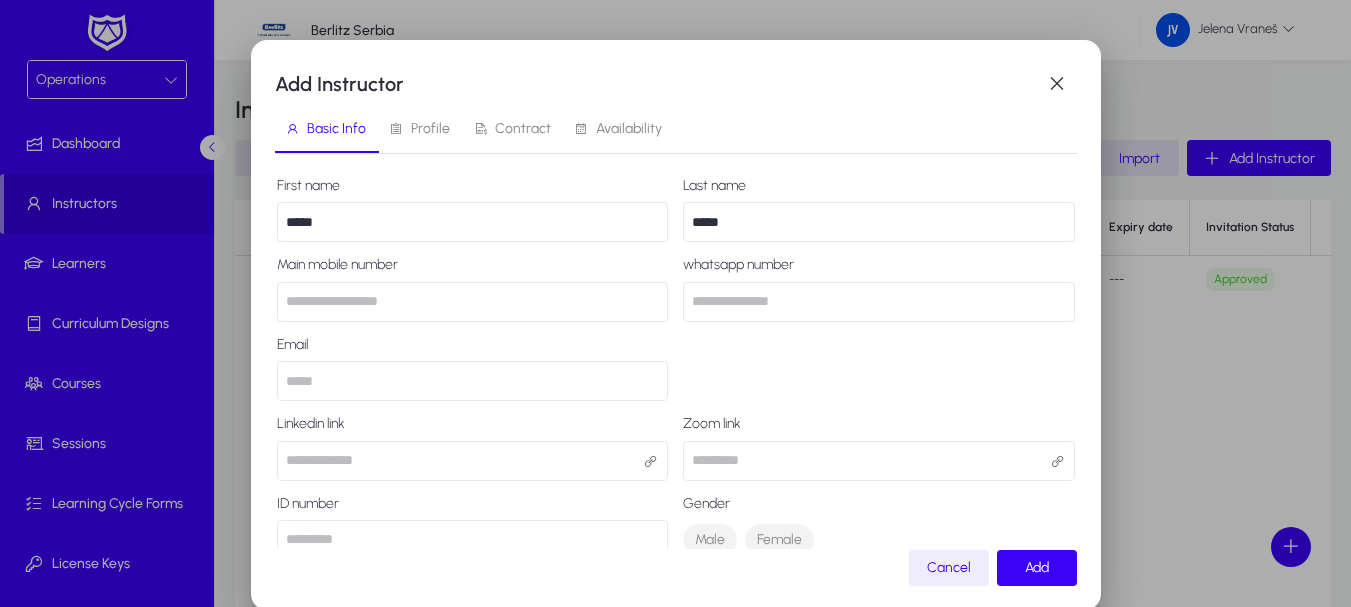 click at bounding box center [473, 302] 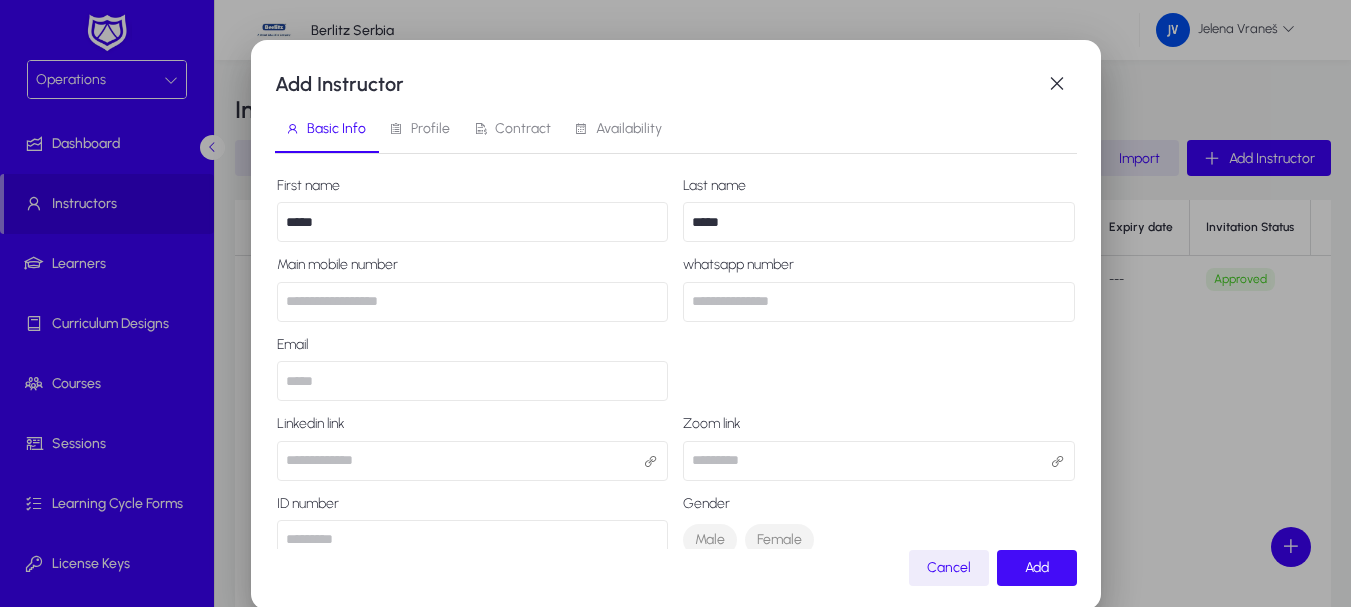 click on "Add" 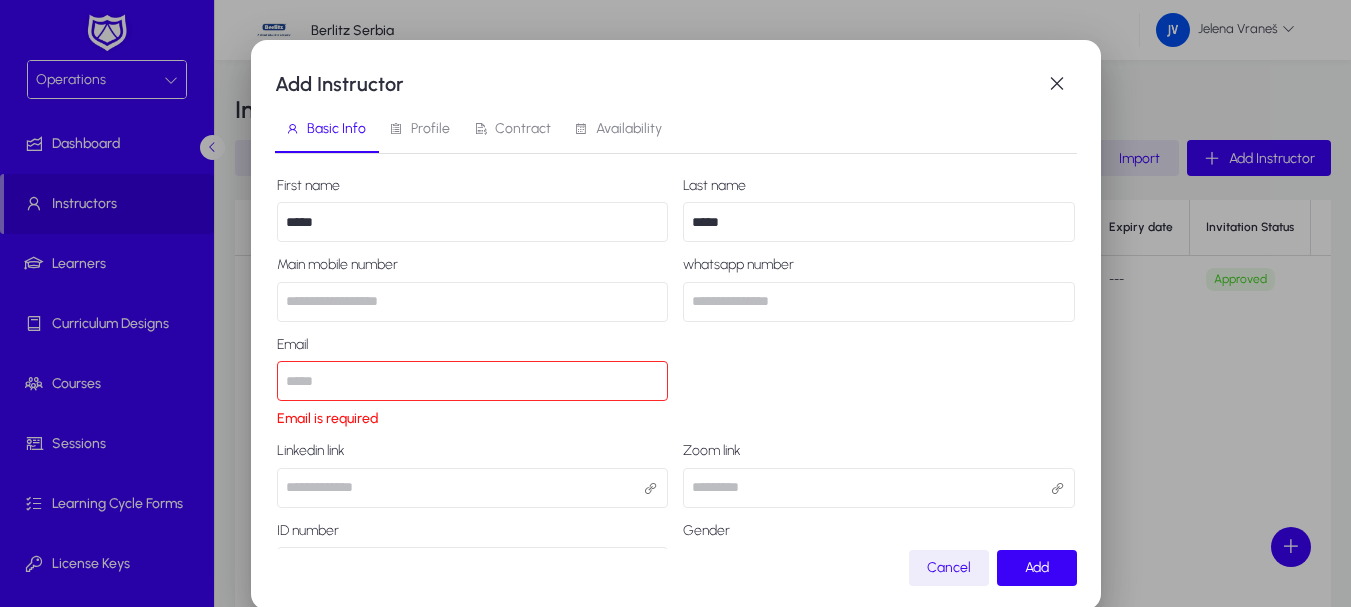 click at bounding box center (473, 381) 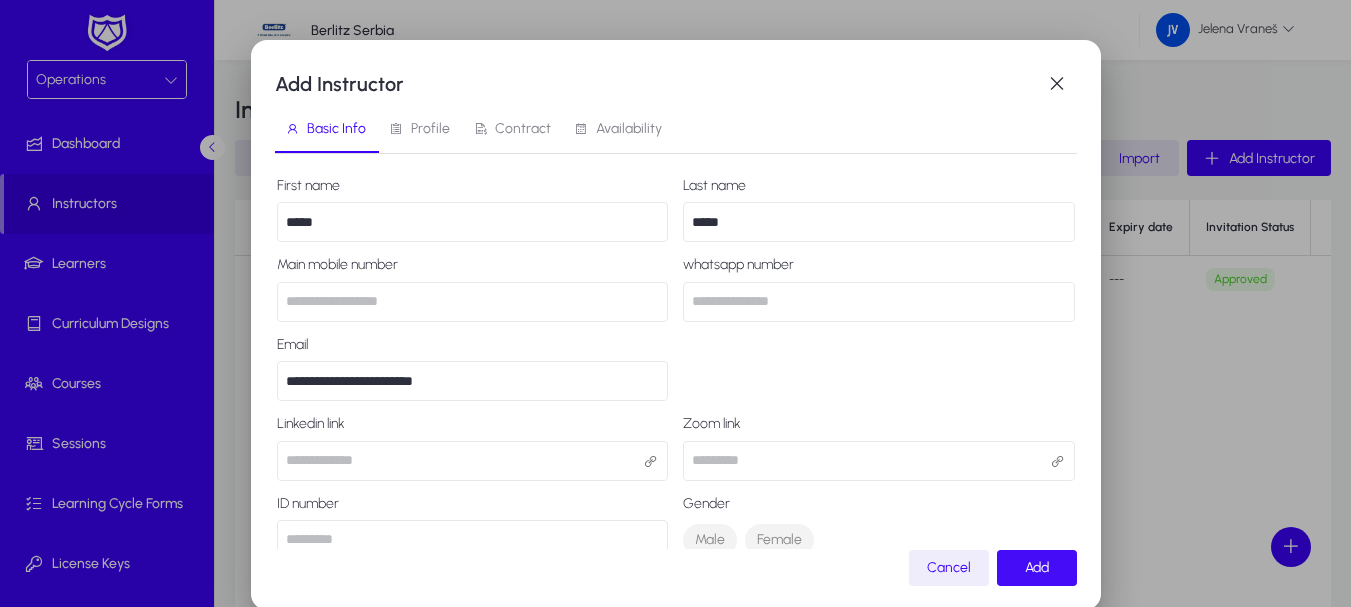 type on "**********" 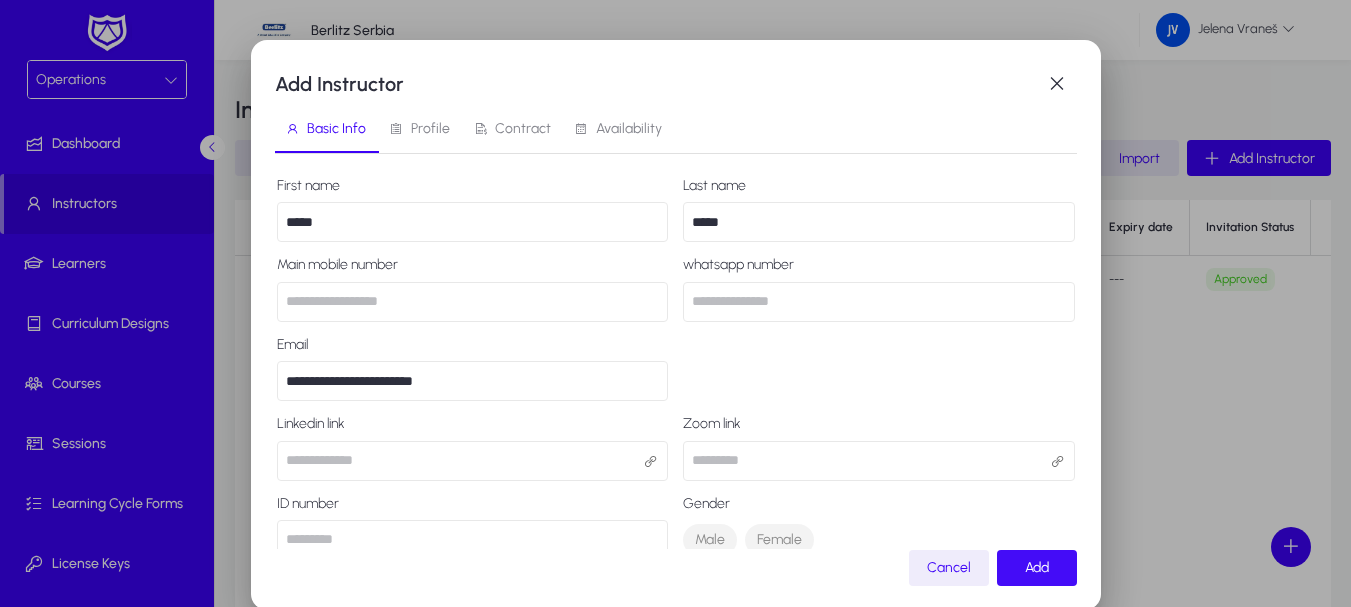 click 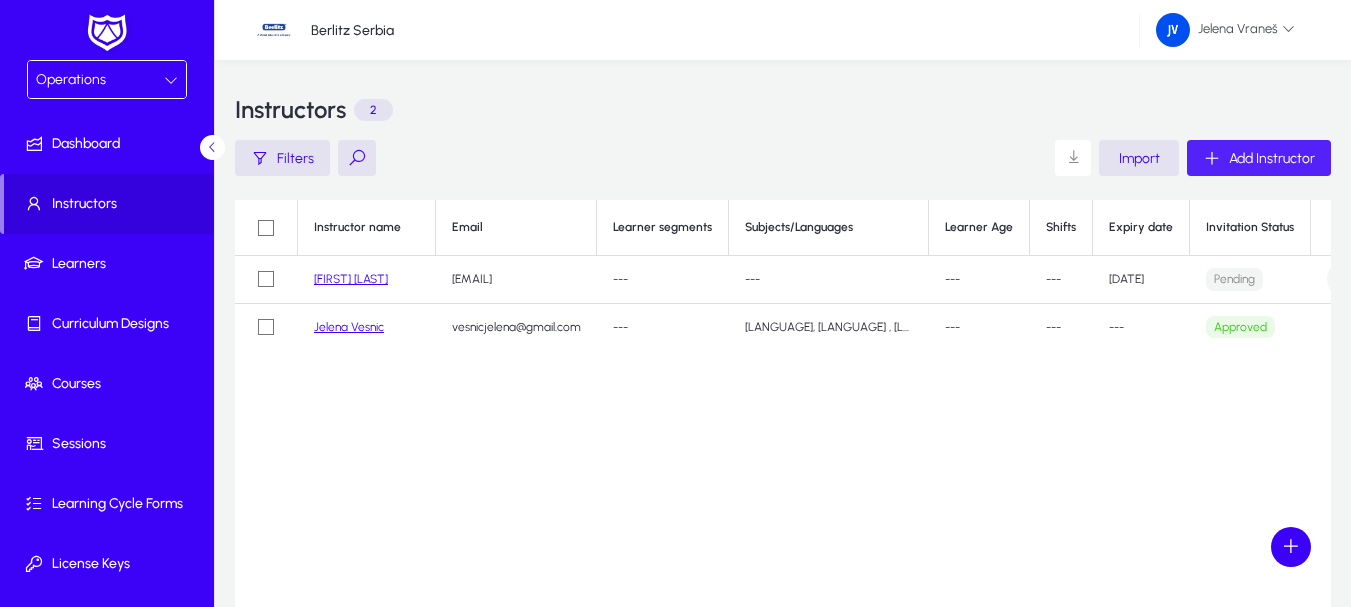 click 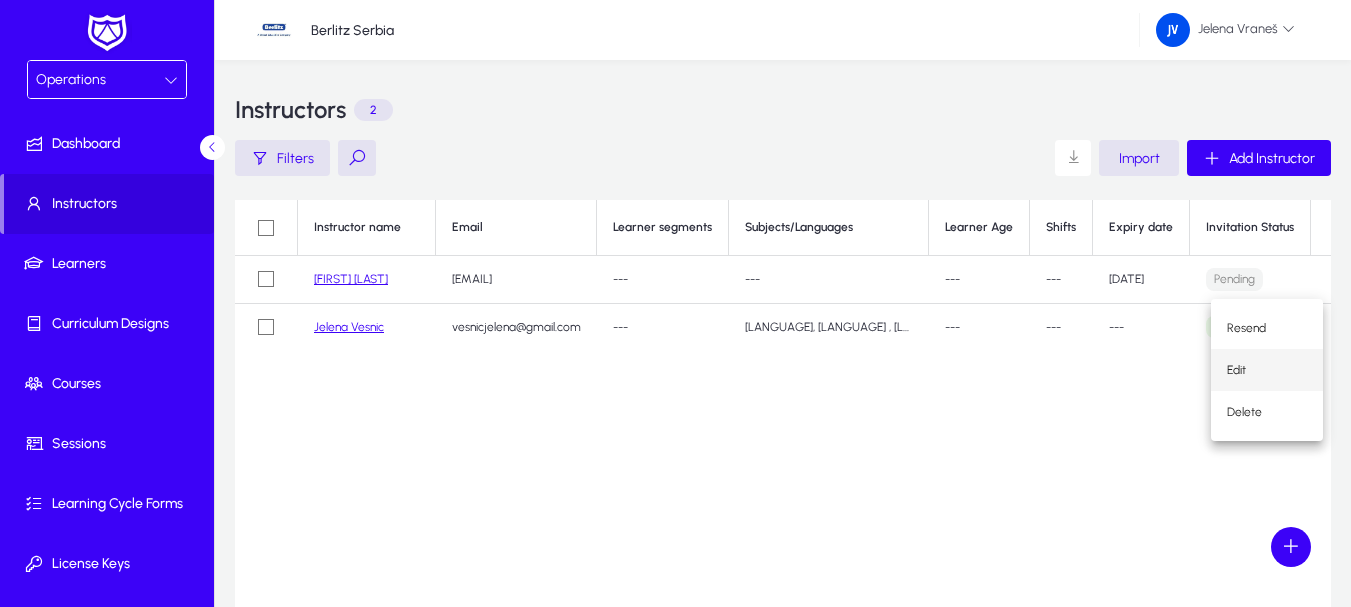 click on "Edit" at bounding box center (1267, 370) 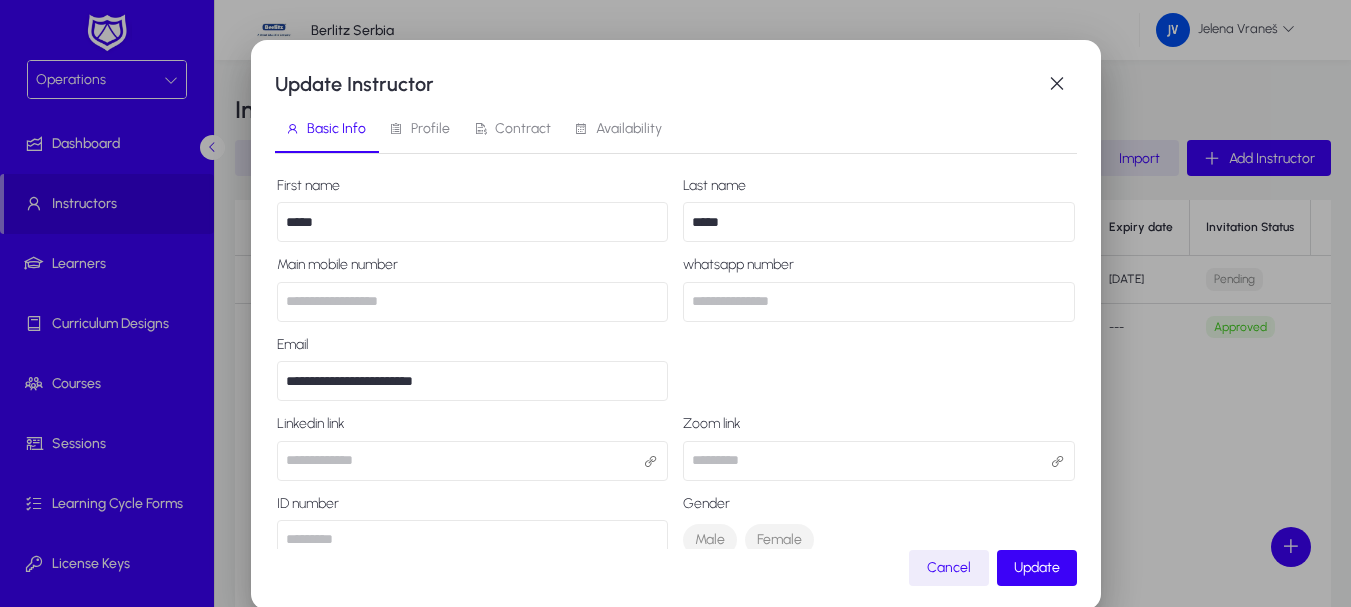 click on "Profile" at bounding box center (430, 129) 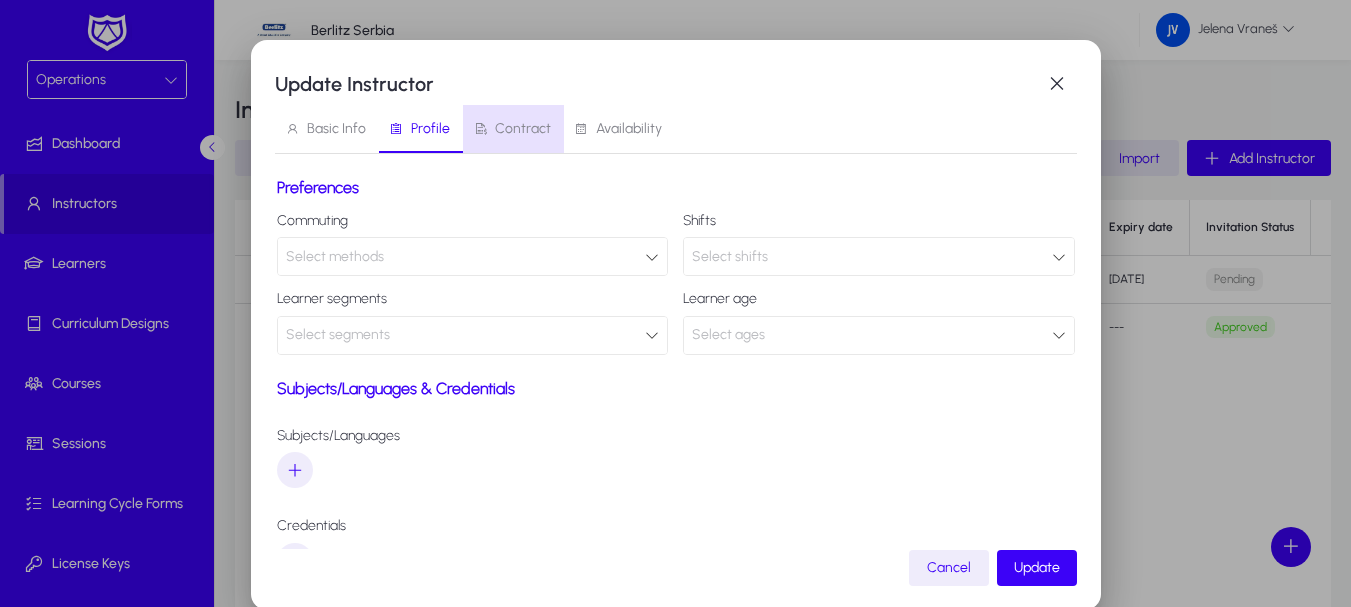 click on "Contract" at bounding box center [523, 129] 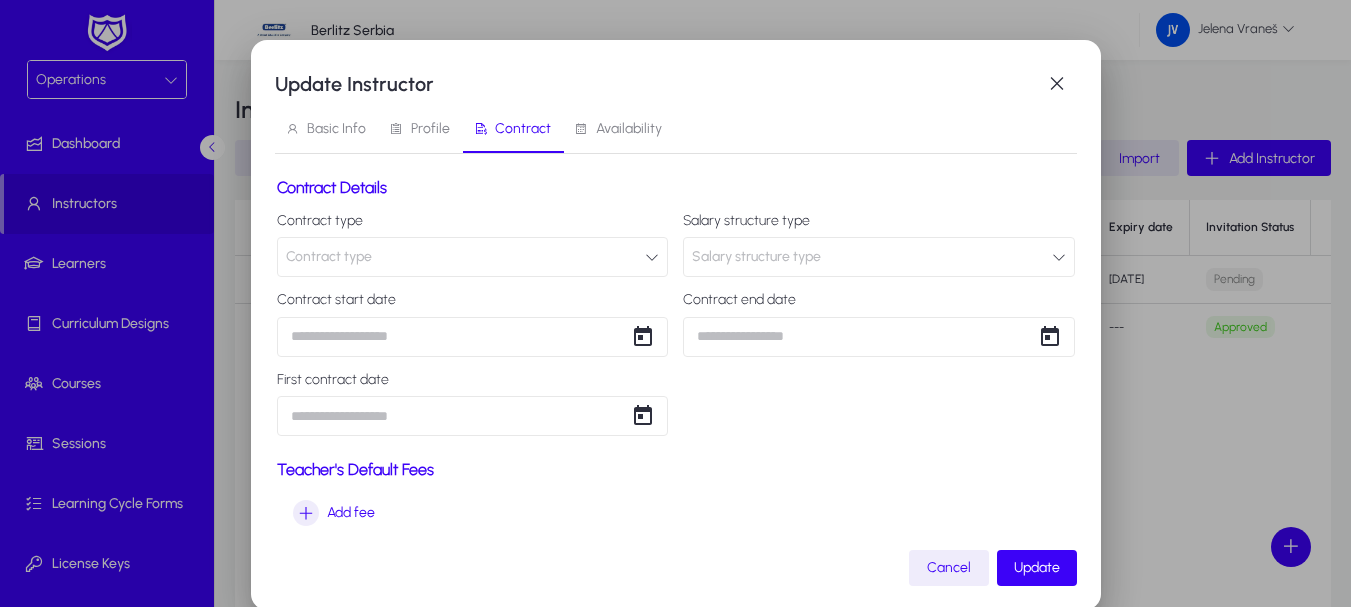 click on "Profile" at bounding box center (430, 129) 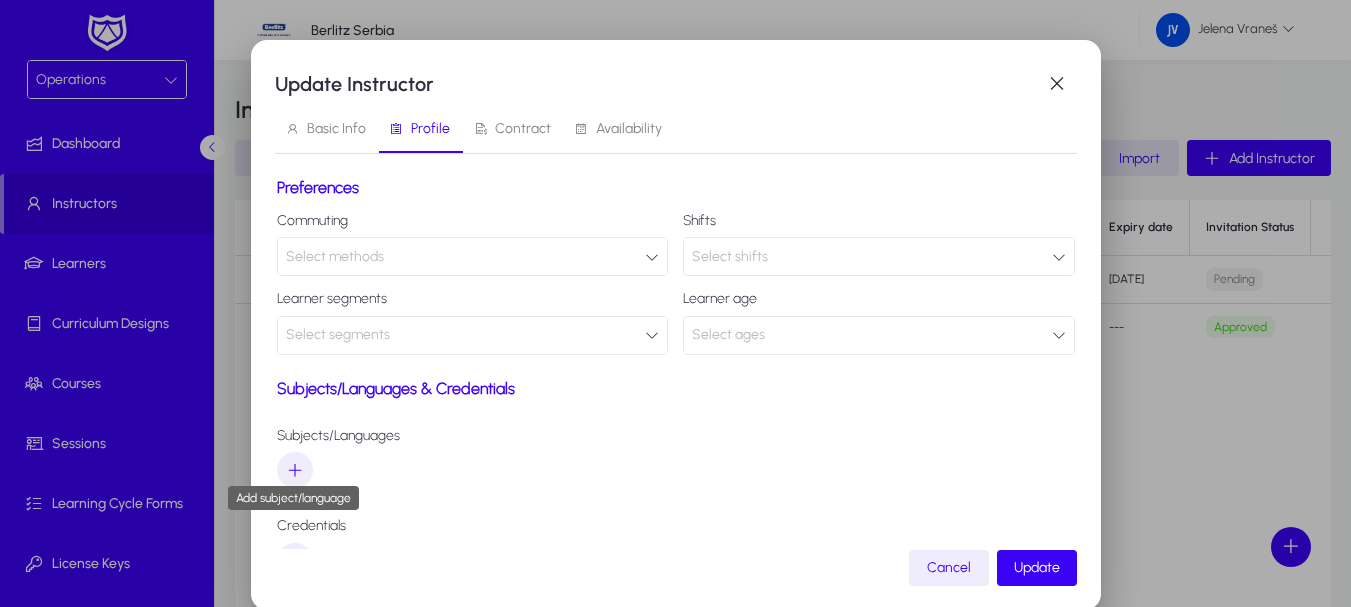 click at bounding box center (295, 470) 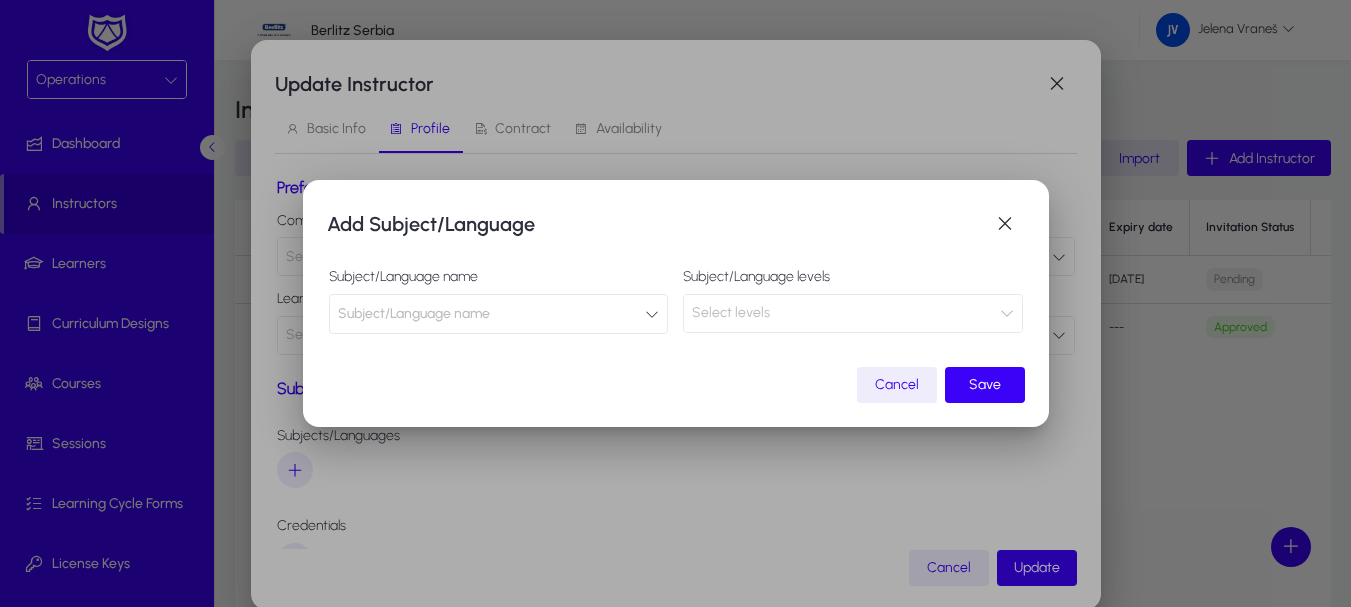 click on "Subject/Language name" at bounding box center [499, 314] 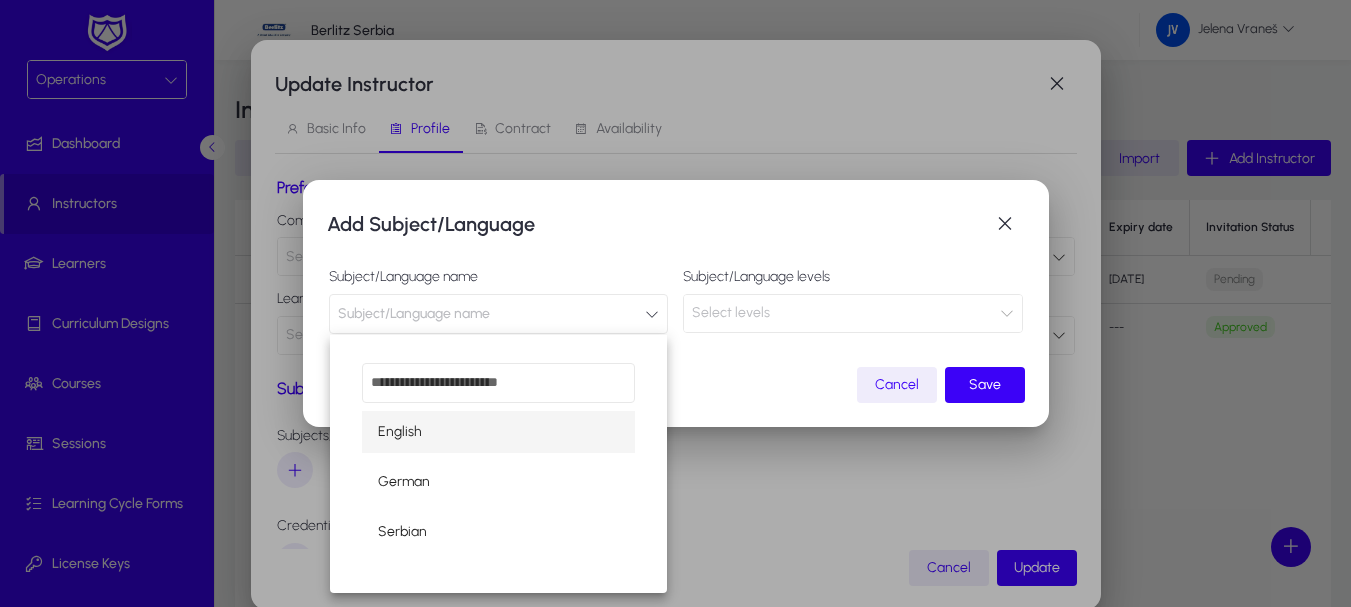 drag, startPoint x: 402, startPoint y: 433, endPoint x: 566, endPoint y: 389, distance: 169.79988 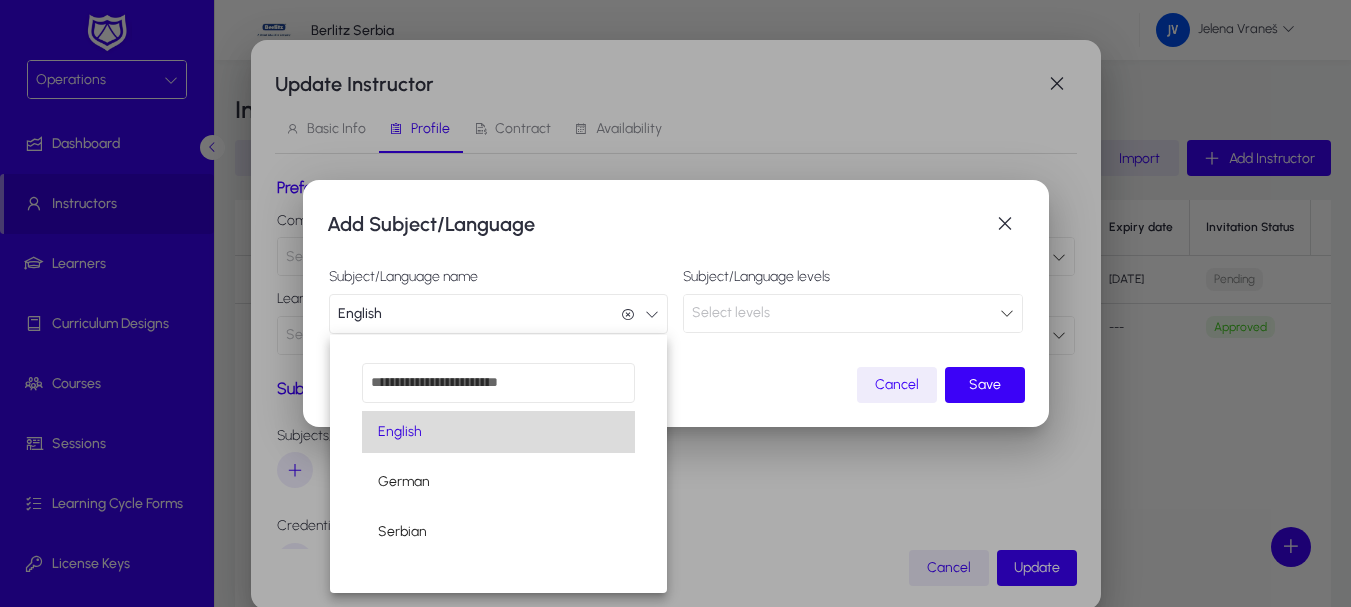 scroll, scrollTop: 1, scrollLeft: 0, axis: vertical 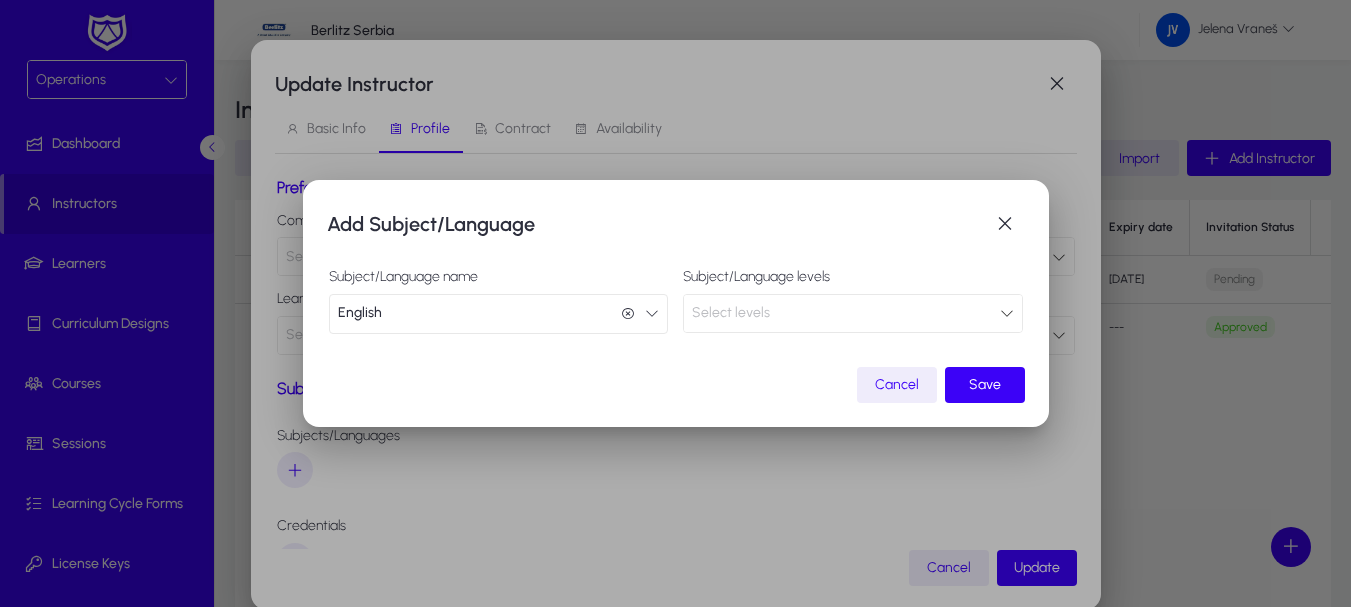 click at bounding box center [1007, 313] 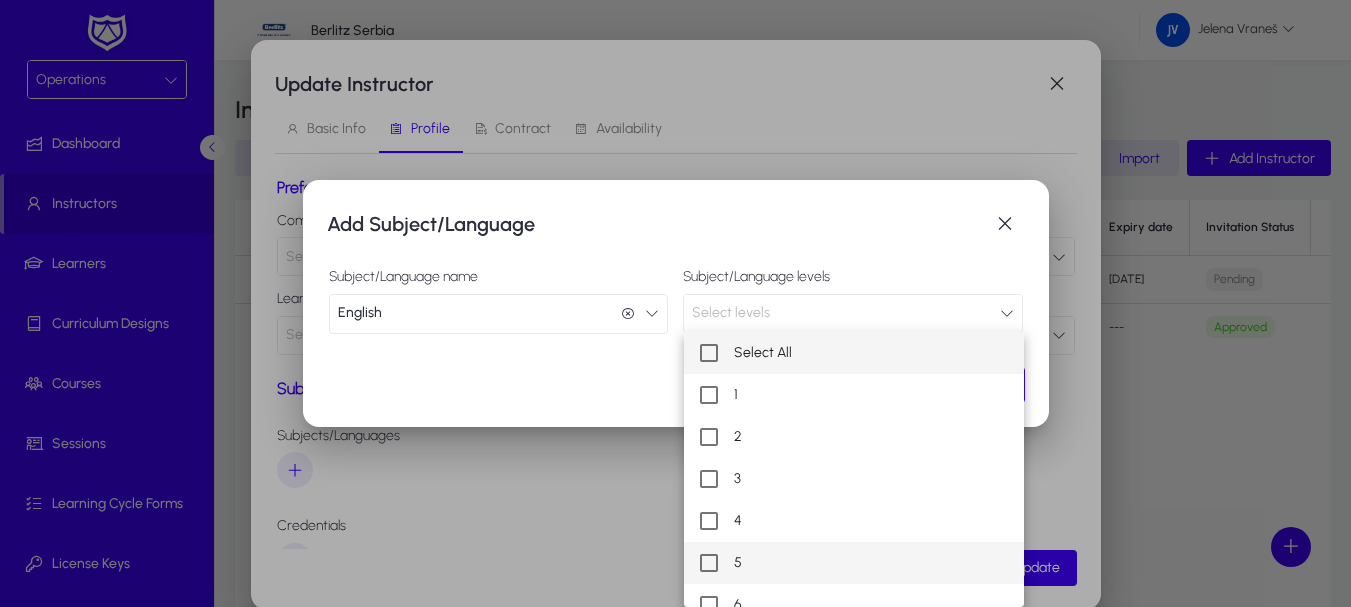 scroll, scrollTop: 187, scrollLeft: 0, axis: vertical 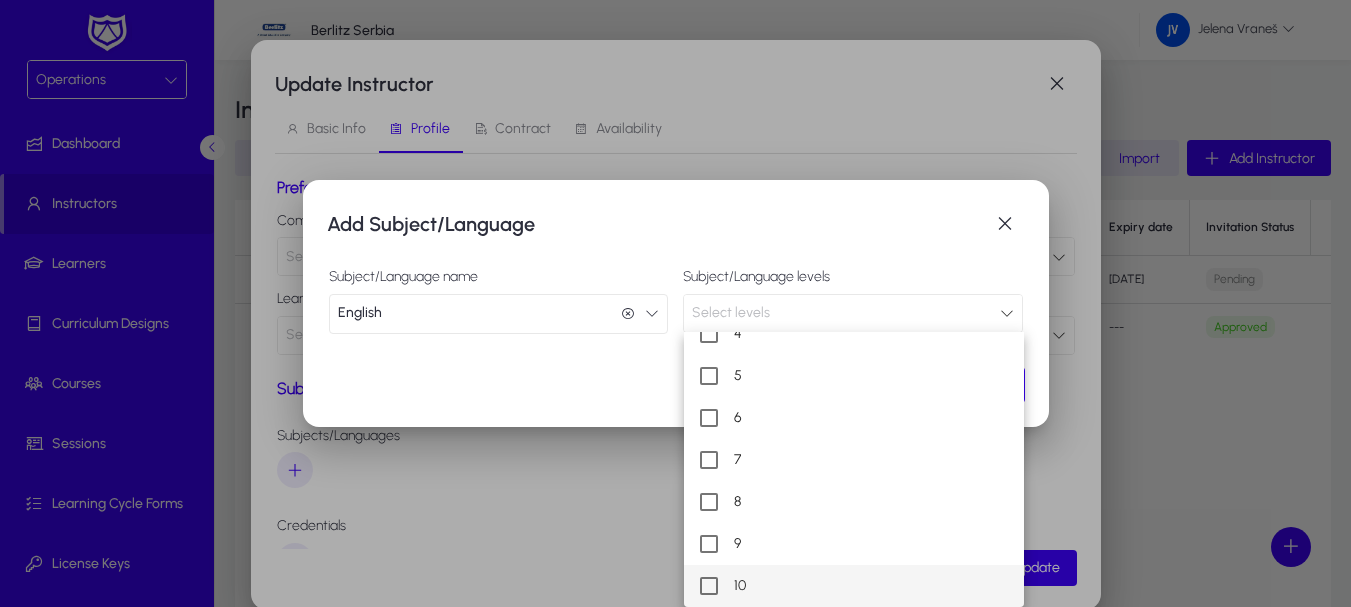 click at bounding box center (709, 586) 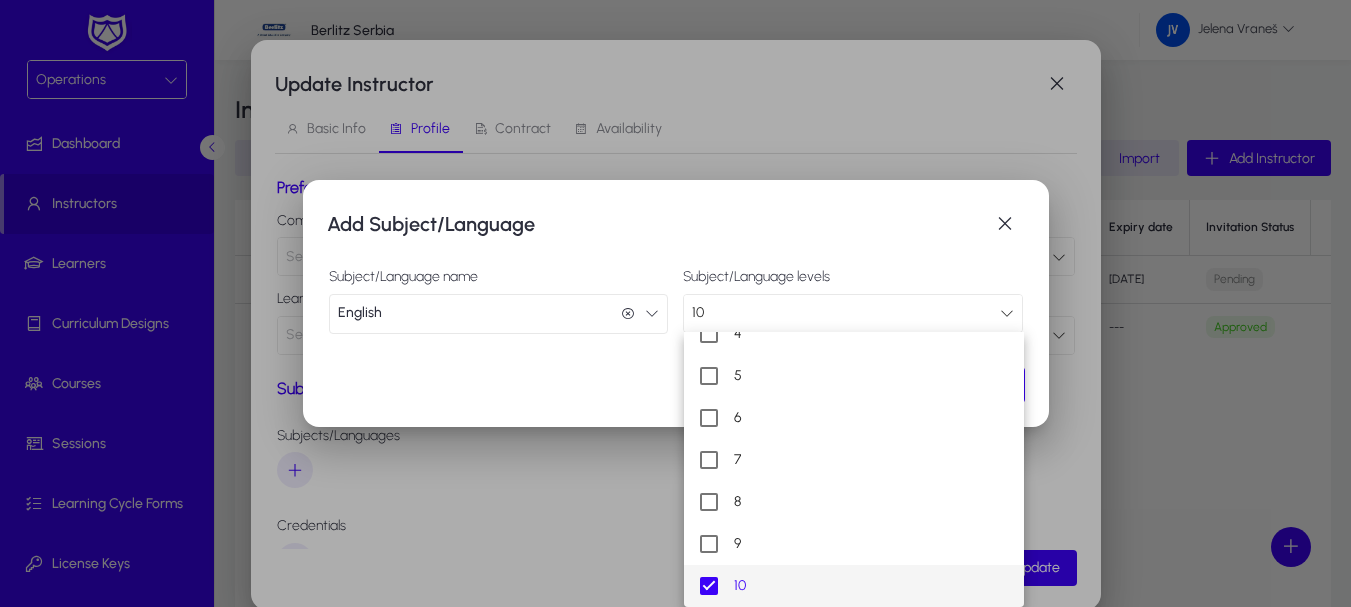 click at bounding box center [675, 303] 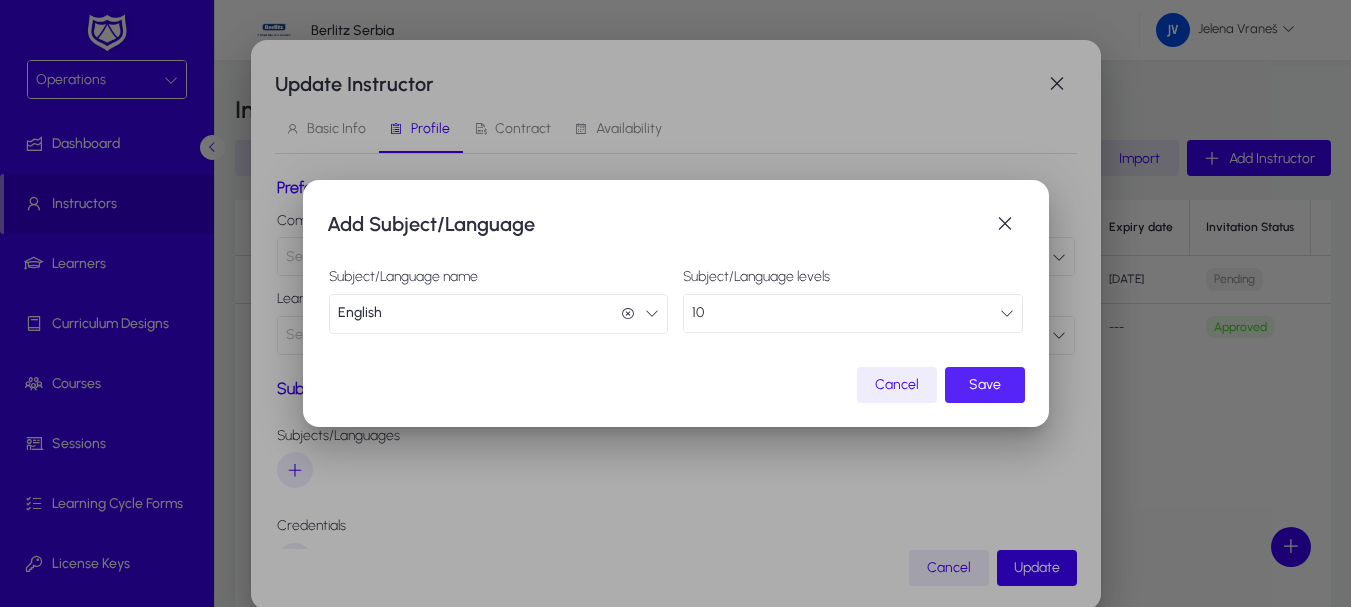 click 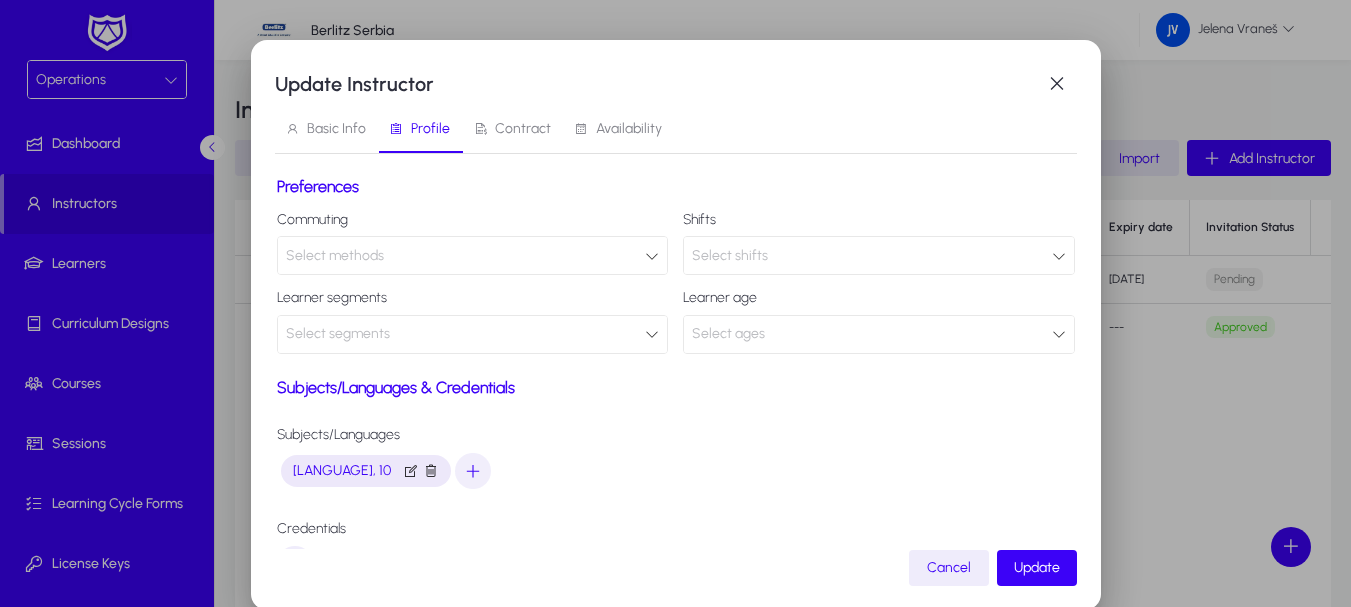 scroll, scrollTop: 0, scrollLeft: 0, axis: both 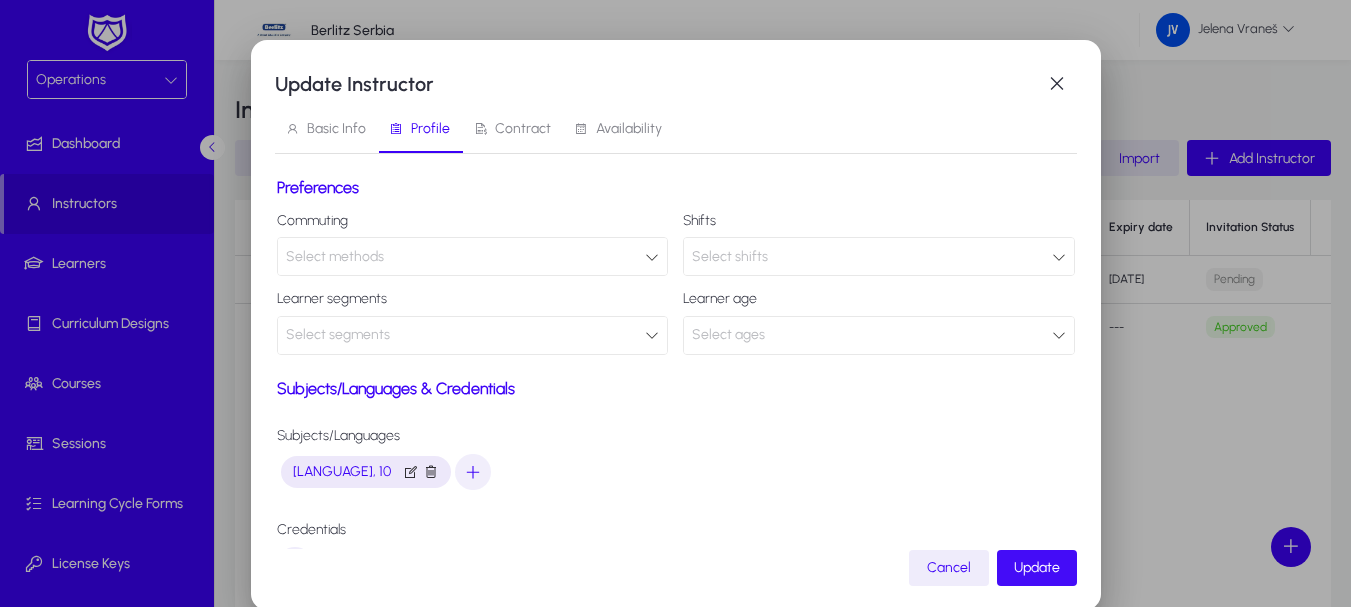 click on "Update" 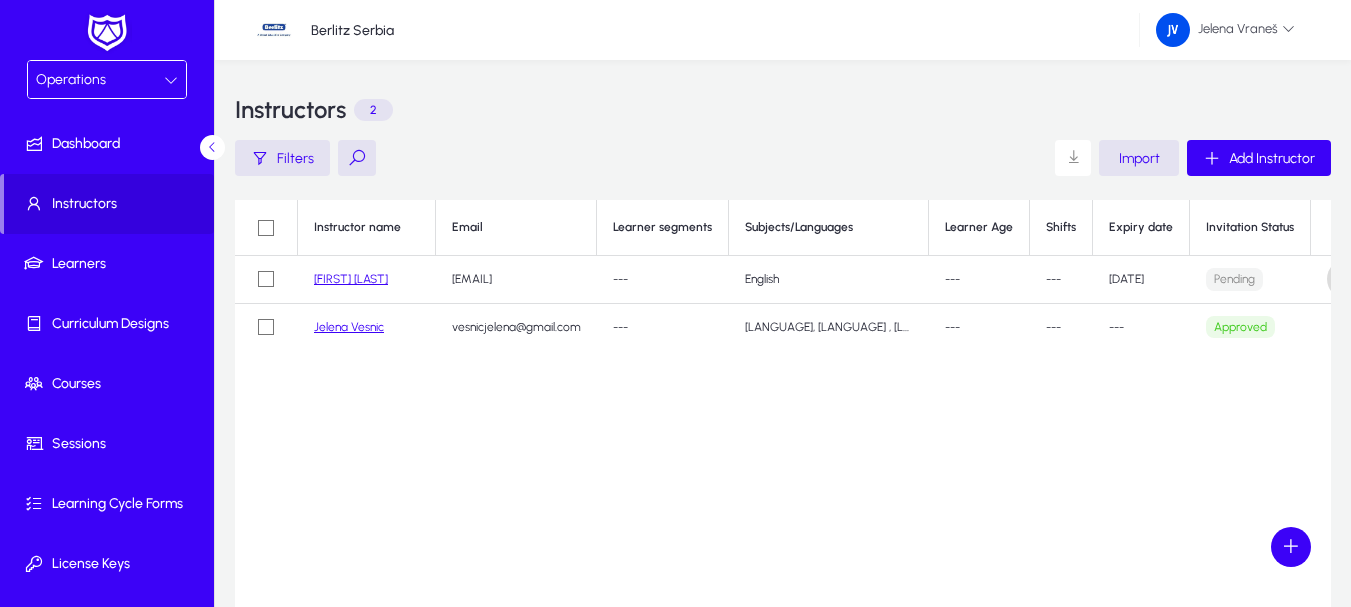click 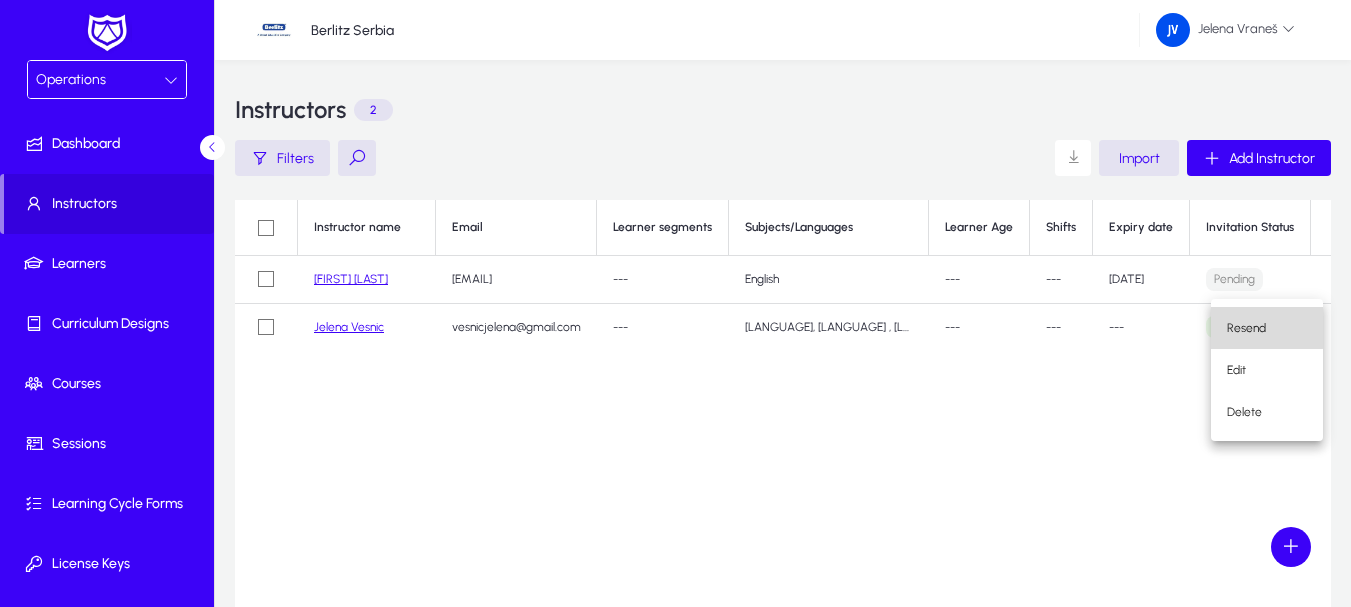 click on "Resend" at bounding box center [1267, 328] 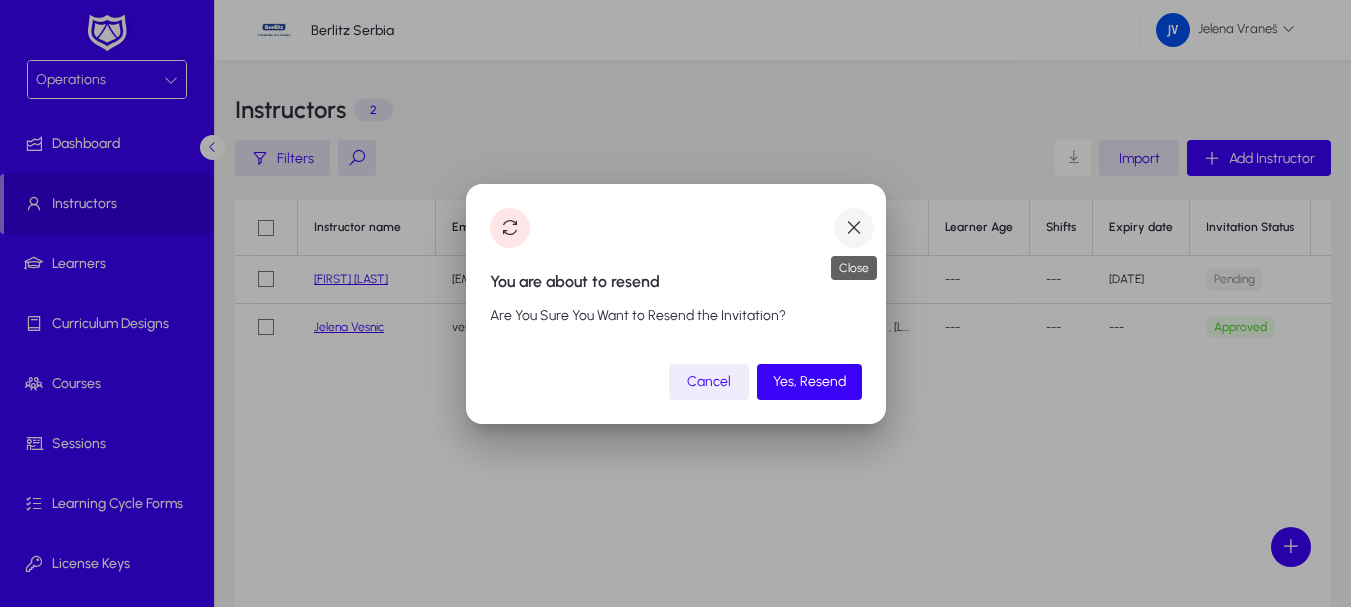 click at bounding box center (854, 228) 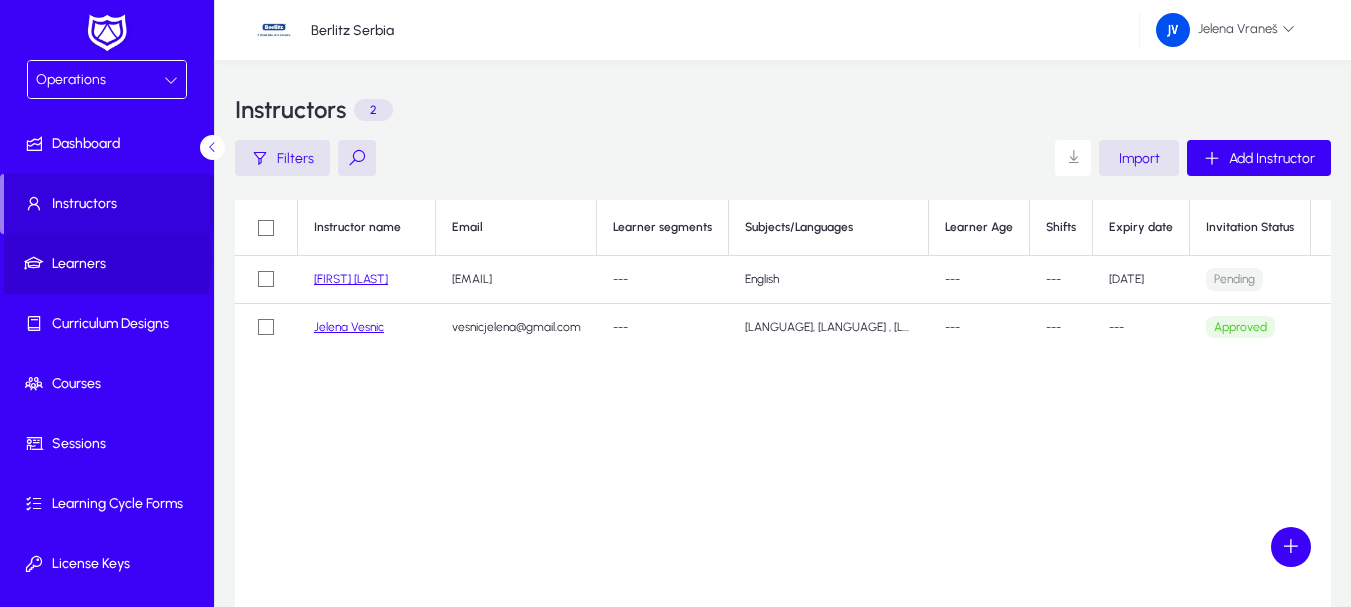 click on "Learners" 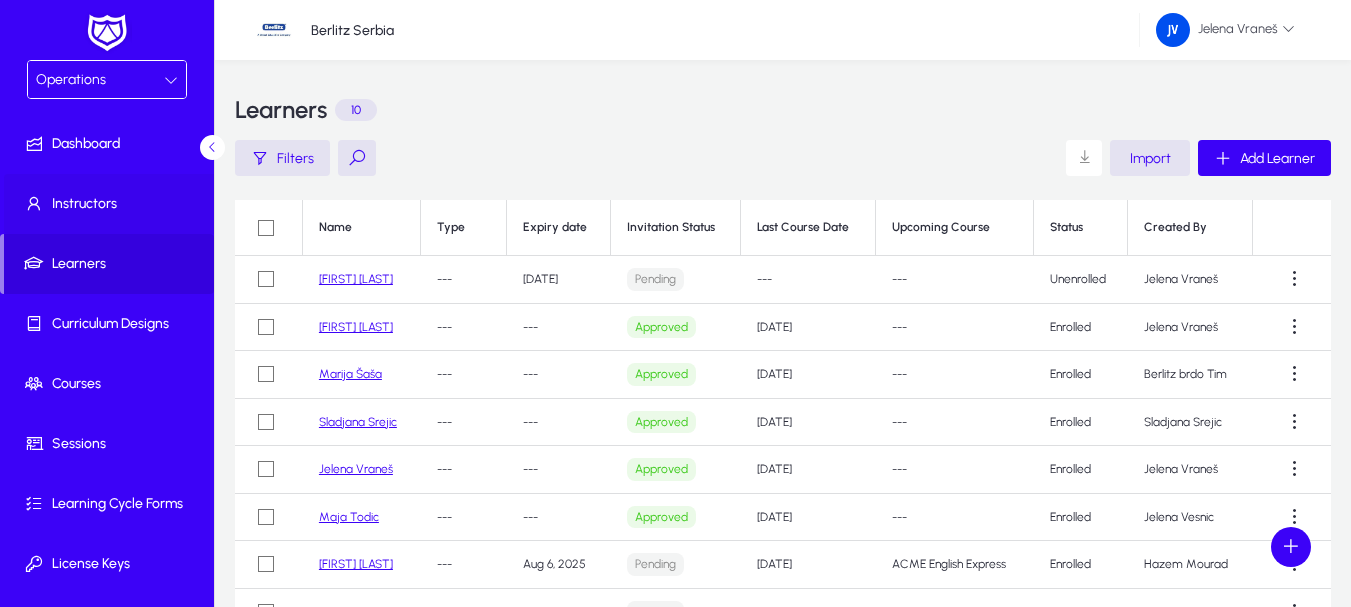 click on "Instructors" 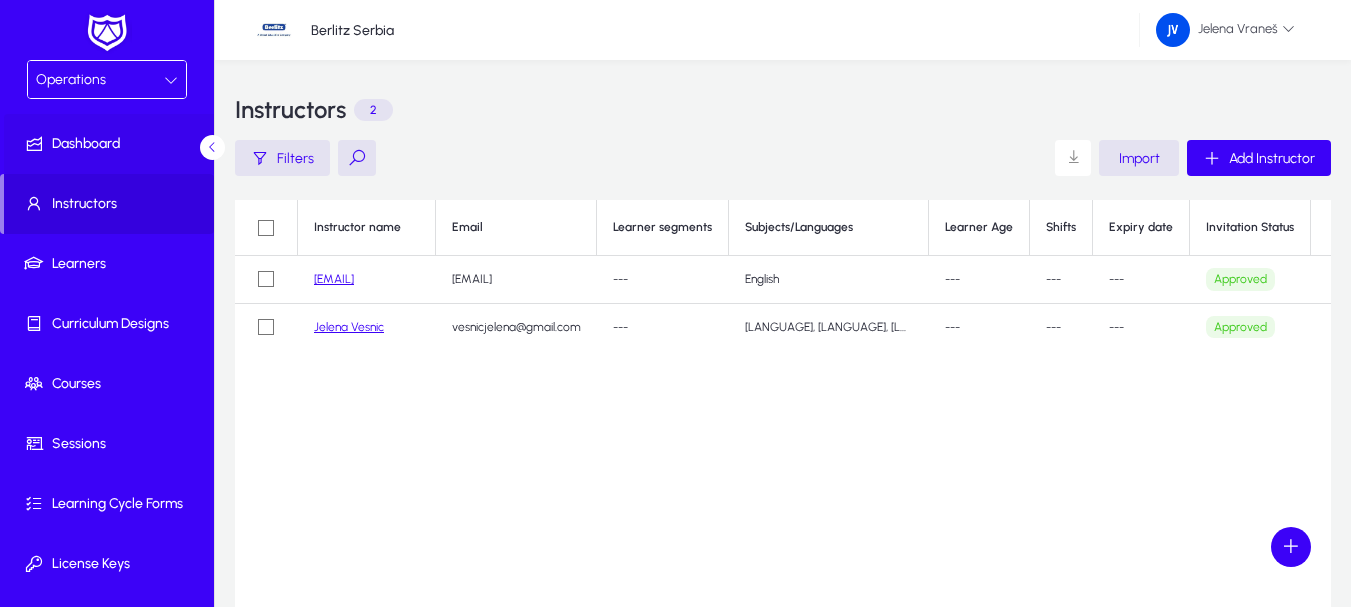click on "Dashboard" 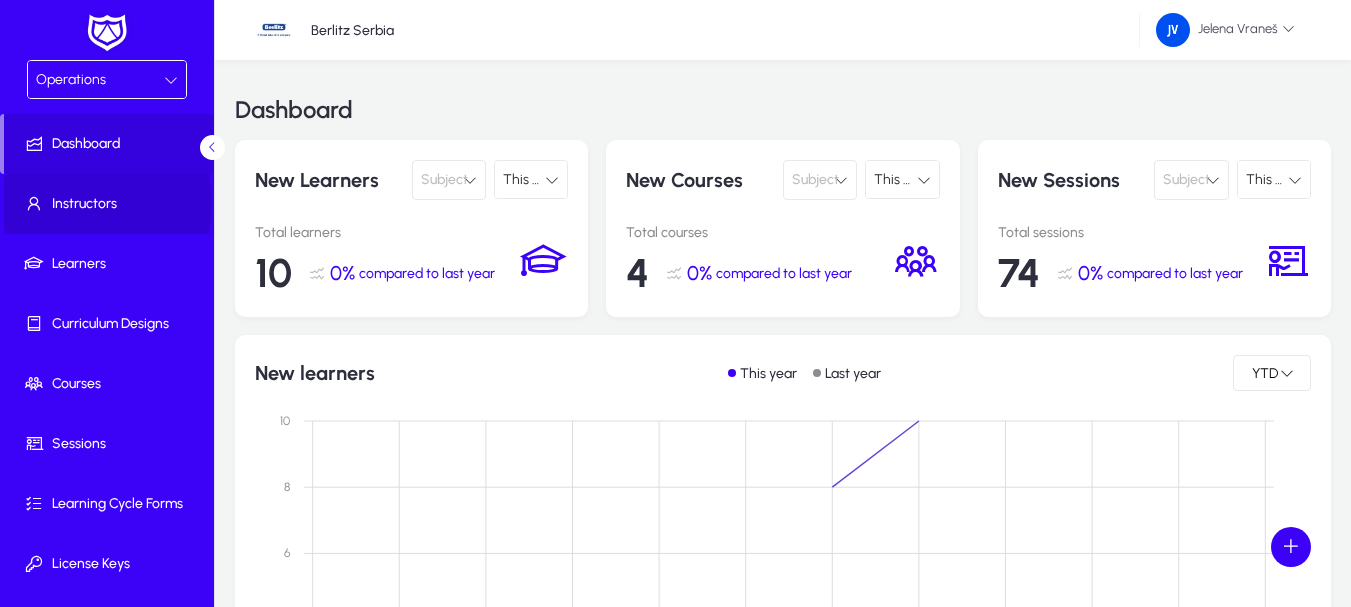 click on "Instructors" 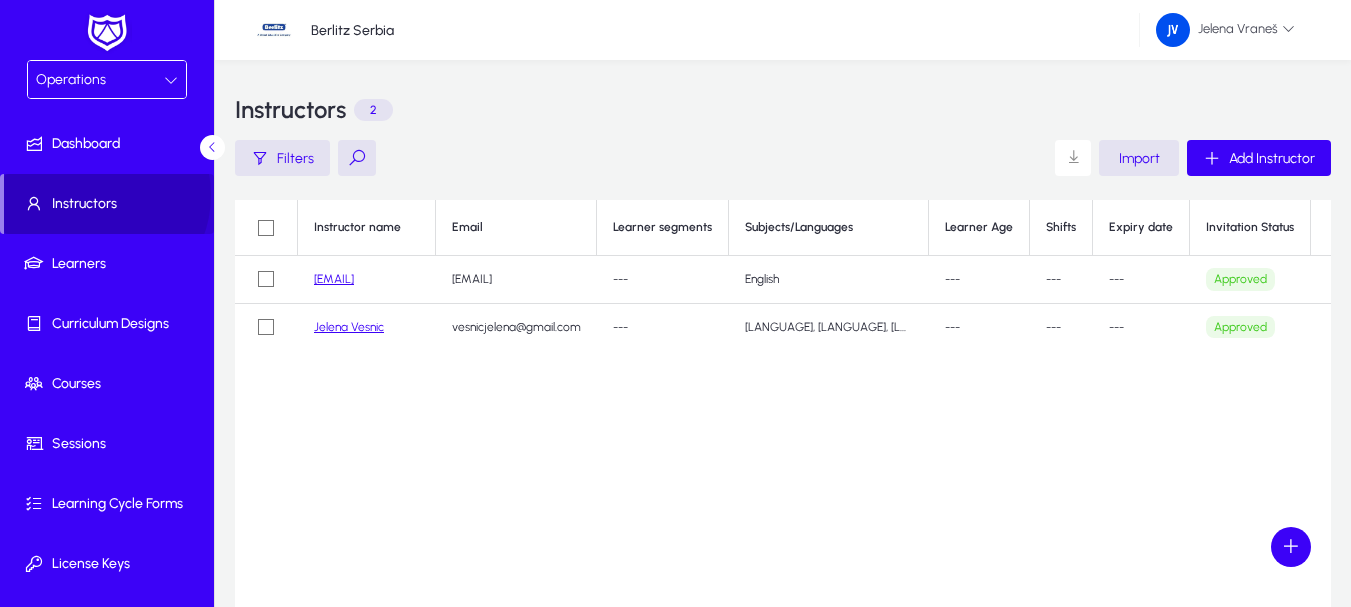 click on "Instructors" 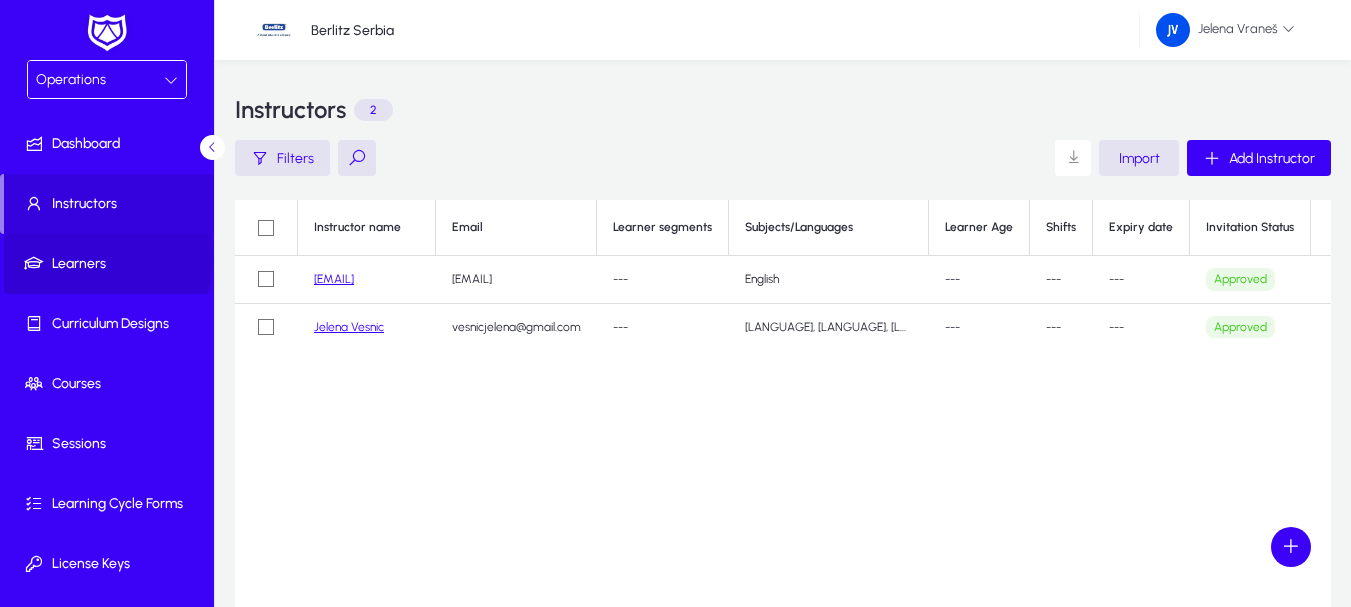 click on "Learners" 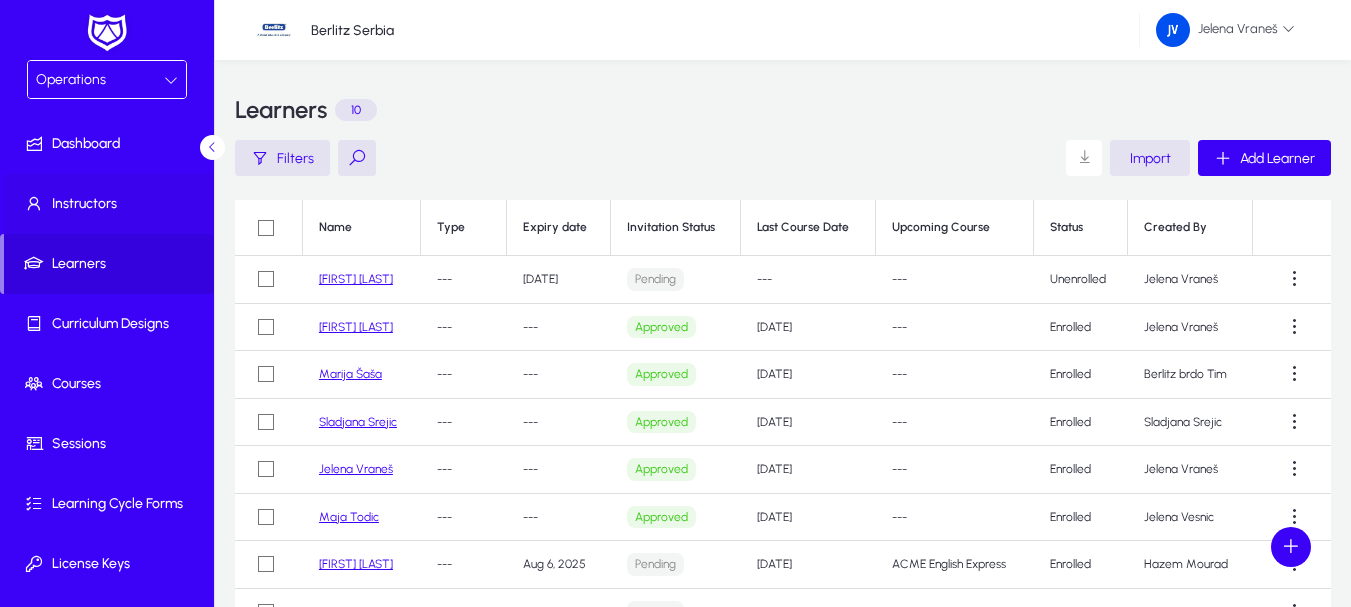 click on "Instructors" 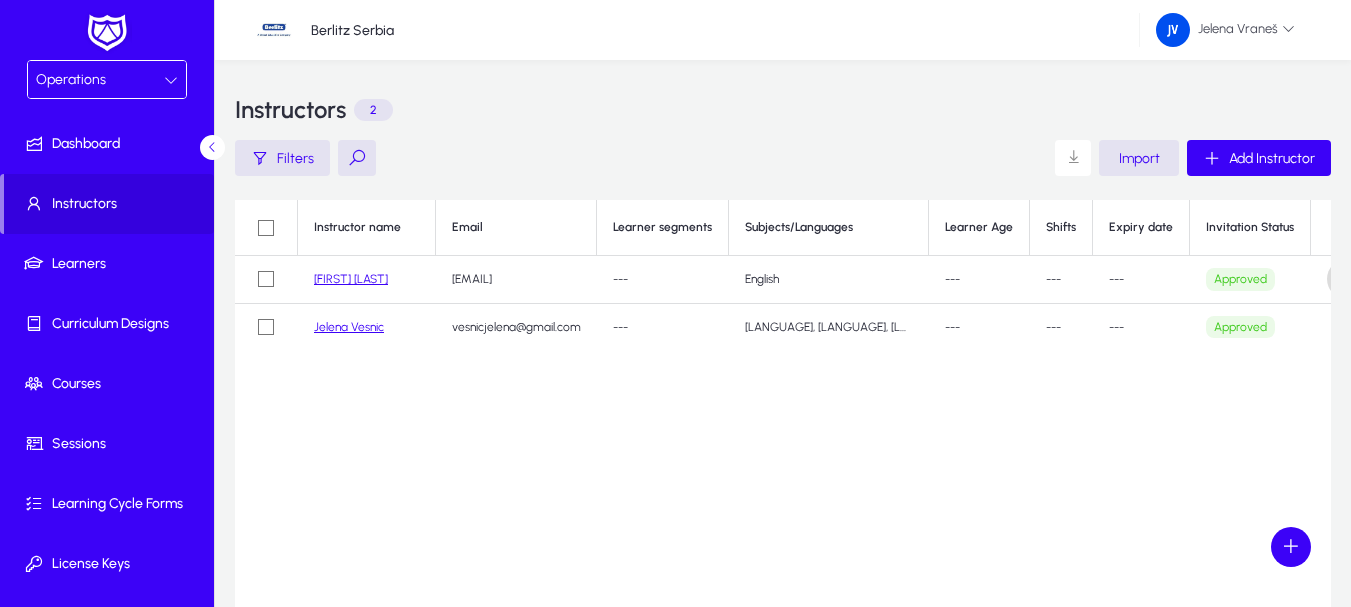 click 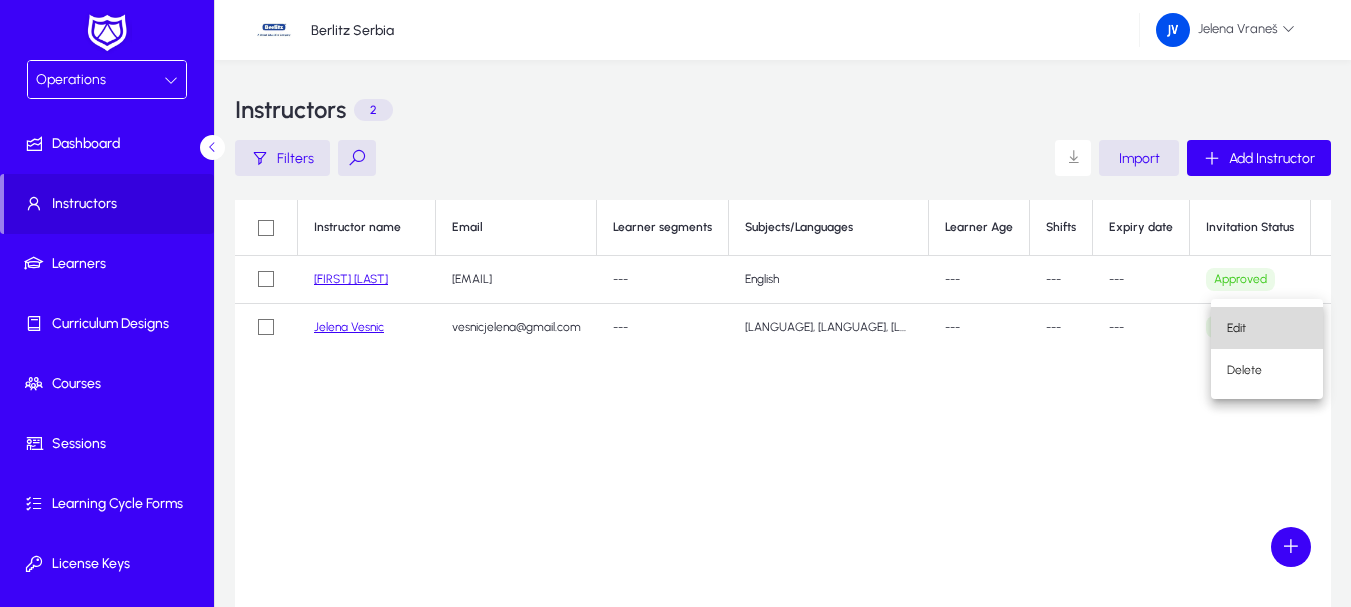 click on "Edit" at bounding box center (1267, 328) 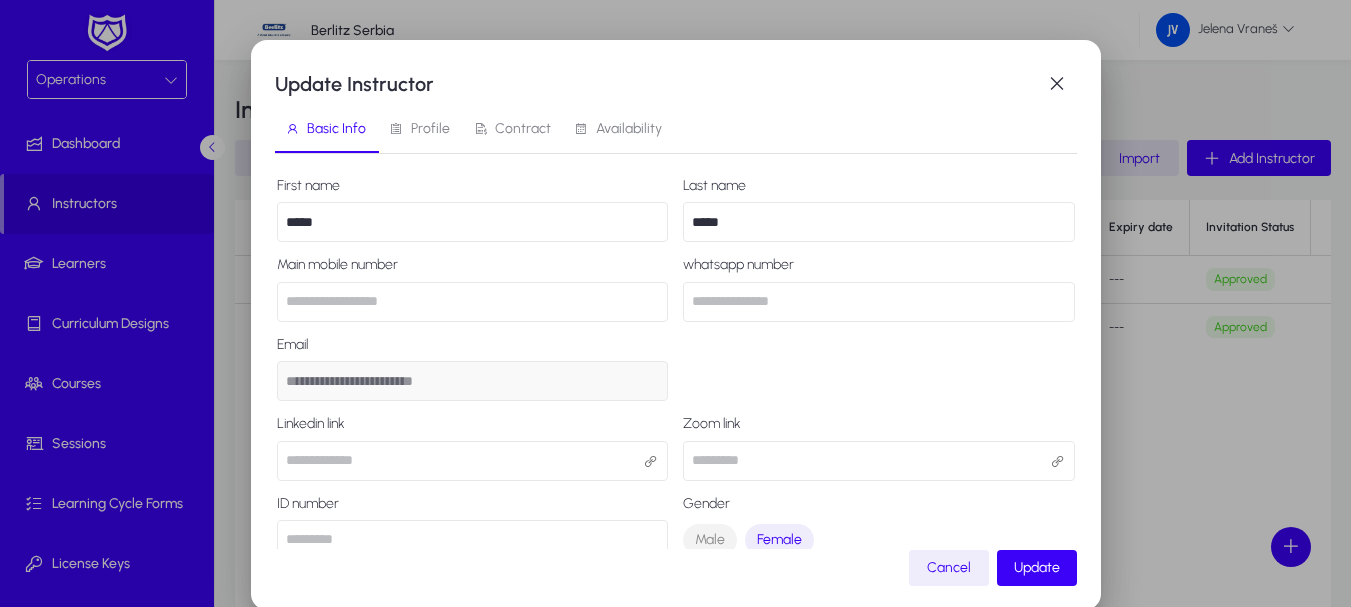 click on "Profile" at bounding box center [430, 129] 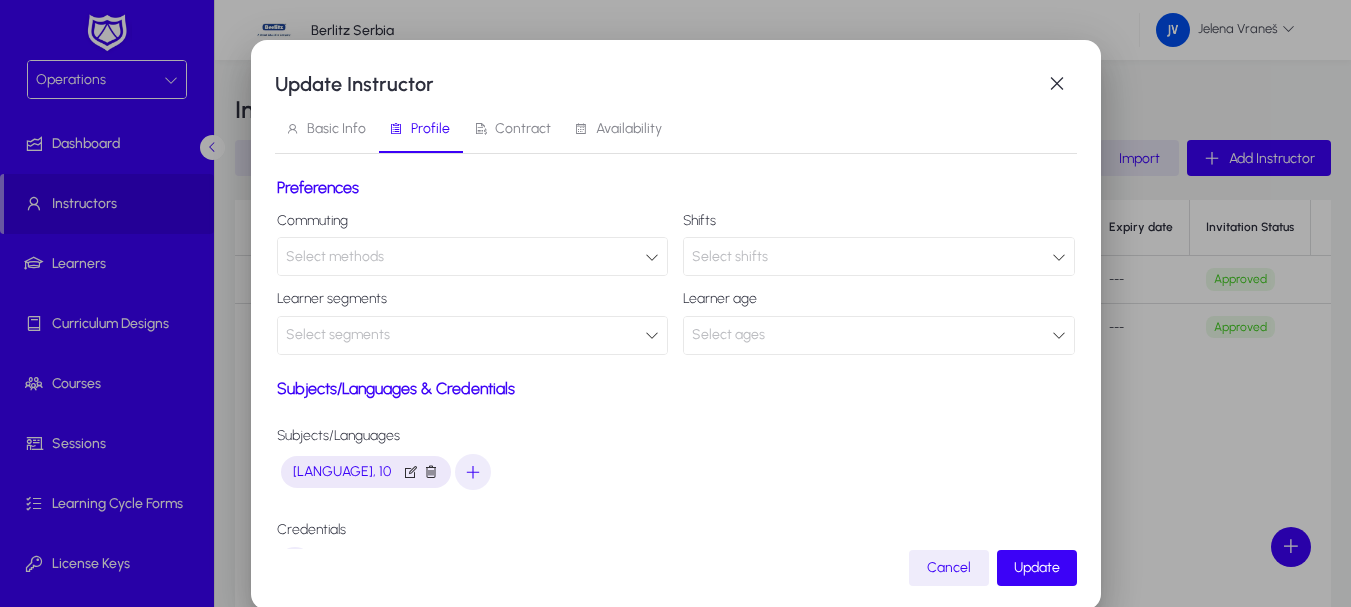 click on "Contract" at bounding box center [523, 129] 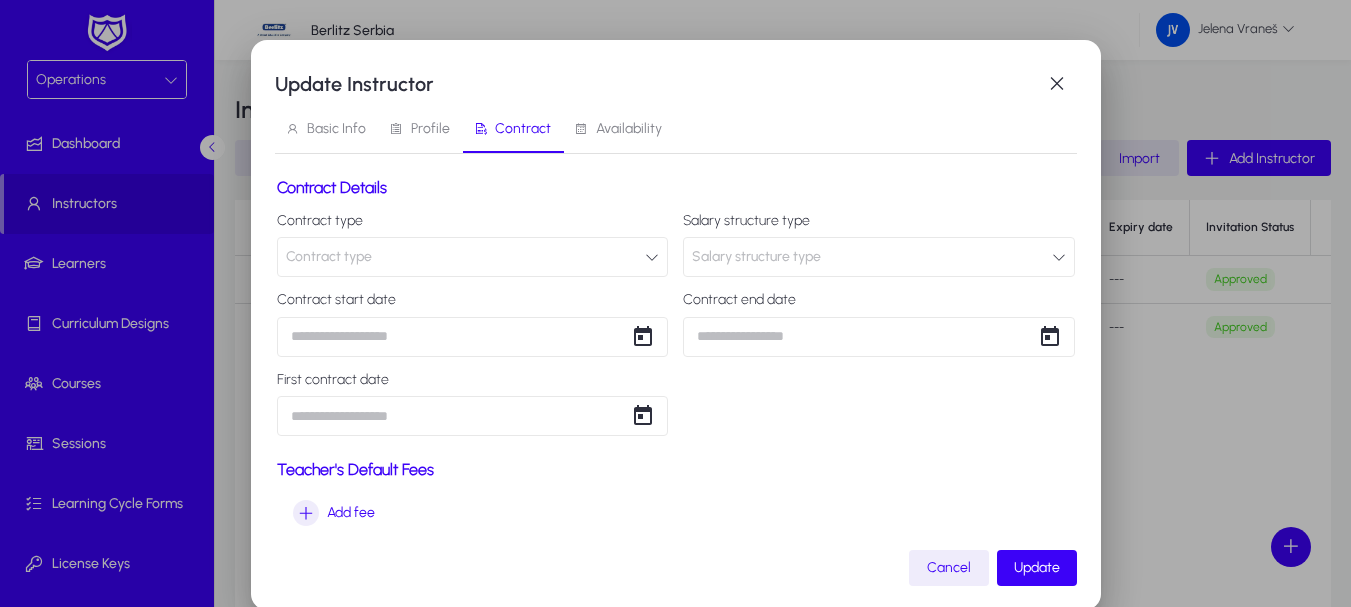 click on "Availability" at bounding box center (629, 129) 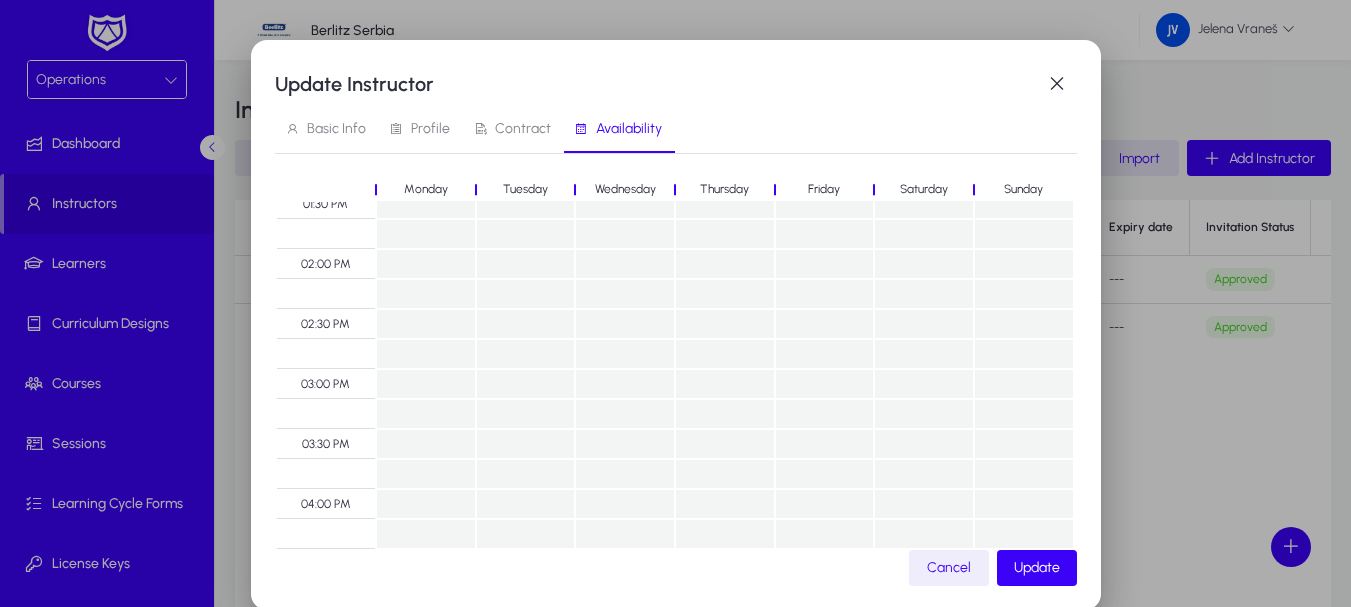 scroll, scrollTop: 2405, scrollLeft: 0, axis: vertical 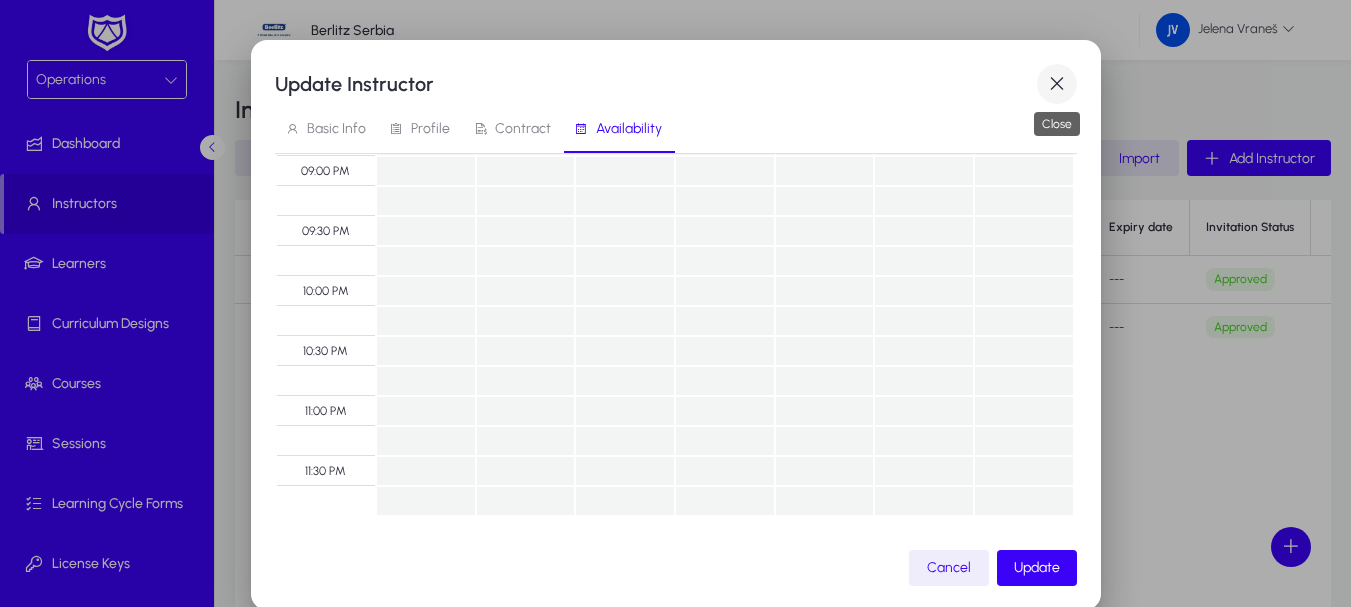 click at bounding box center [1057, 84] 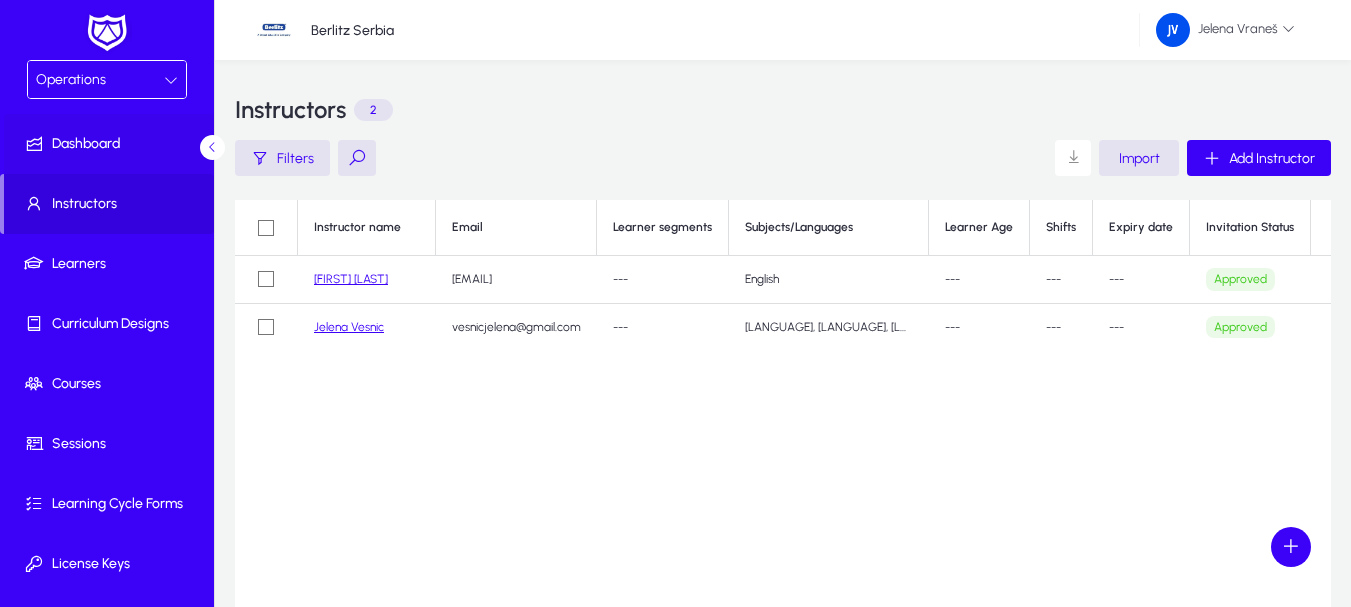 click on "Dashboard" 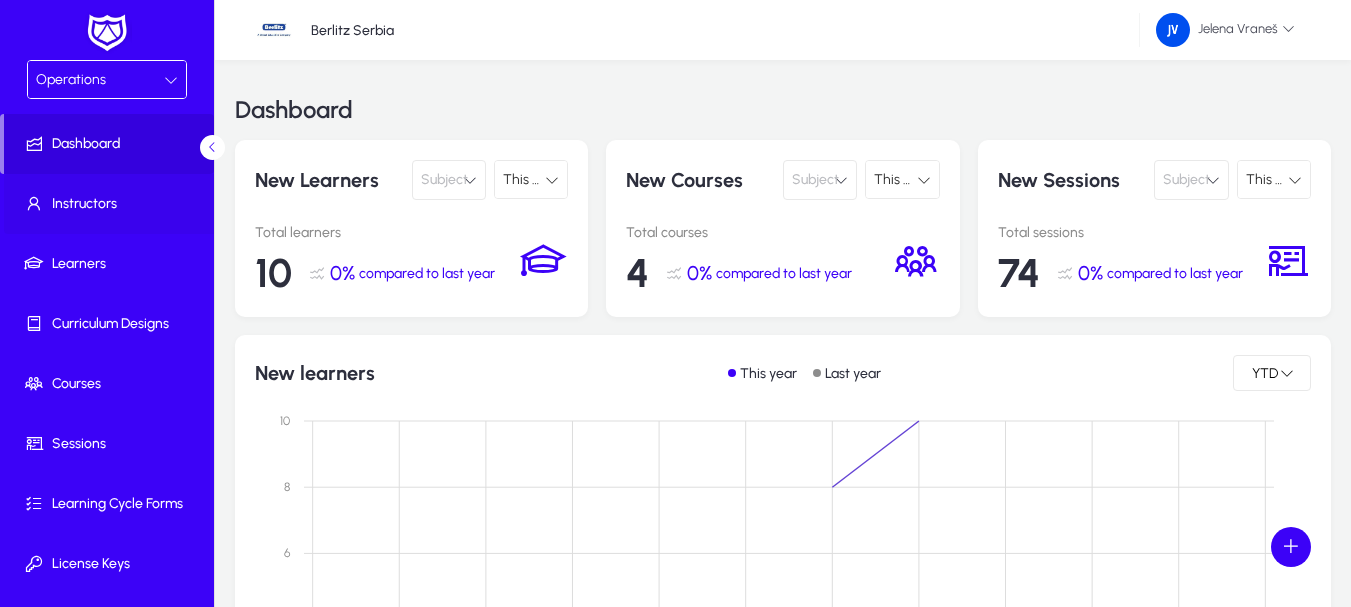 click on "Instructors" 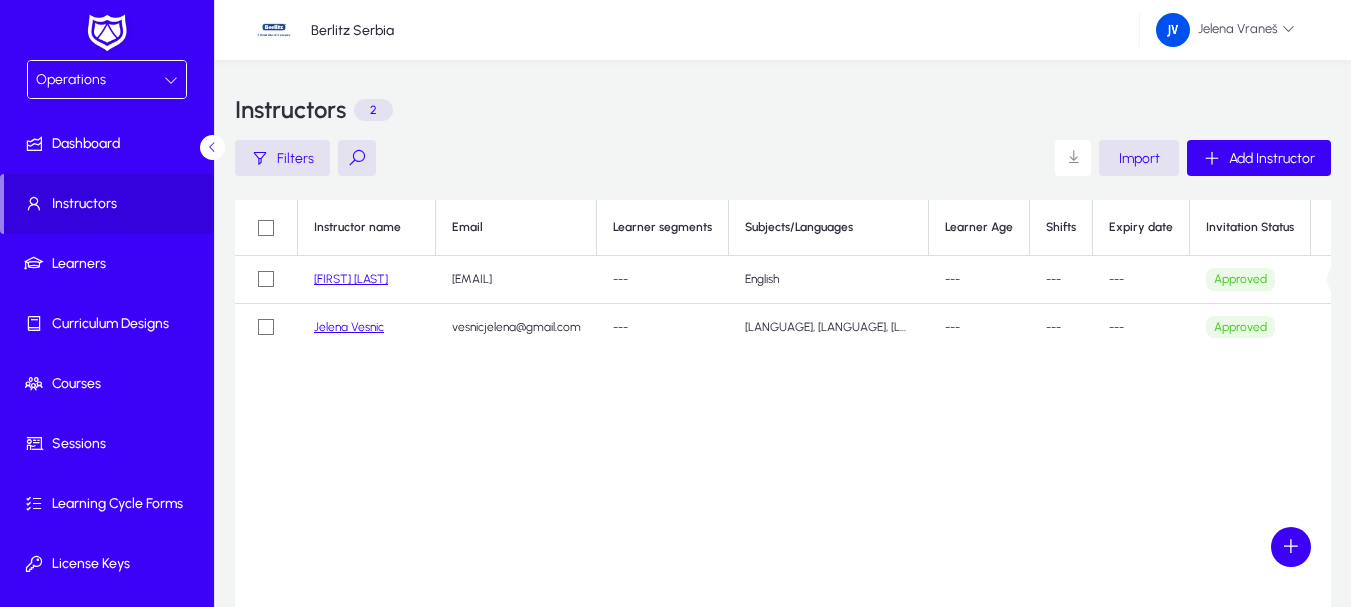 click 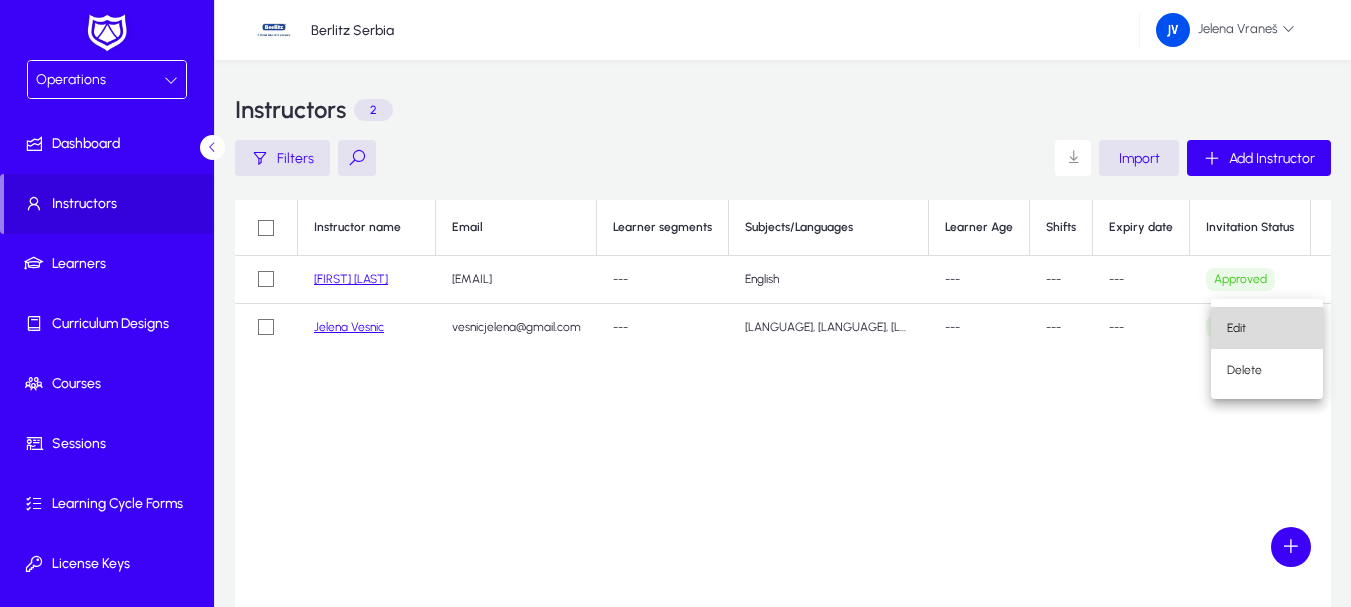 click on "Edit" at bounding box center (1267, 328) 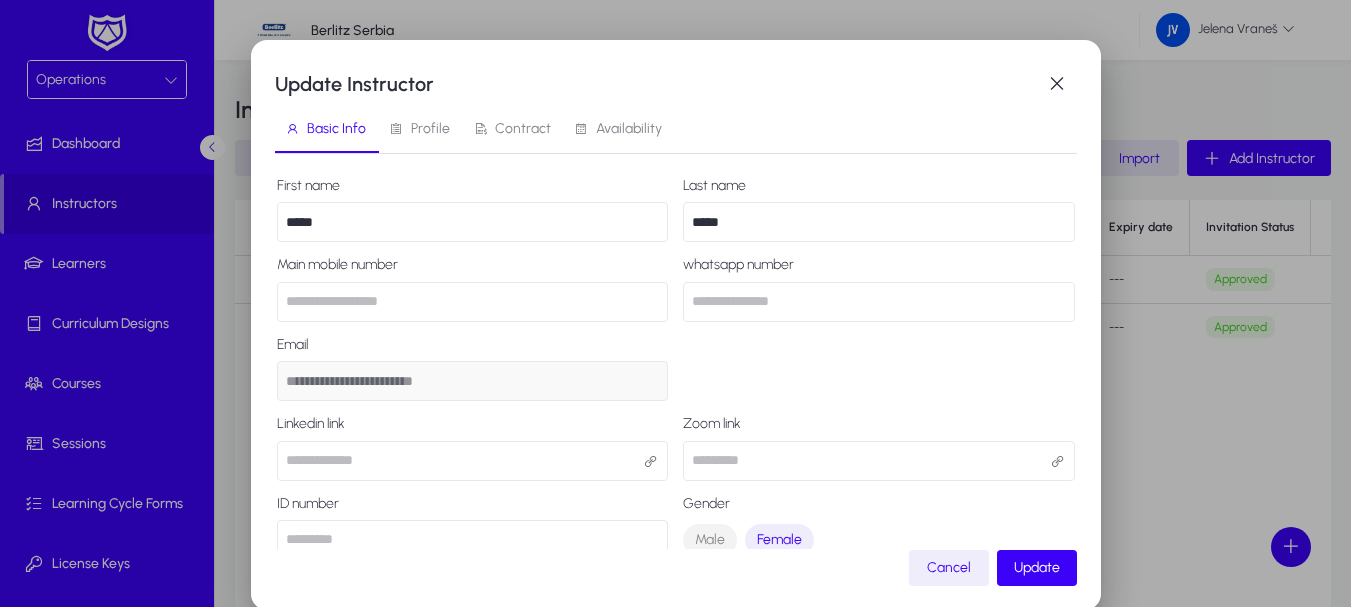 scroll, scrollTop: 233, scrollLeft: 0, axis: vertical 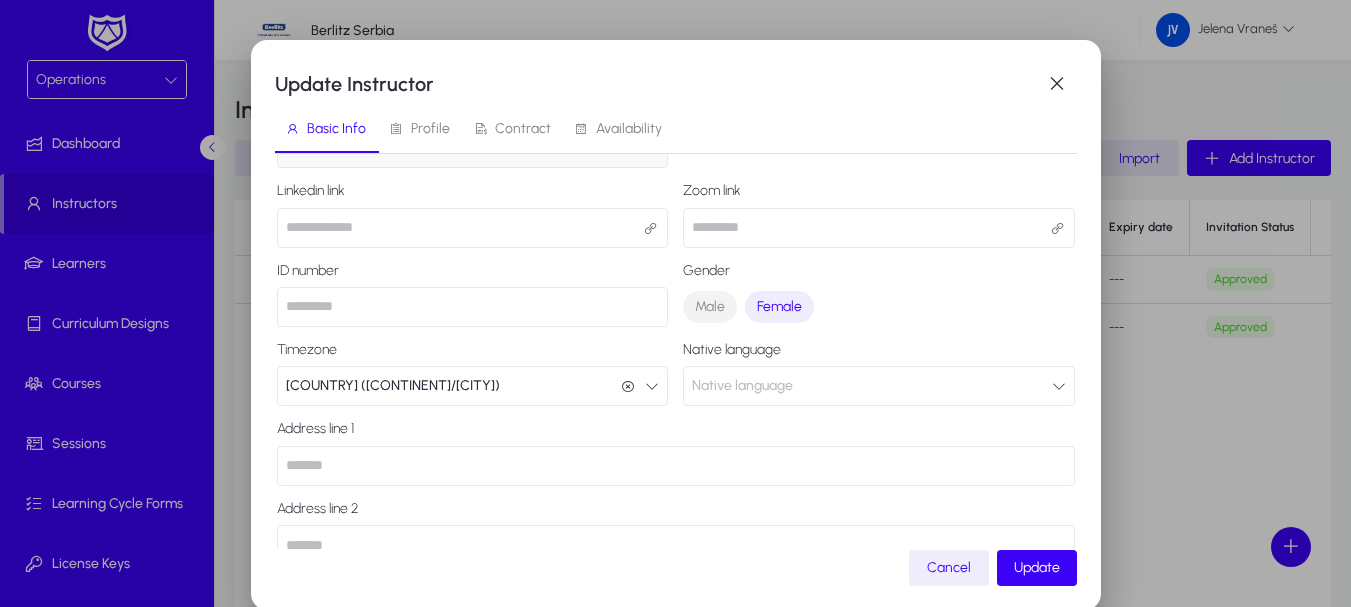 click on "Profile" at bounding box center [430, 129] 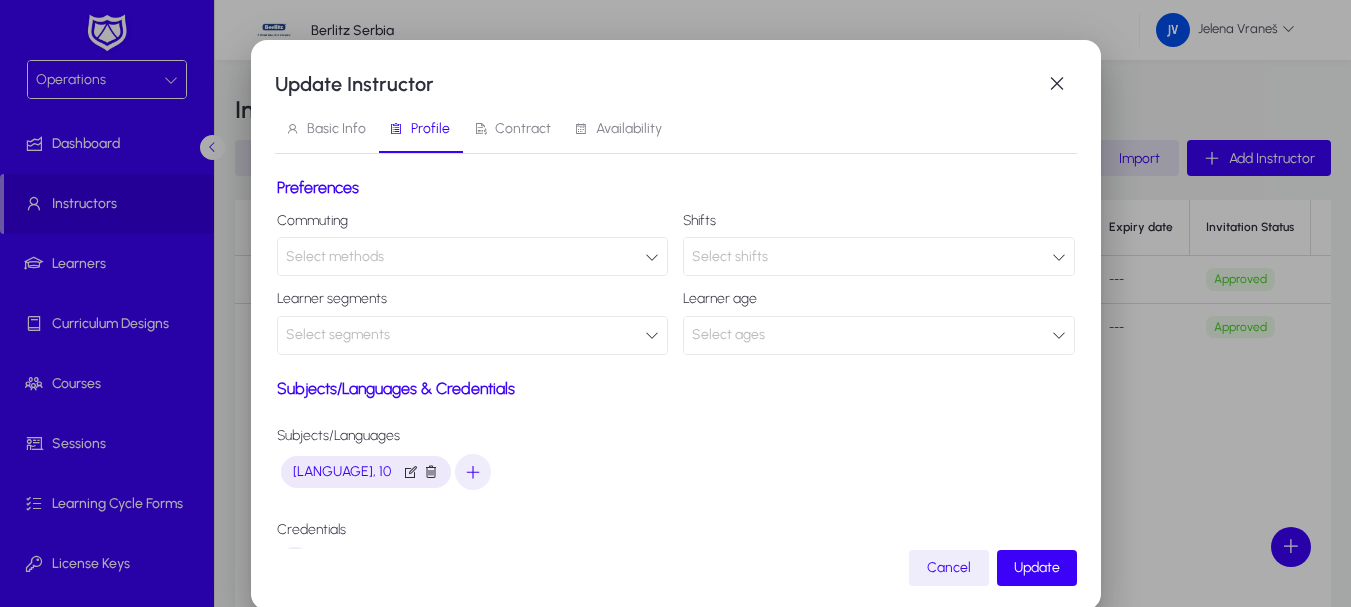 scroll, scrollTop: 66, scrollLeft: 0, axis: vertical 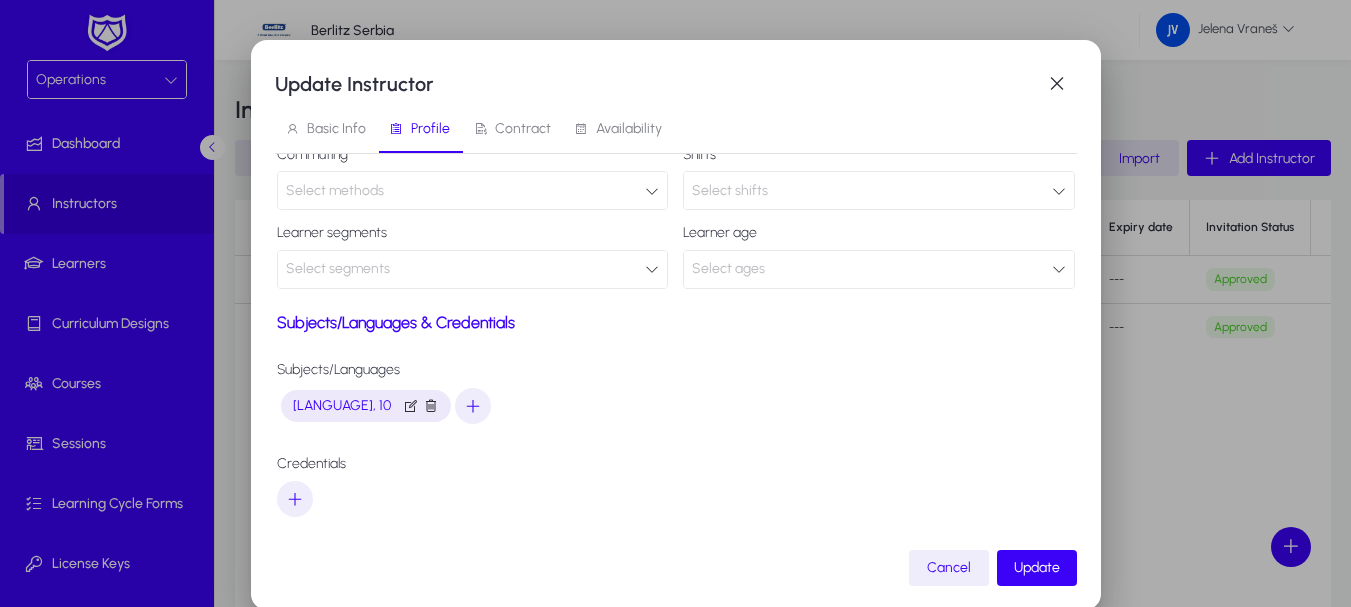 drag, startPoint x: 617, startPoint y: 125, endPoint x: 765, endPoint y: 186, distance: 160.07811 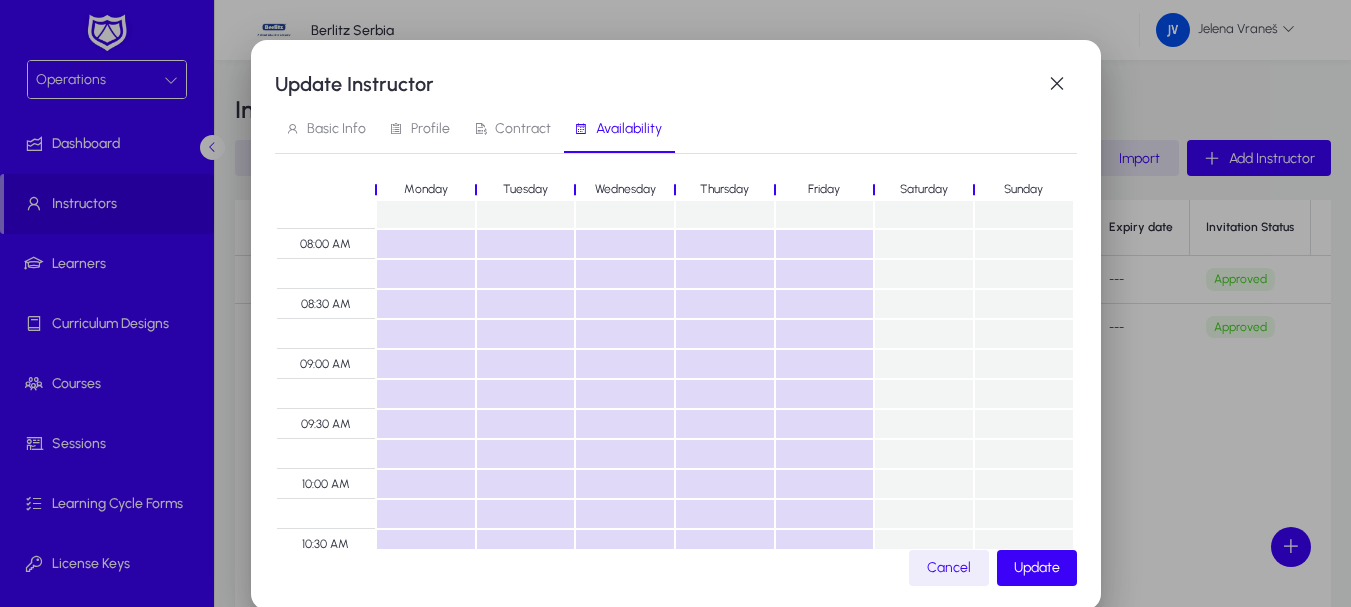 scroll, scrollTop: 700, scrollLeft: 0, axis: vertical 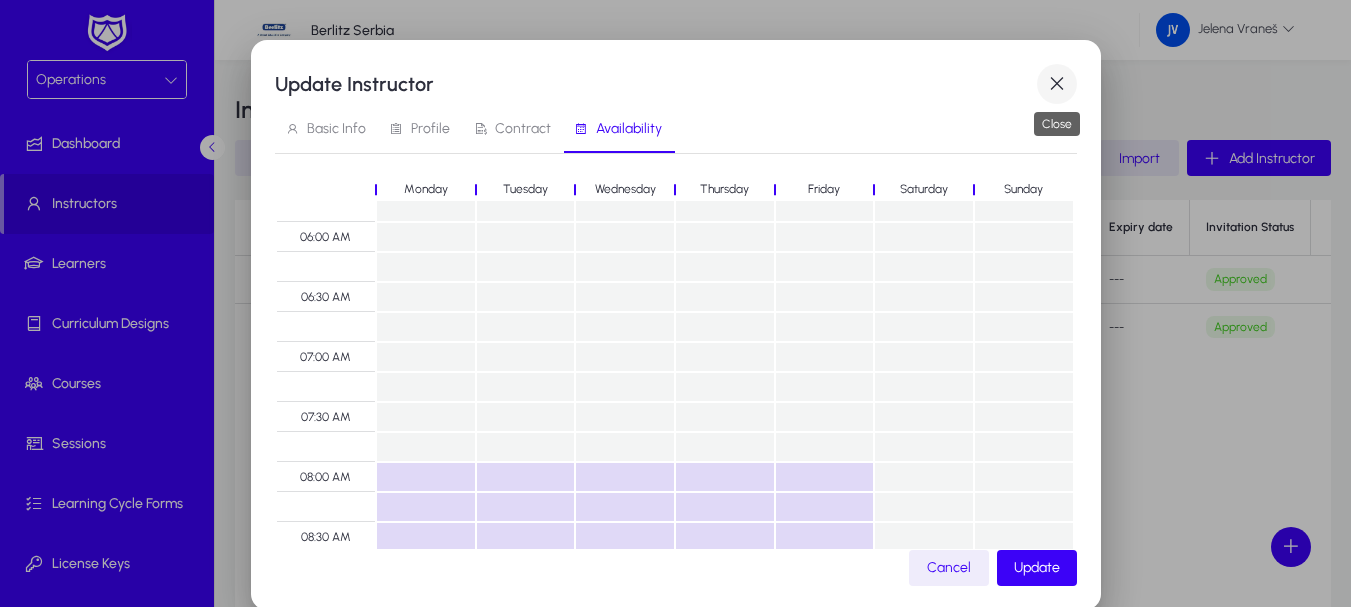 click at bounding box center [1057, 84] 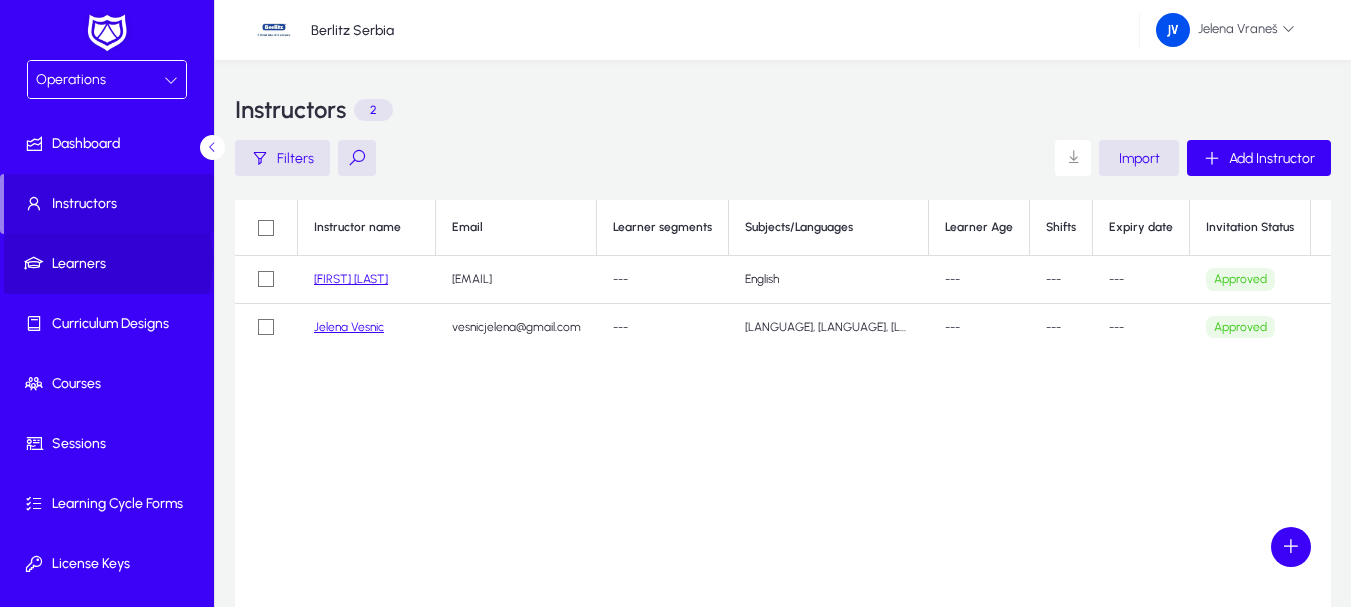 click on "Learners" 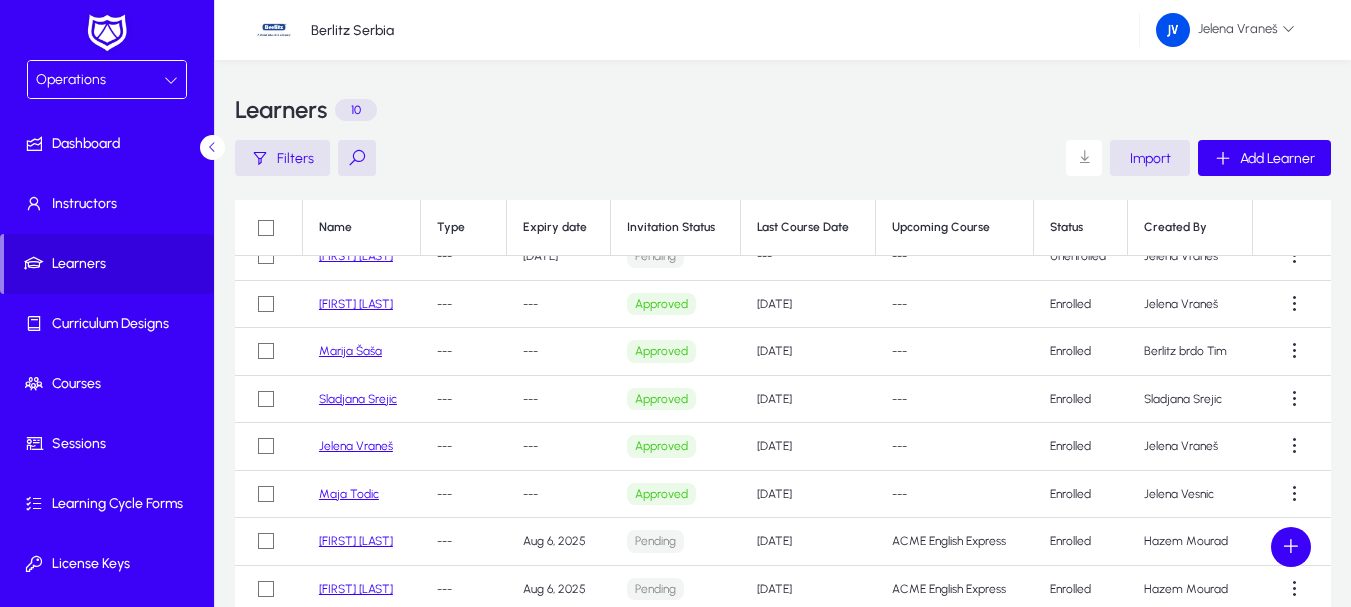 scroll, scrollTop: 30, scrollLeft: 0, axis: vertical 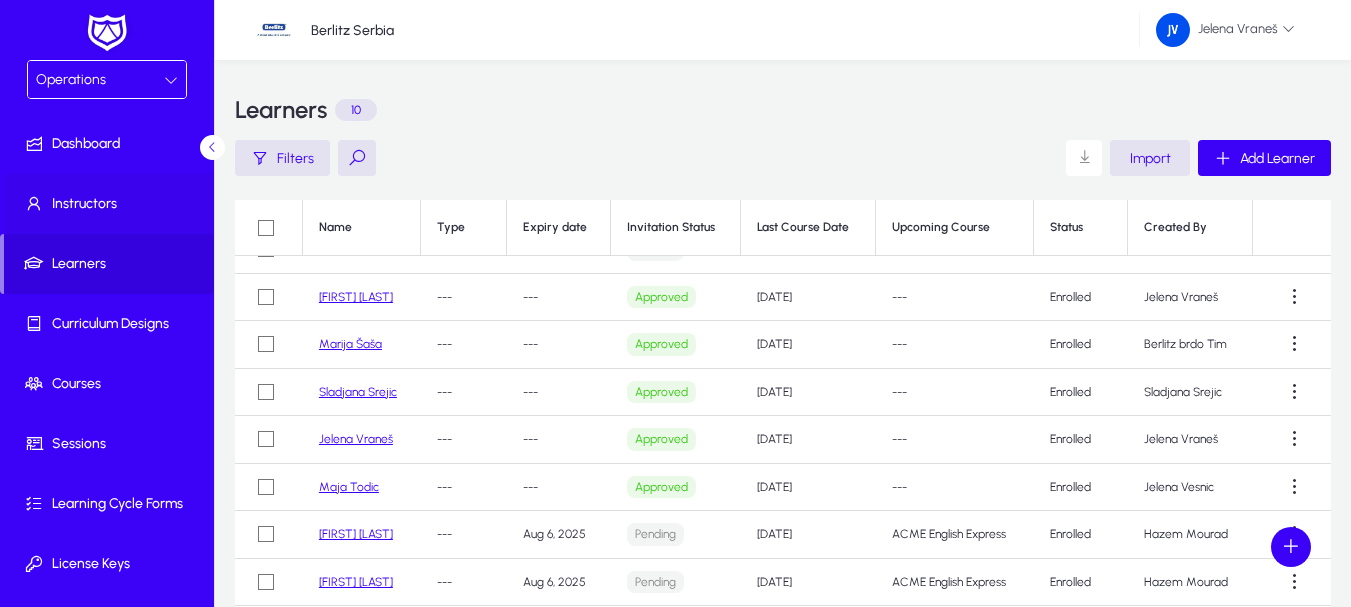 click on "Instructors" 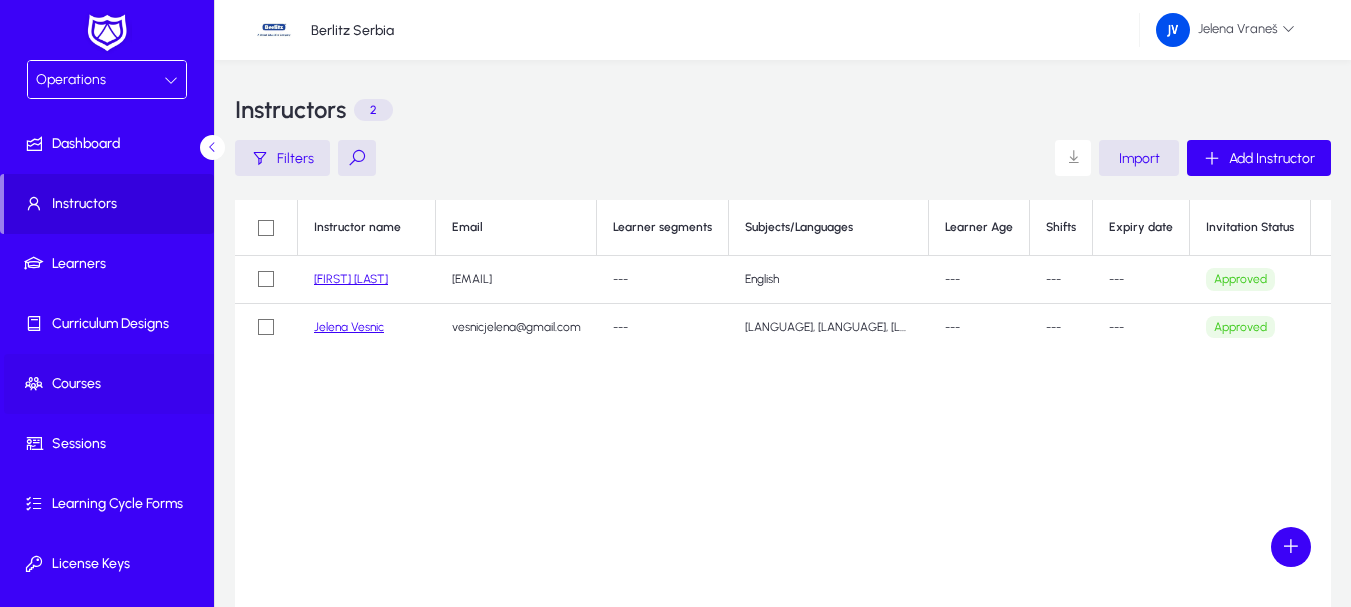 click 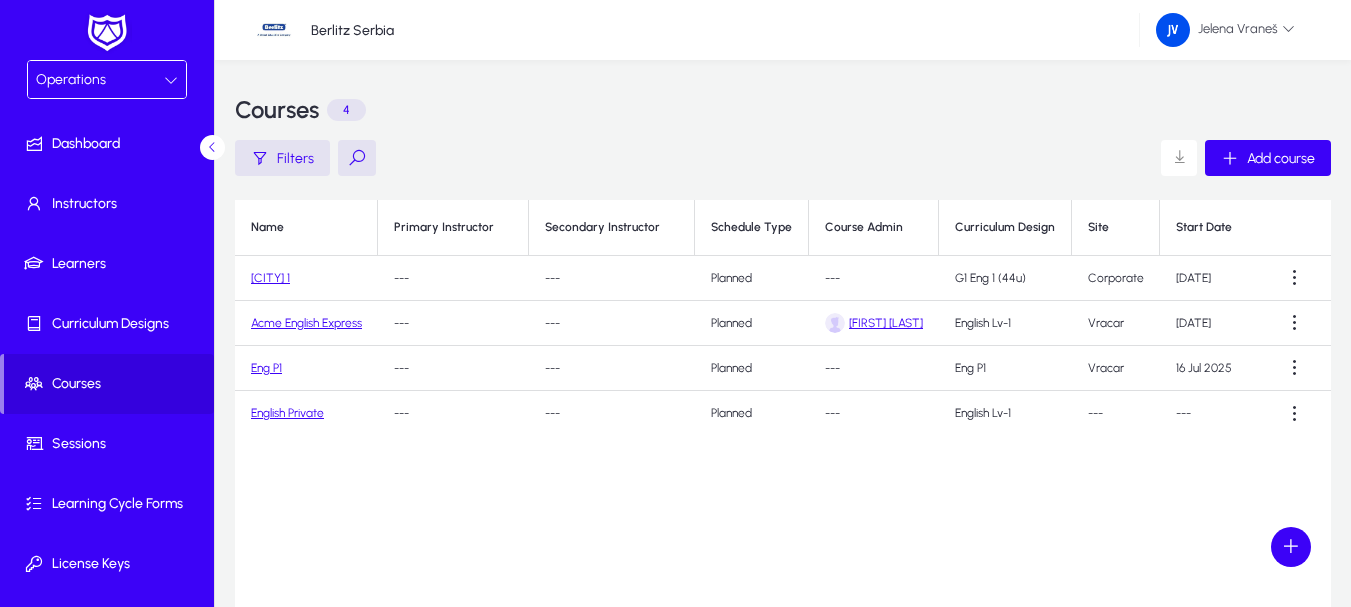 click on "[CITY] 1" 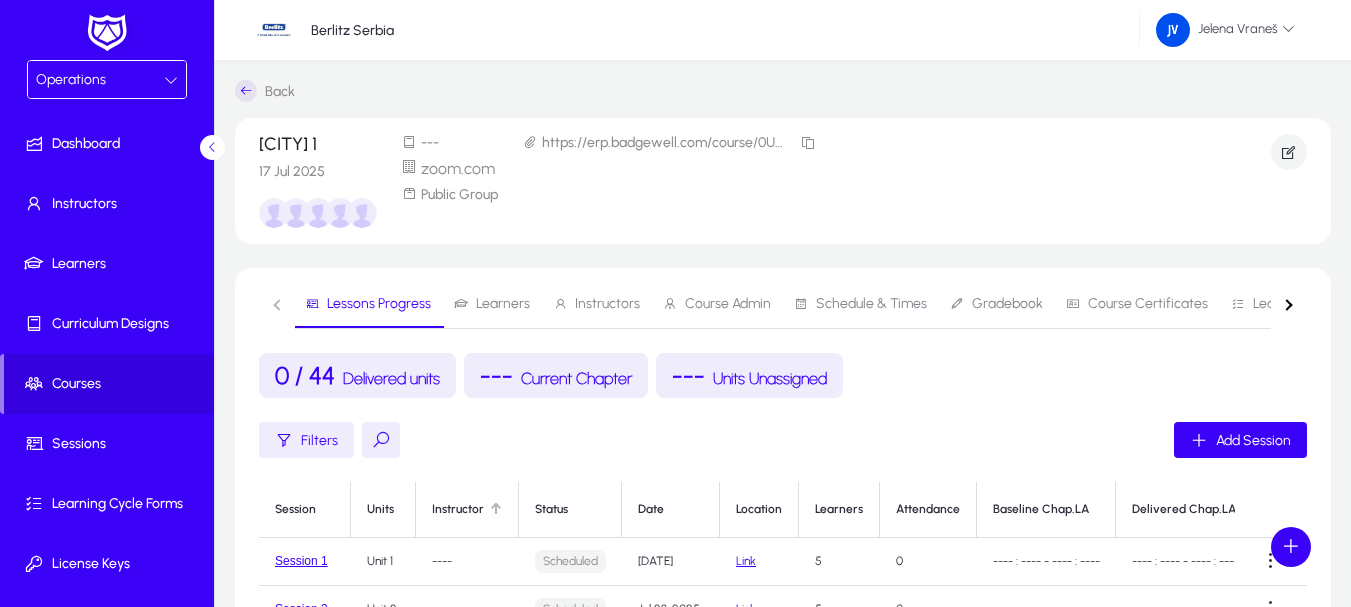 click on "Instructor" 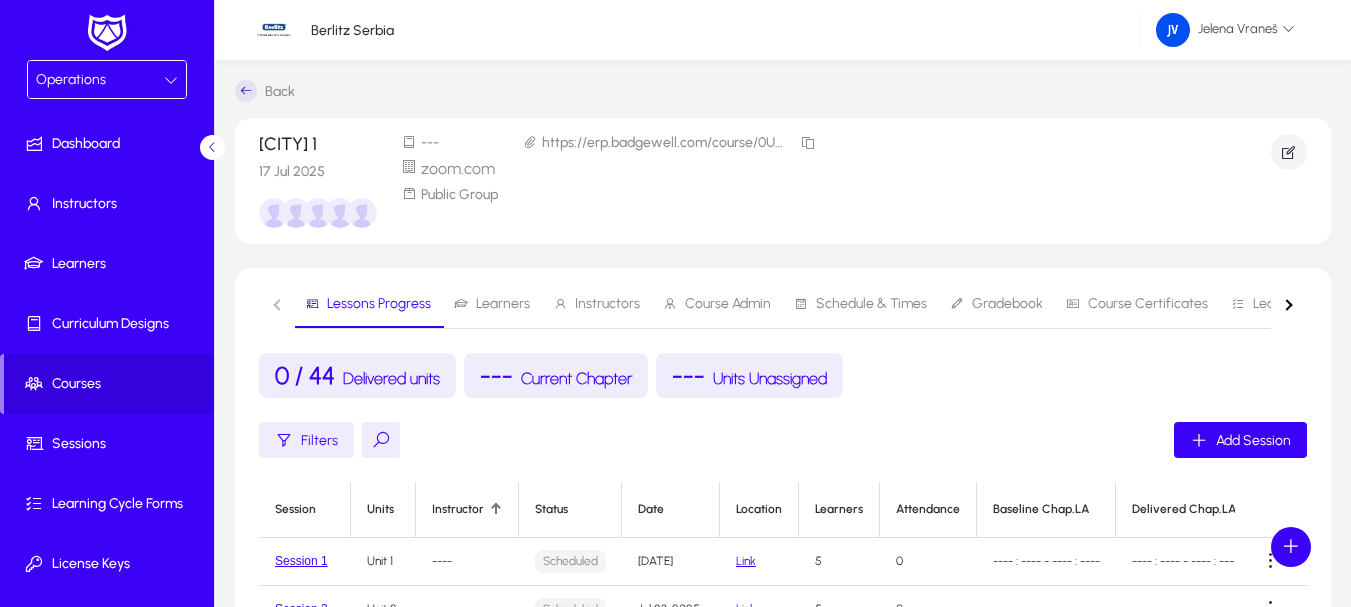 click 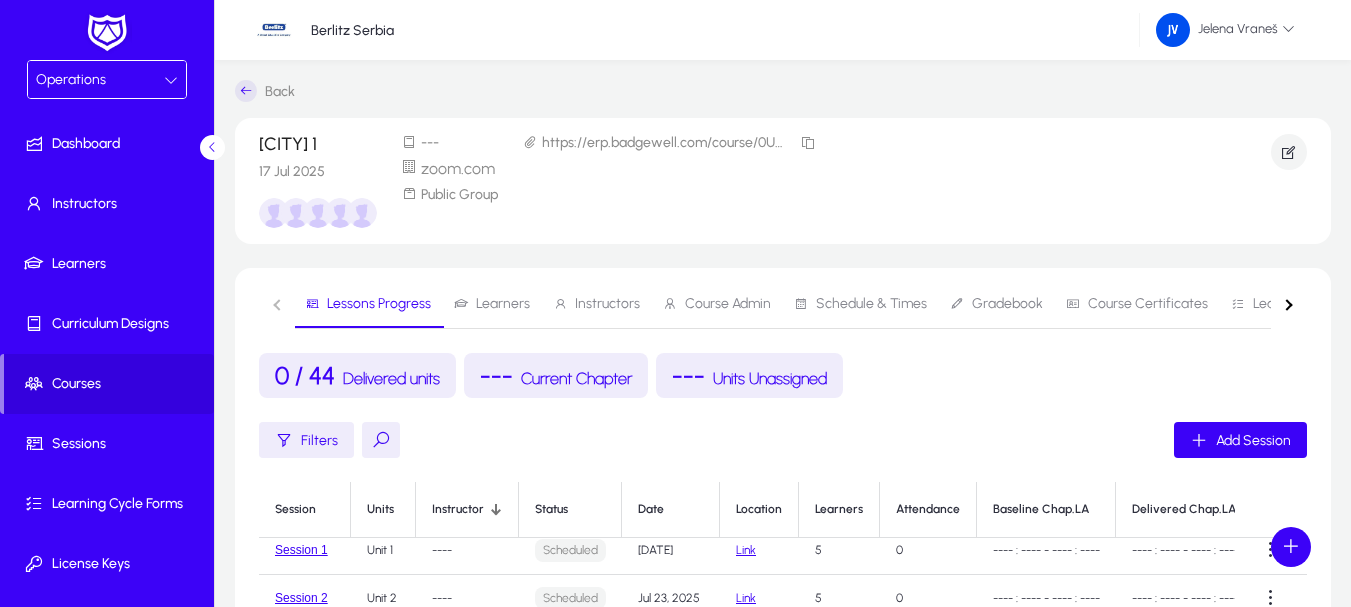 scroll, scrollTop: 45, scrollLeft: 0, axis: vertical 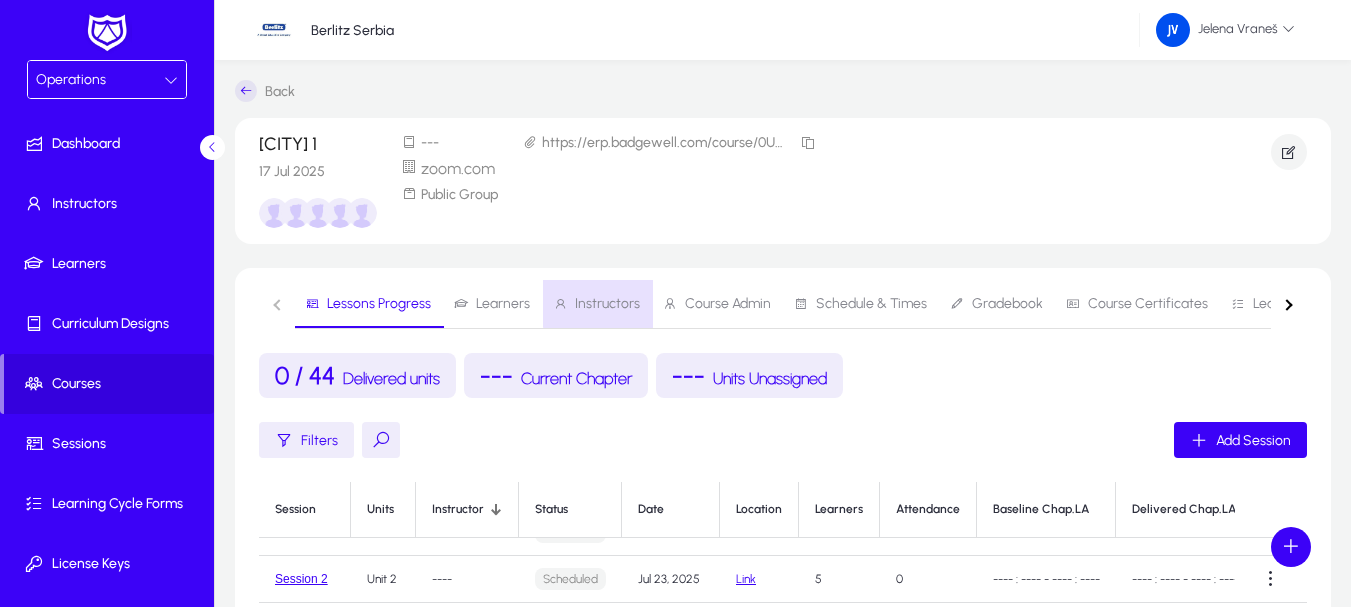 click on "Instructors" at bounding box center [607, 304] 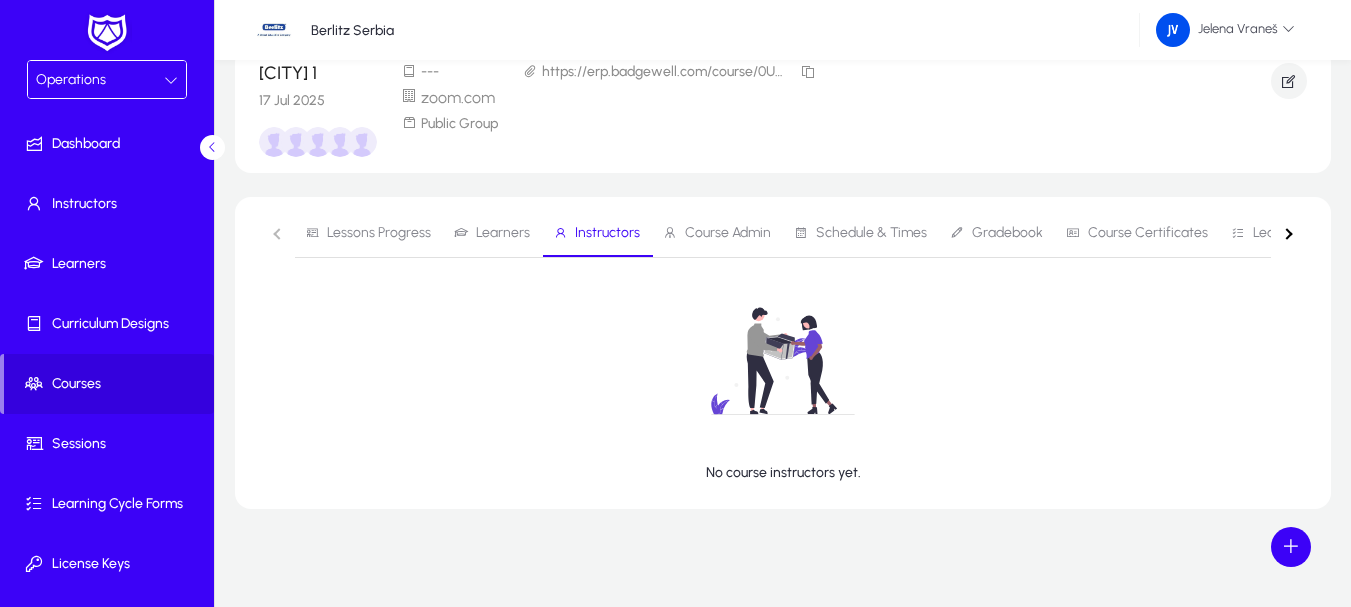 scroll, scrollTop: 73, scrollLeft: 0, axis: vertical 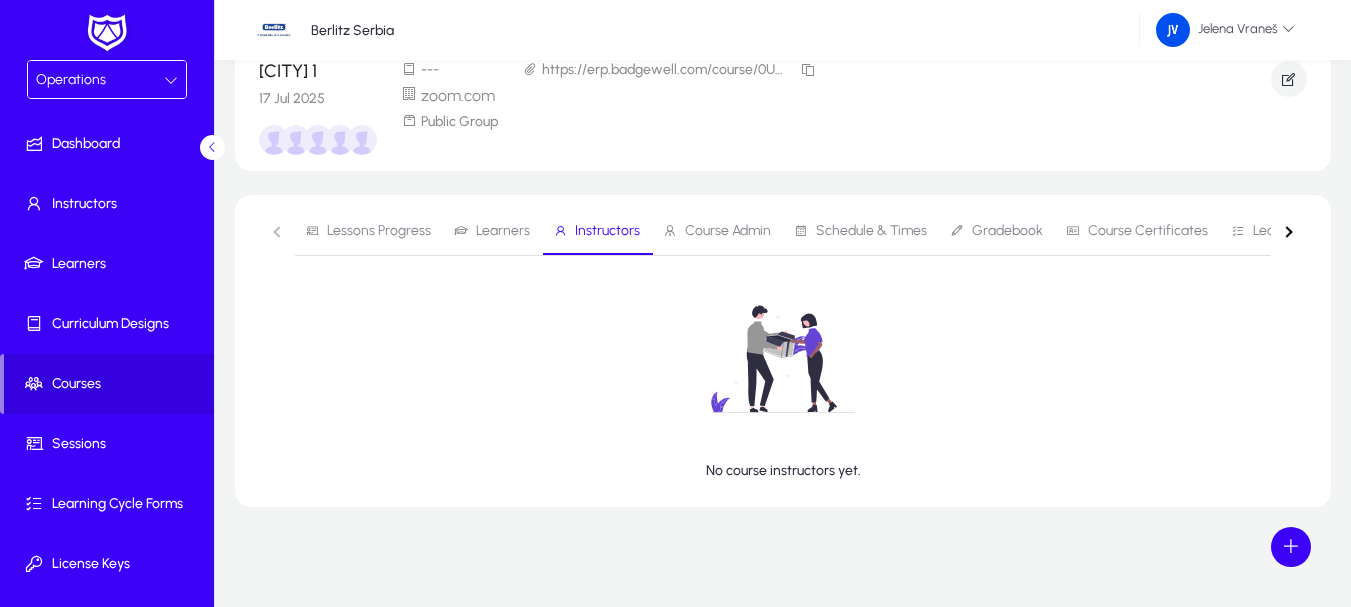 click 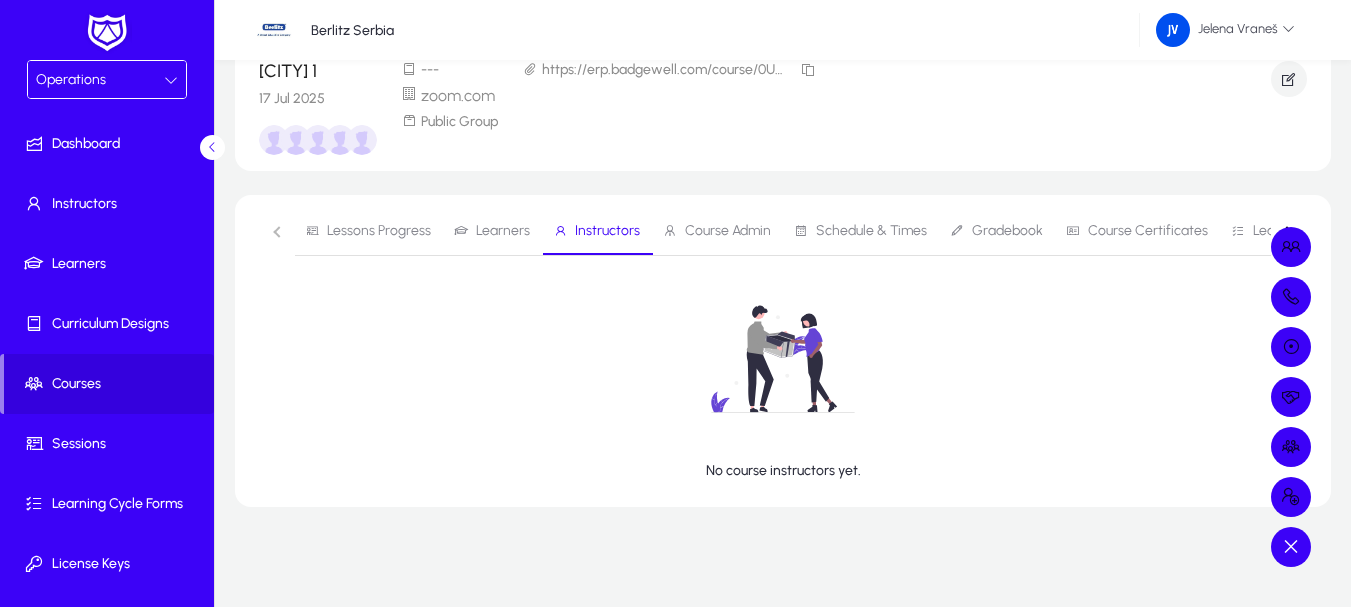 click at bounding box center (675, 303) 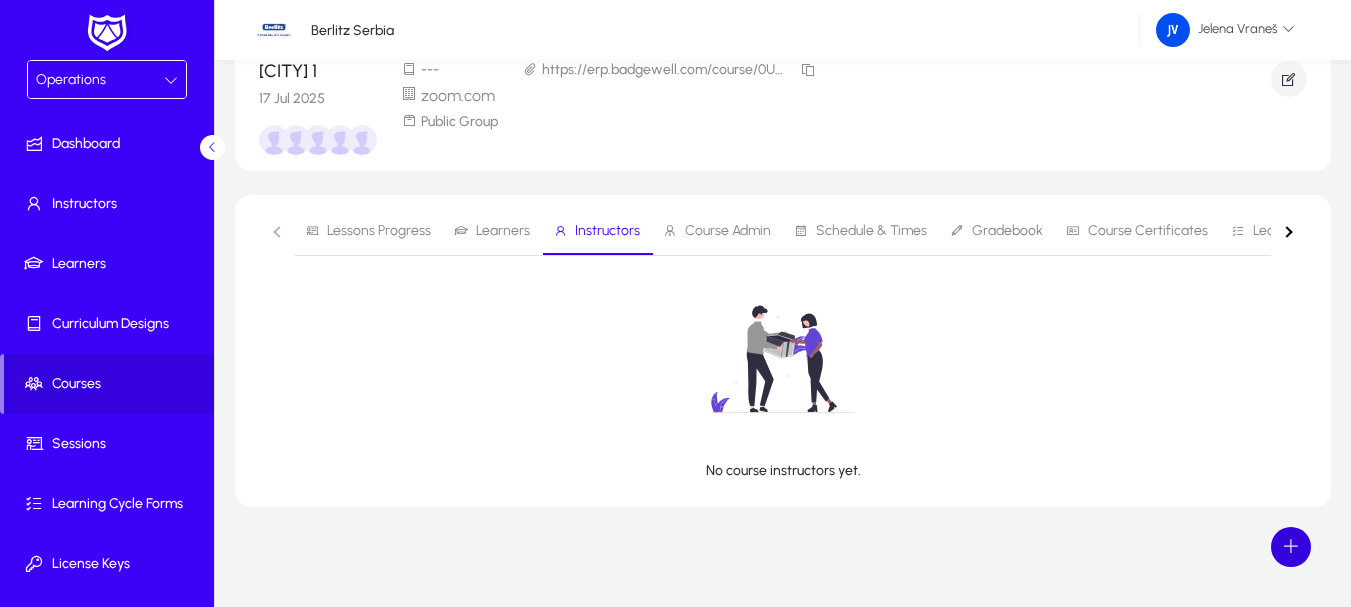 click 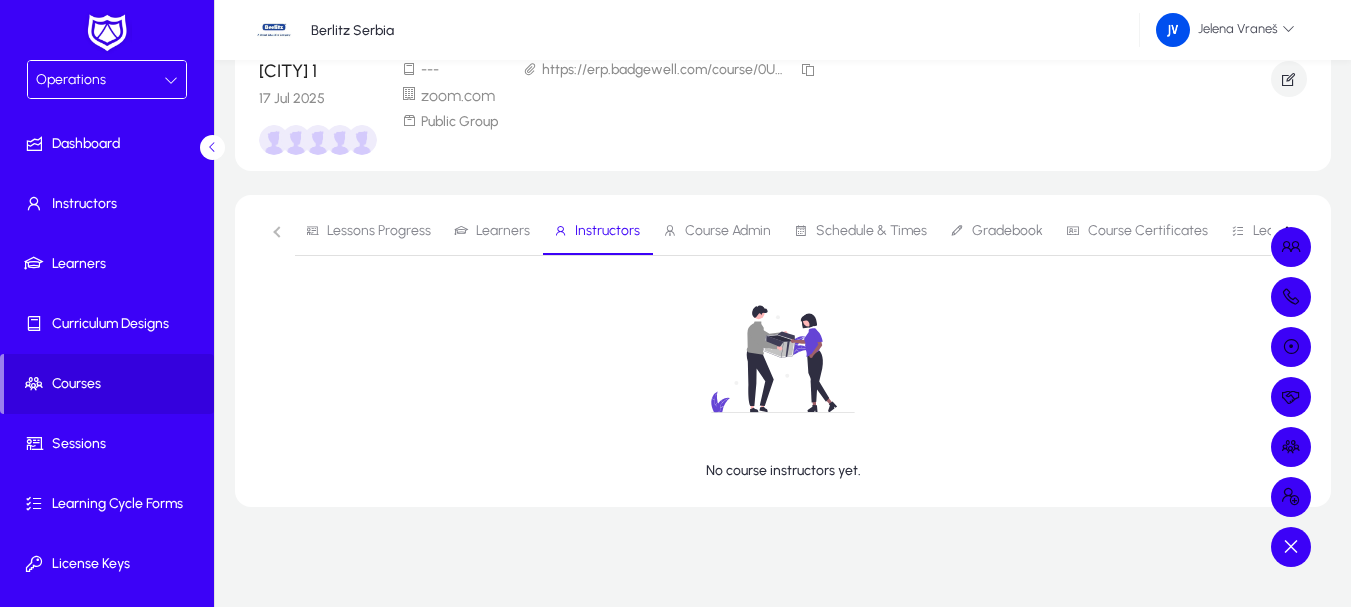 click at bounding box center [675, 303] 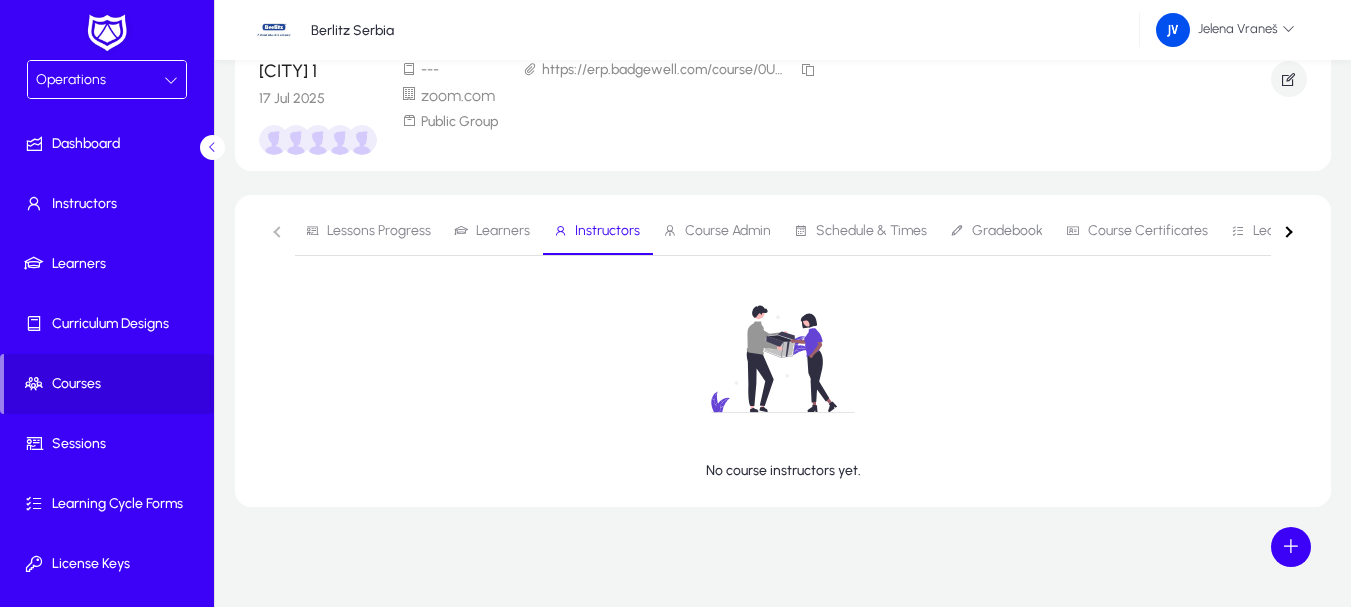 click on "Lessons Progress   Learners   Instructors   Course Admin   Schedule & Times   Gradebook   Course Certificates   Learning Cycle Forms" 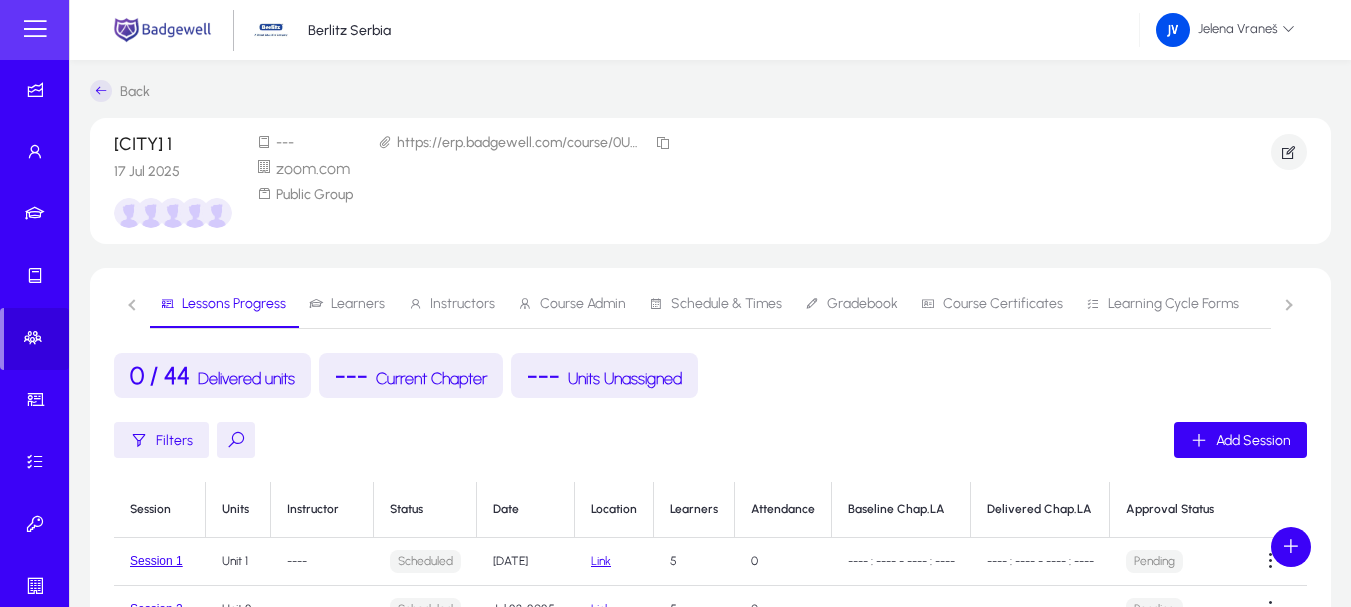 scroll, scrollTop: 233, scrollLeft: 0, axis: vertical 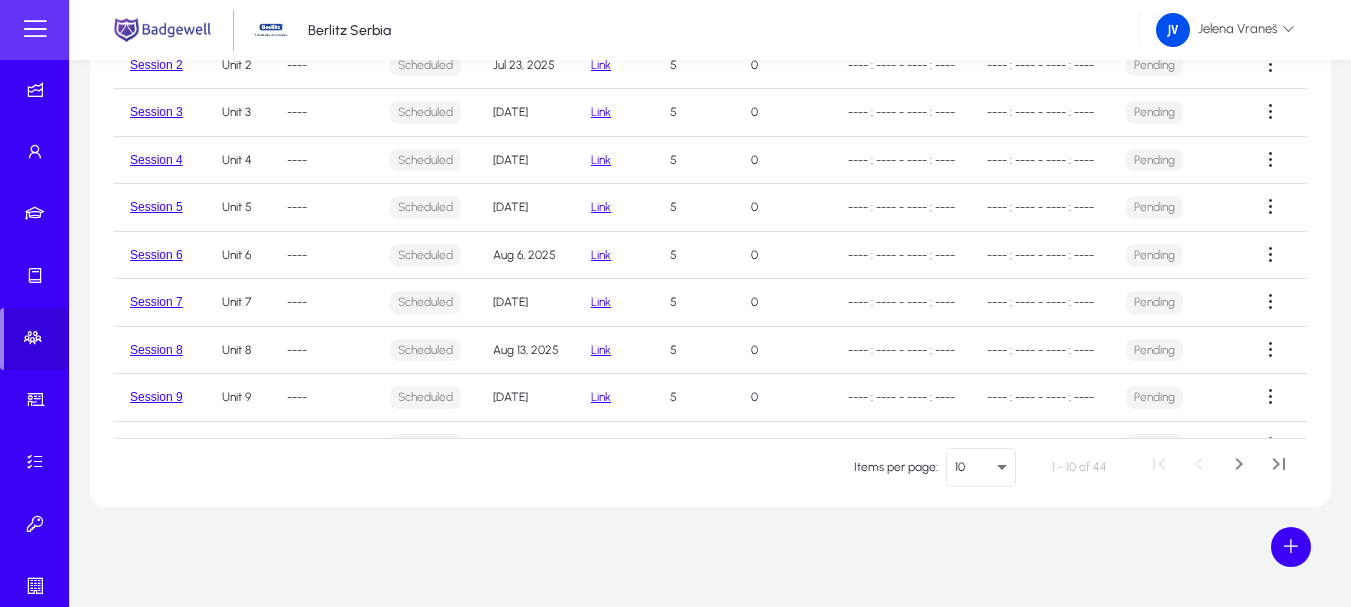 click on "Scheduled" 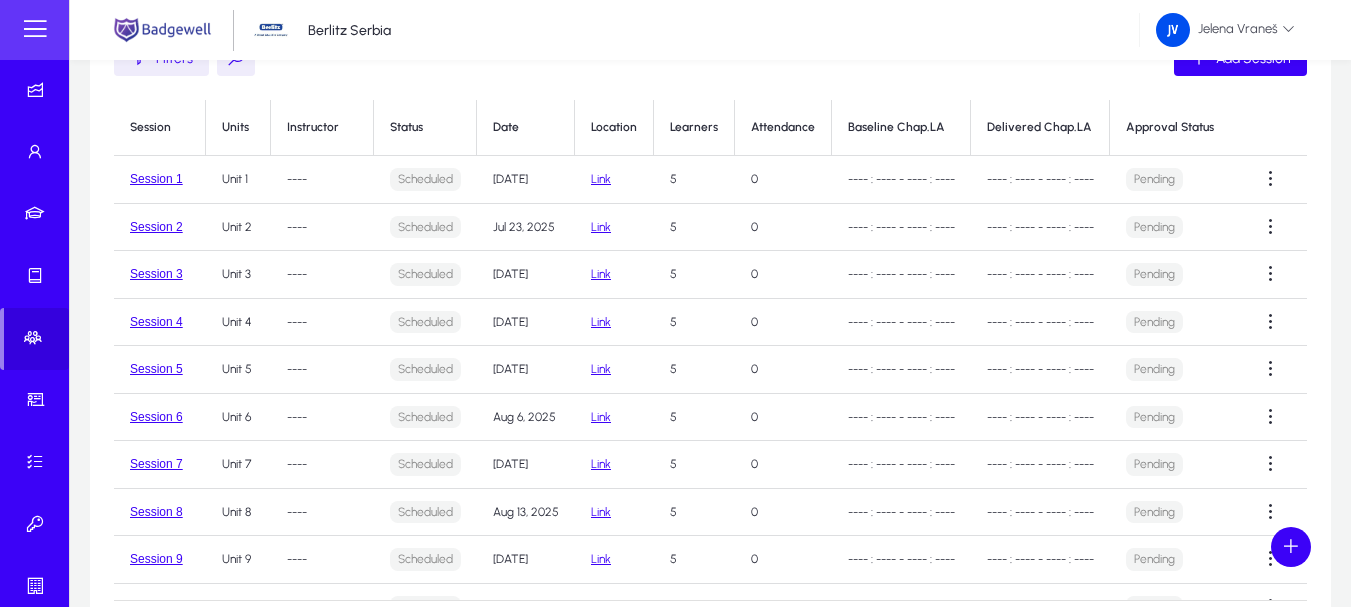 scroll, scrollTop: 311, scrollLeft: 0, axis: vertical 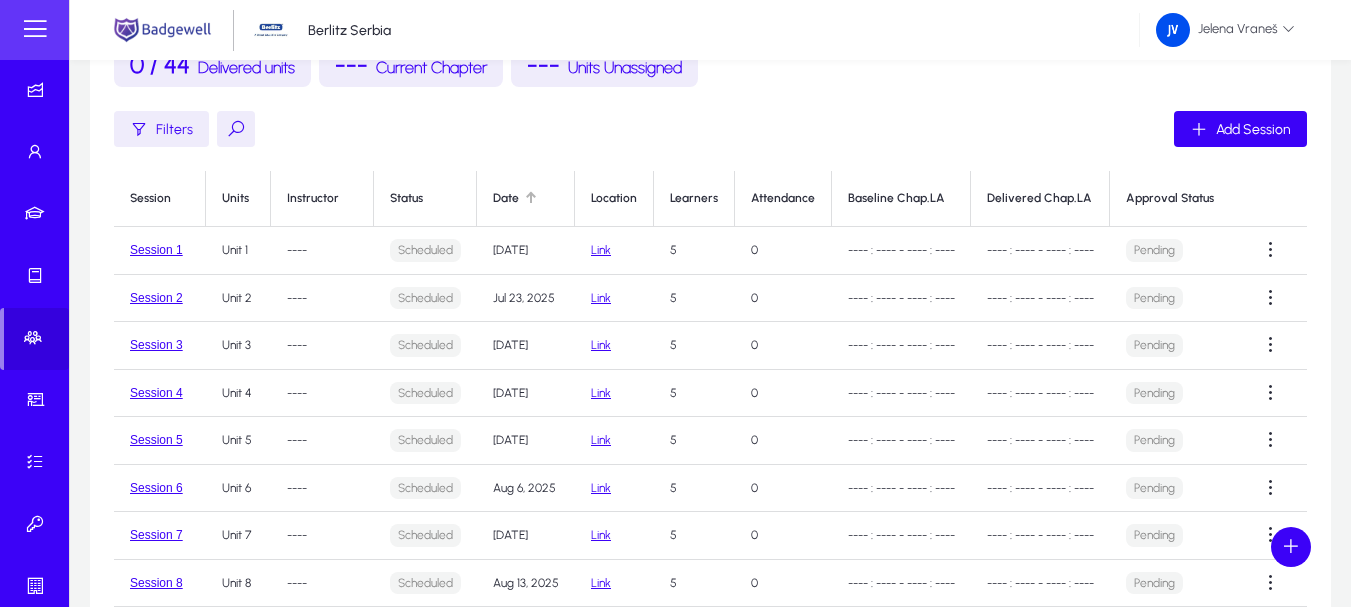 click on "Date" 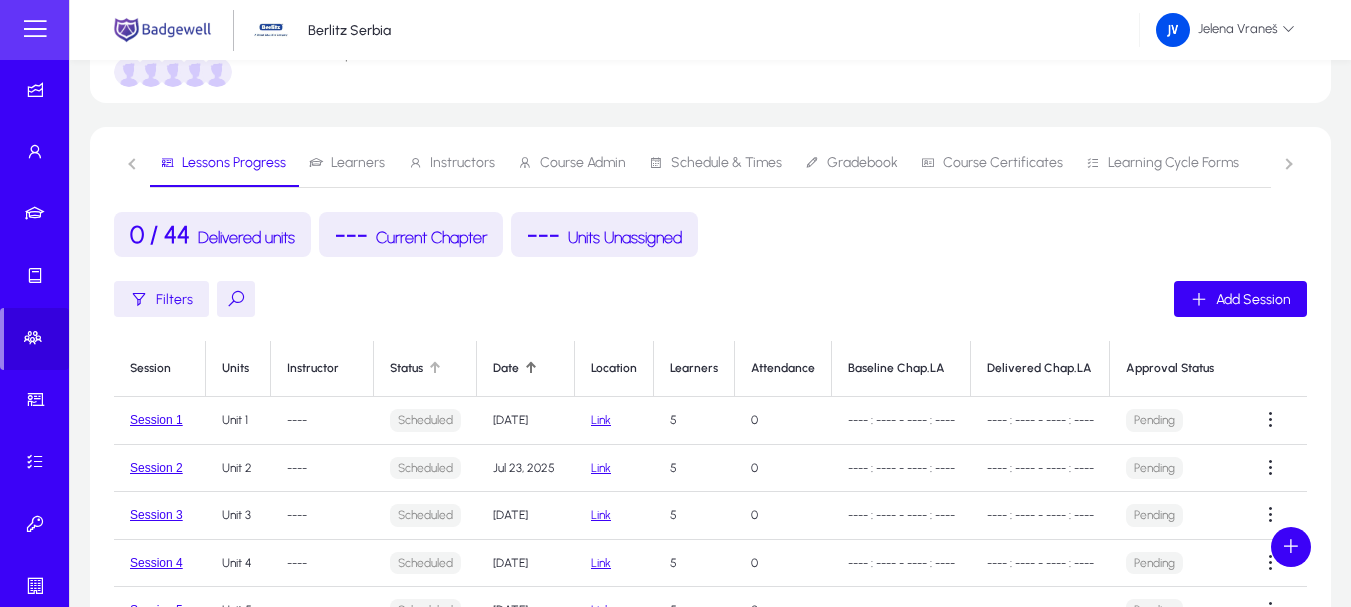 scroll, scrollTop: 77, scrollLeft: 0, axis: vertical 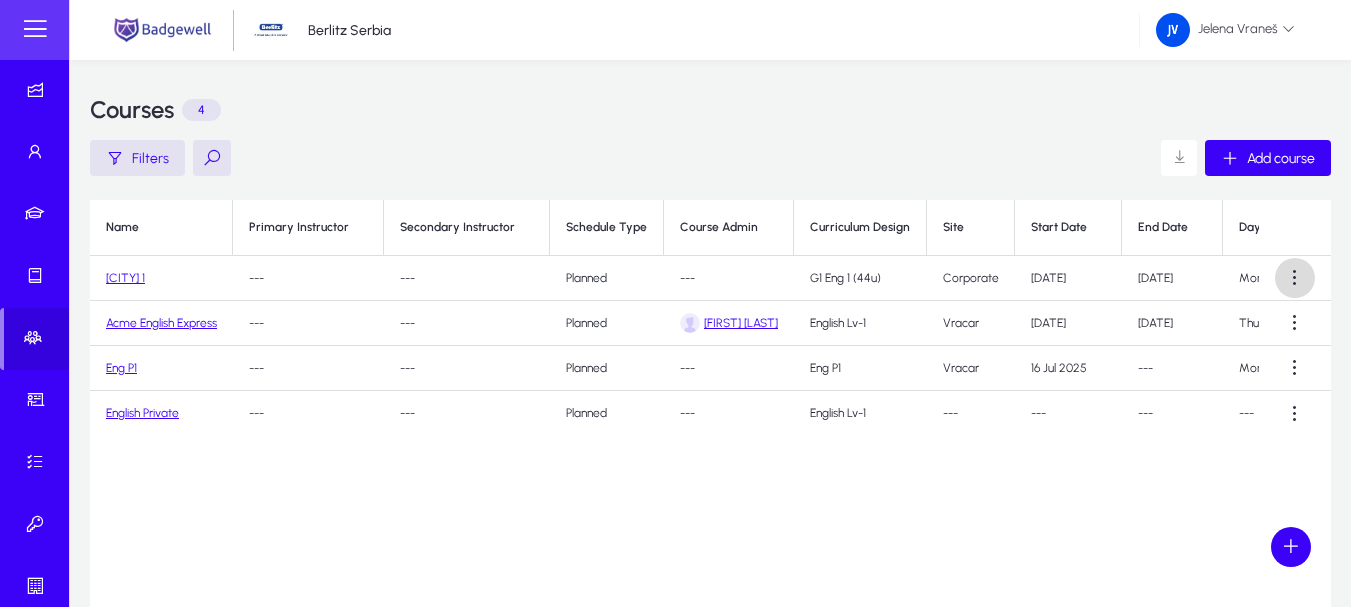 click 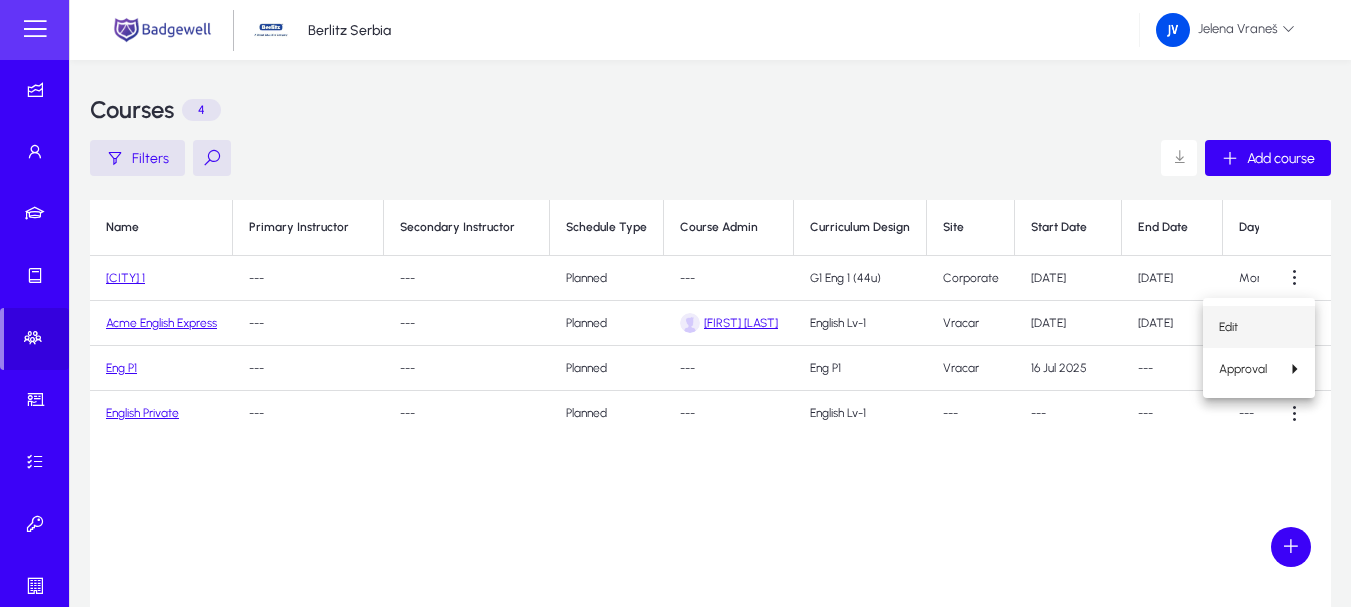 click on "Edit" at bounding box center [1259, 327] 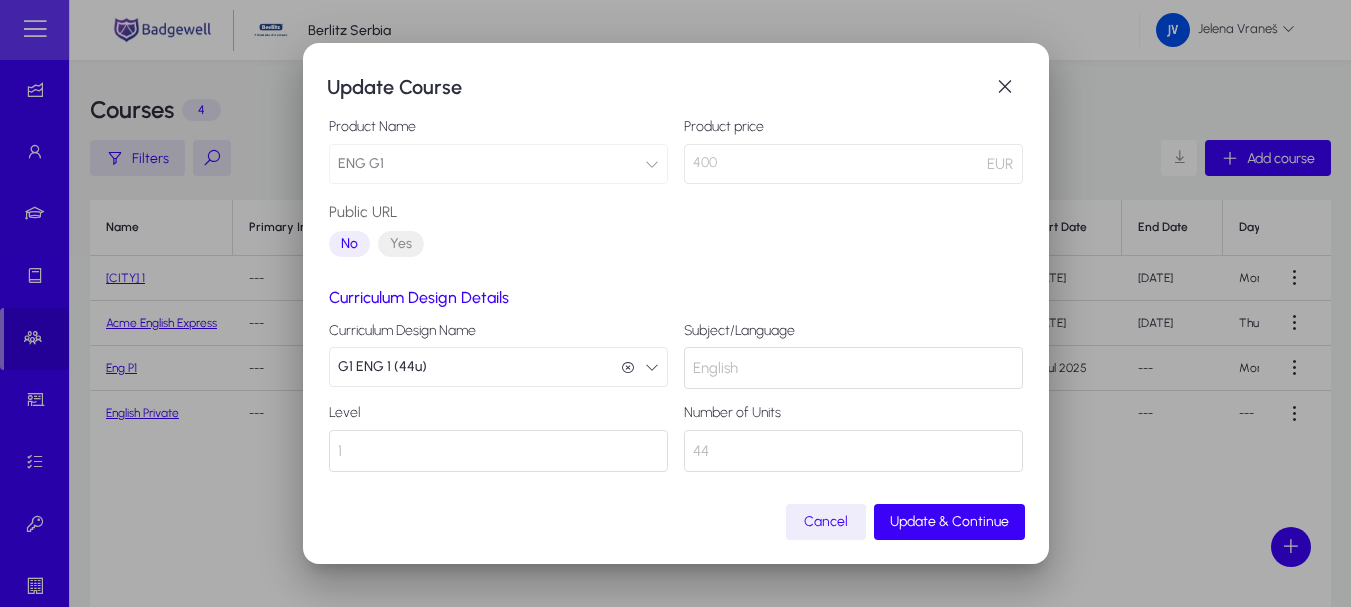 scroll, scrollTop: 28, scrollLeft: 0, axis: vertical 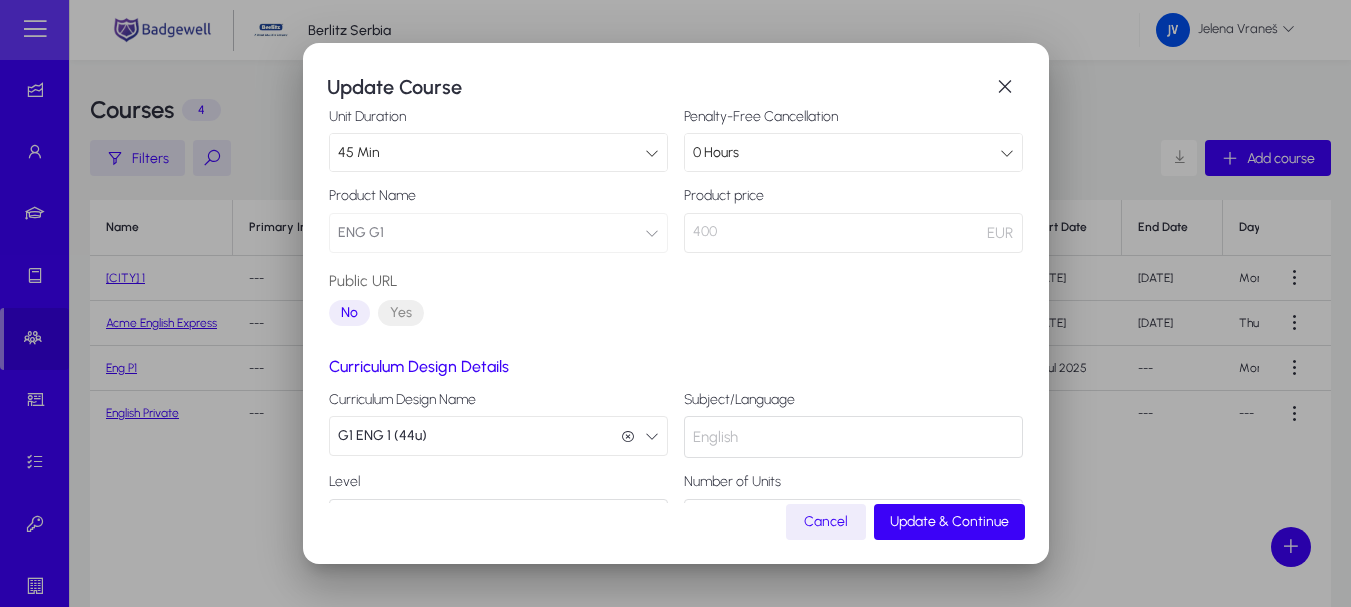 drag, startPoint x: 1153, startPoint y: 482, endPoint x: 1160, endPoint y: 467, distance: 16.552946 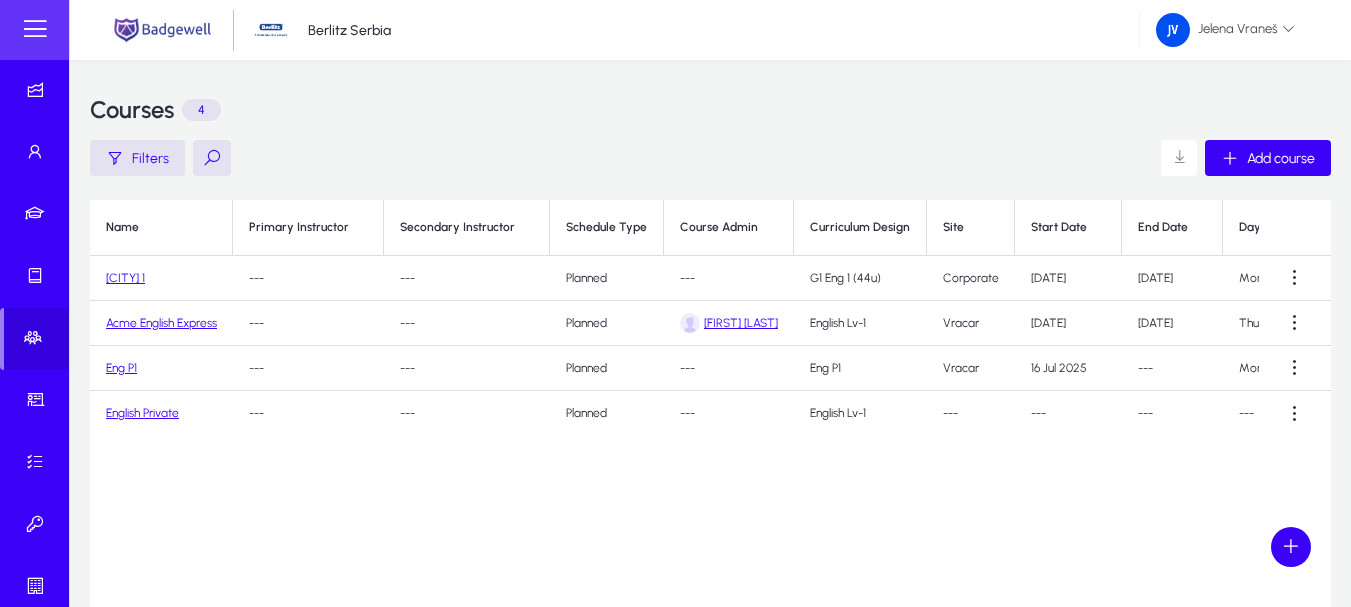 click on "Mon - Wed" 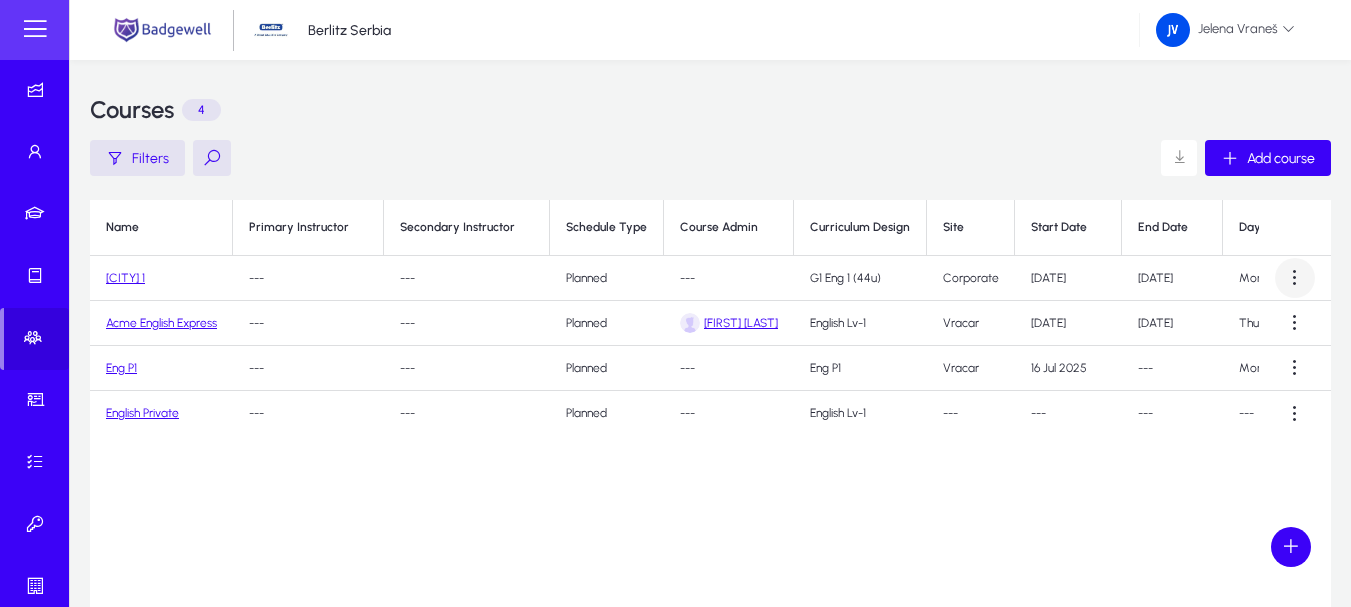 click 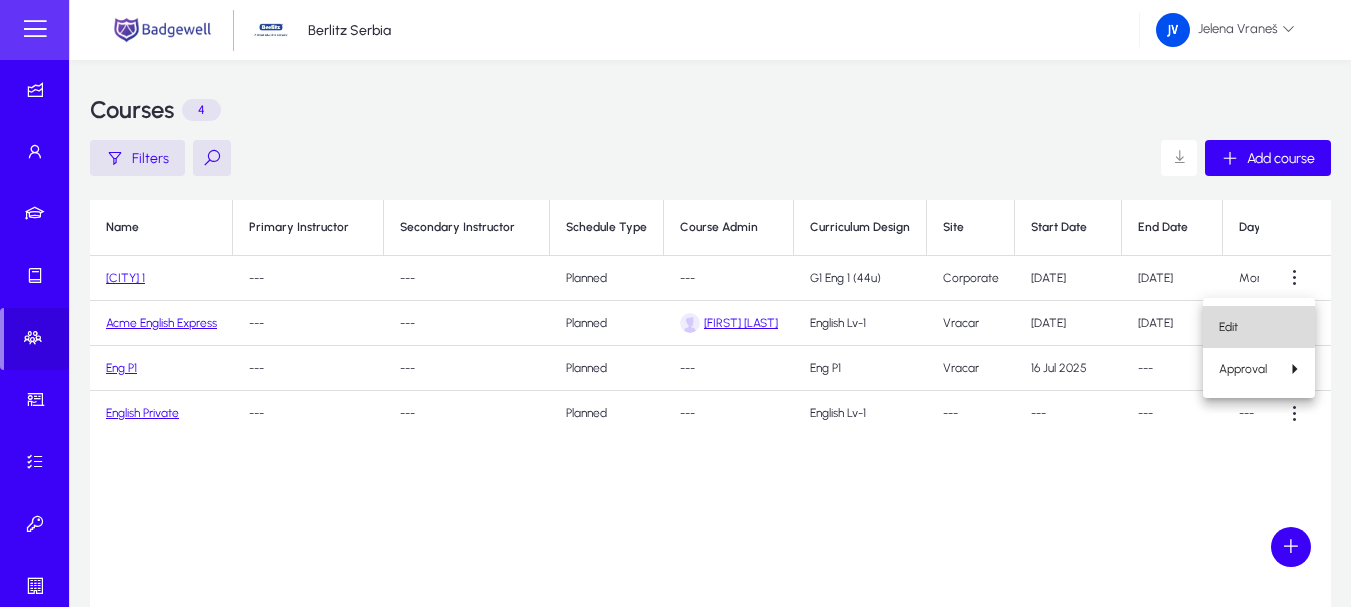 click on "Edit" at bounding box center (1259, 327) 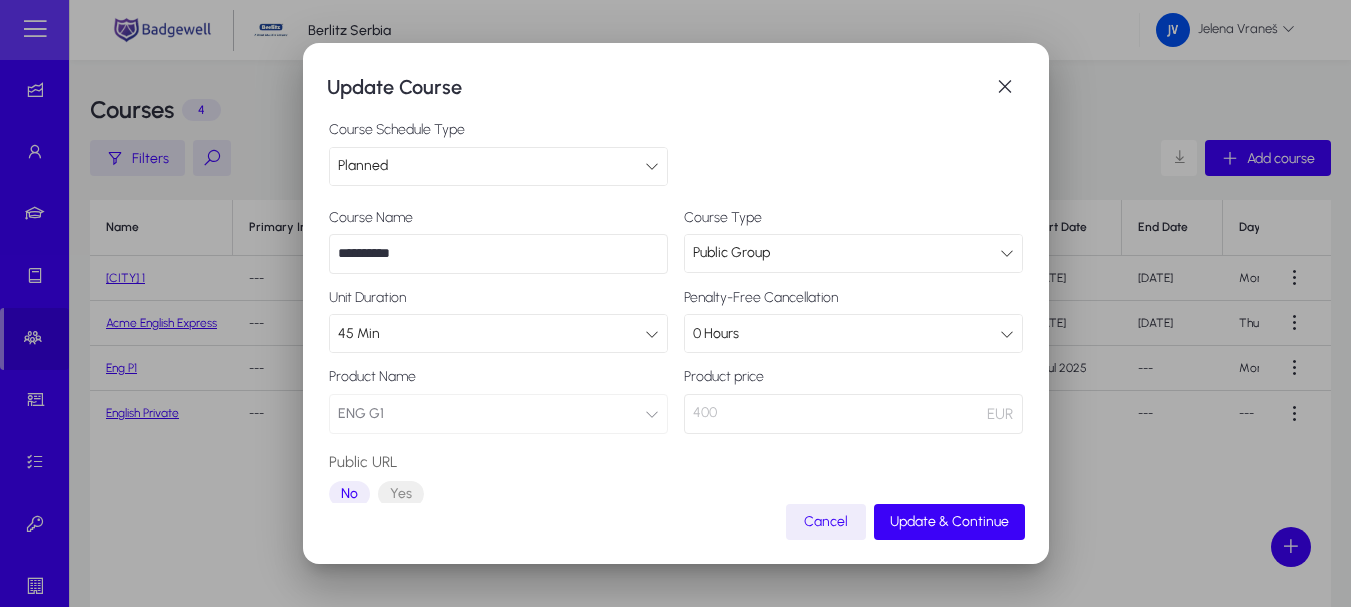 scroll, scrollTop: 0, scrollLeft: 0, axis: both 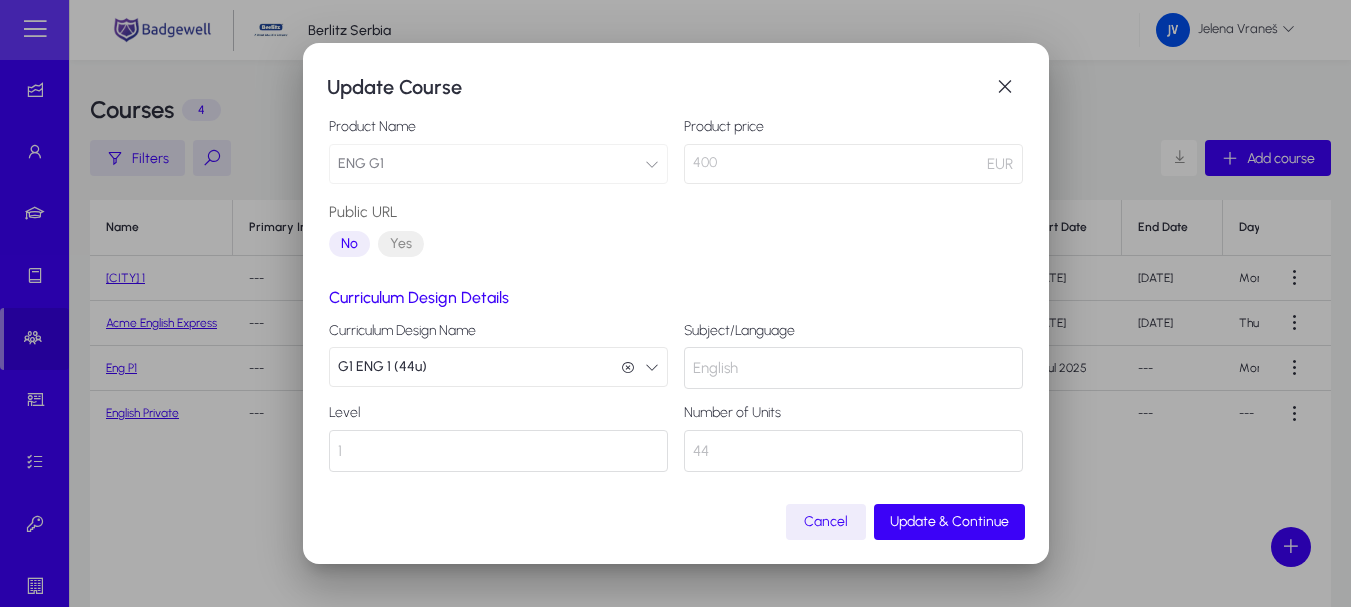click on "[LANGUAGE] [LANGUAGE] ([NUMBER]u)  [LANGUAGE] [LANGUAGE] ([NUMBER]u)" at bounding box center [498, 367] 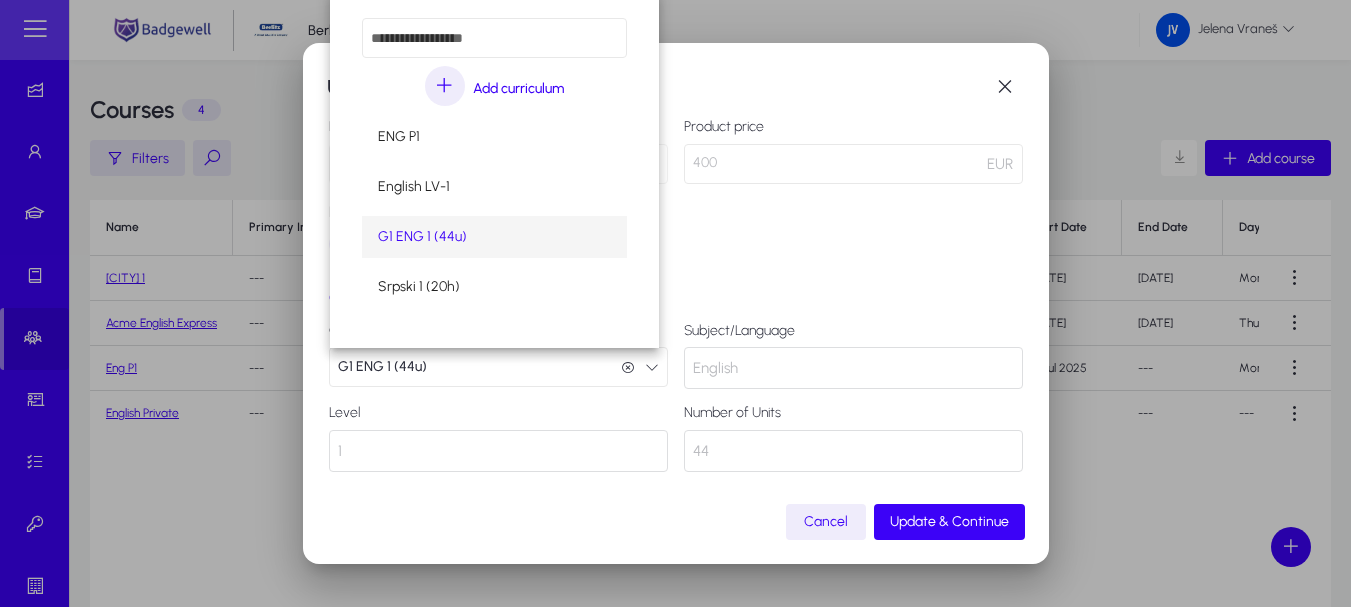click at bounding box center (675, 303) 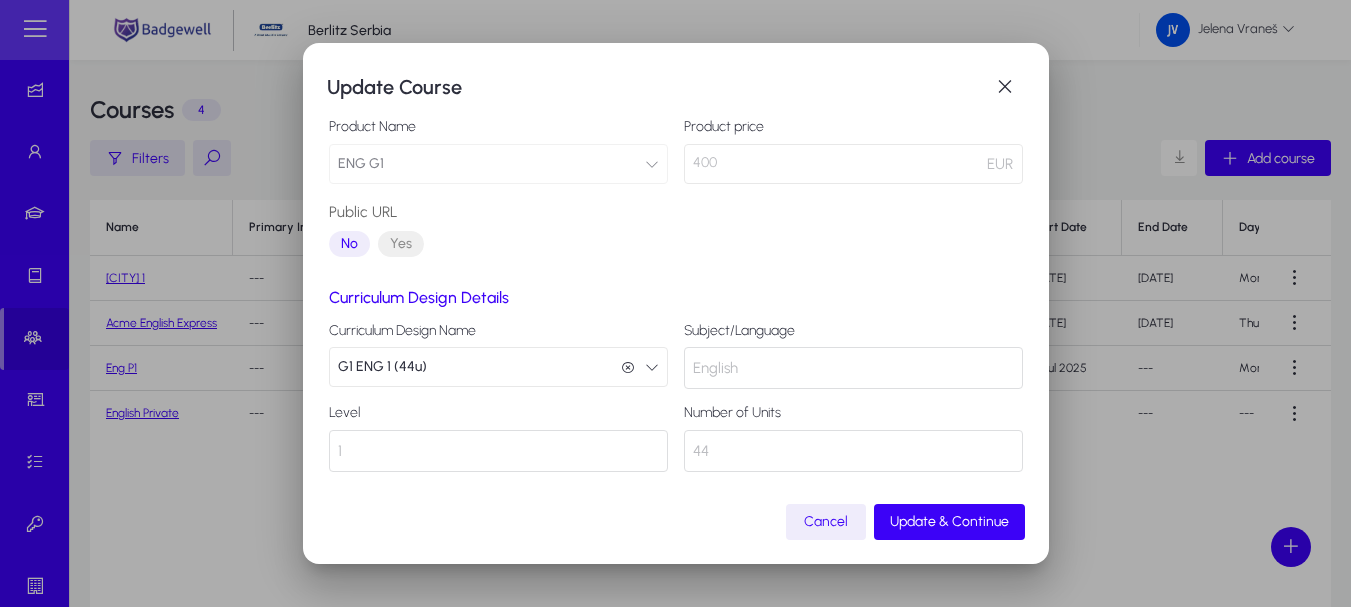 click at bounding box center (652, 367) 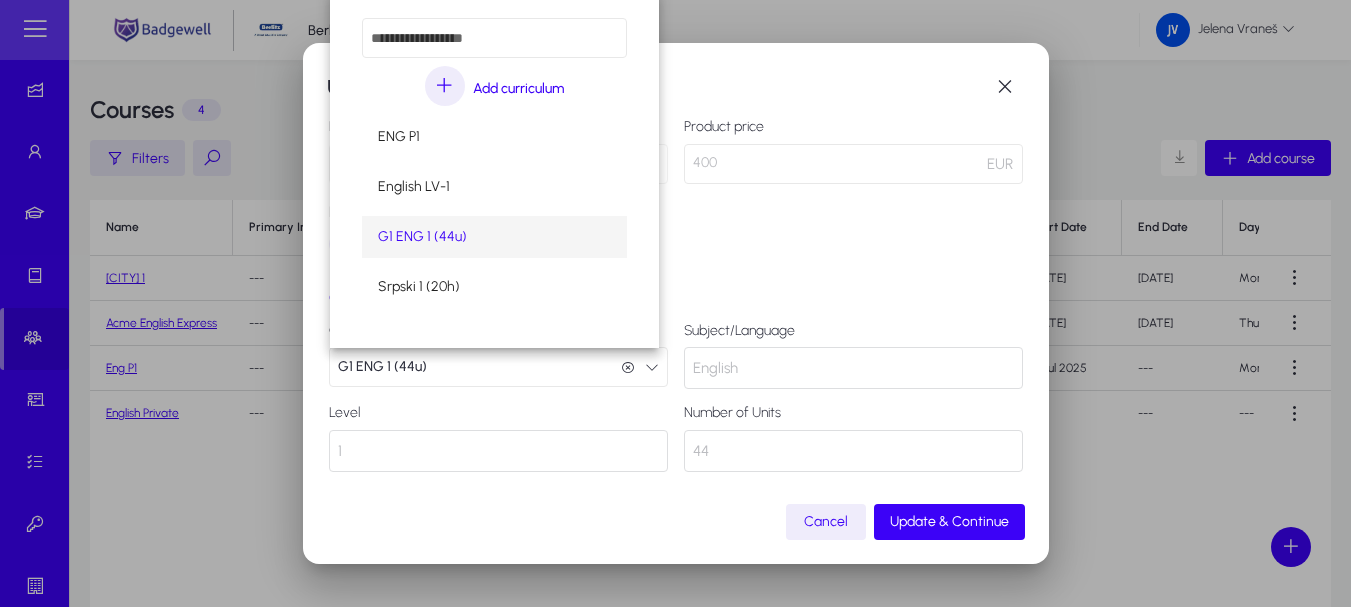 click at bounding box center [675, 303] 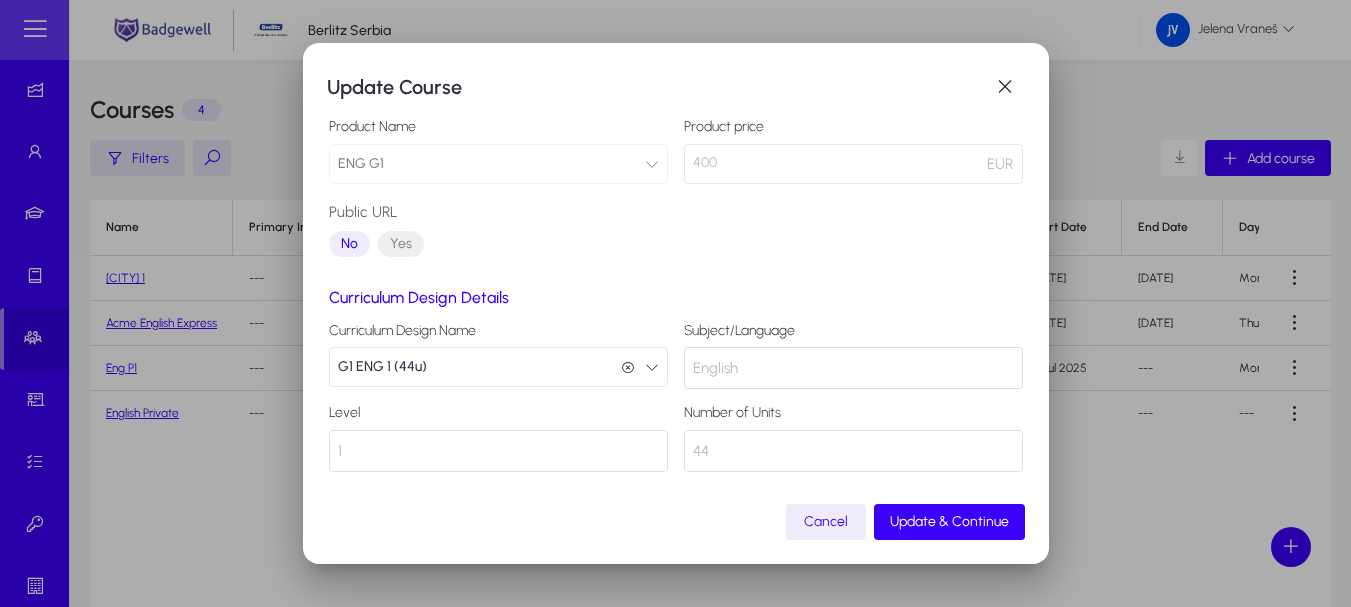 scroll, scrollTop: 27, scrollLeft: 0, axis: vertical 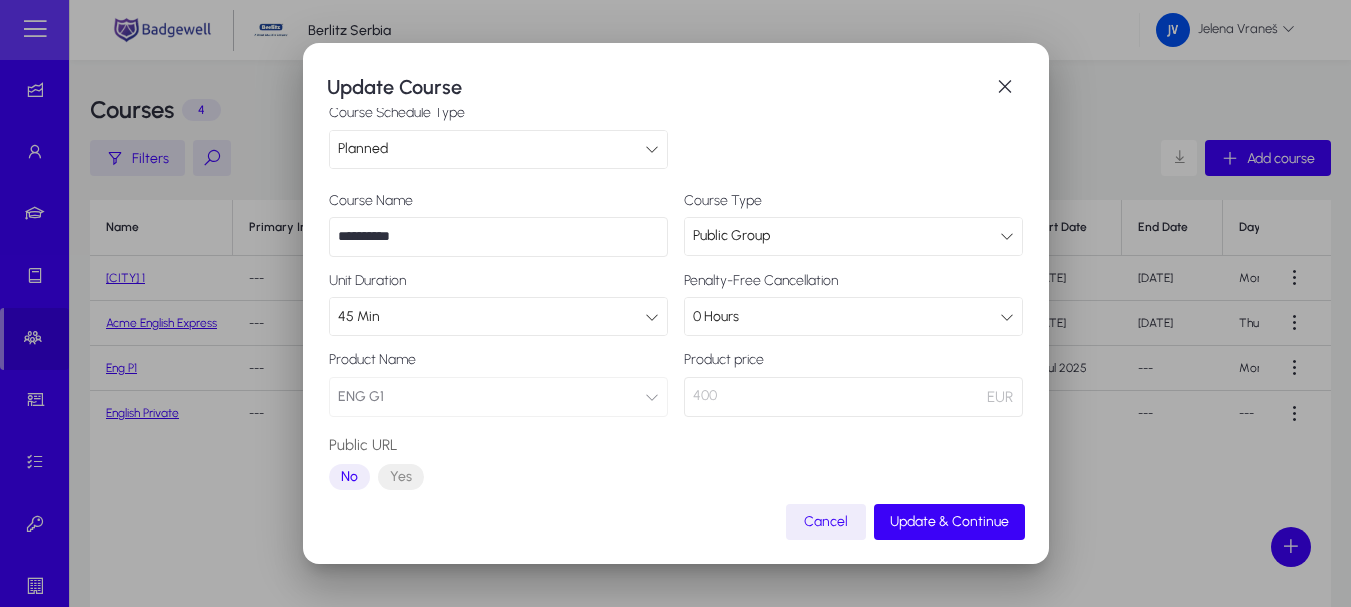 click on "Public Group" at bounding box center [846, 236] 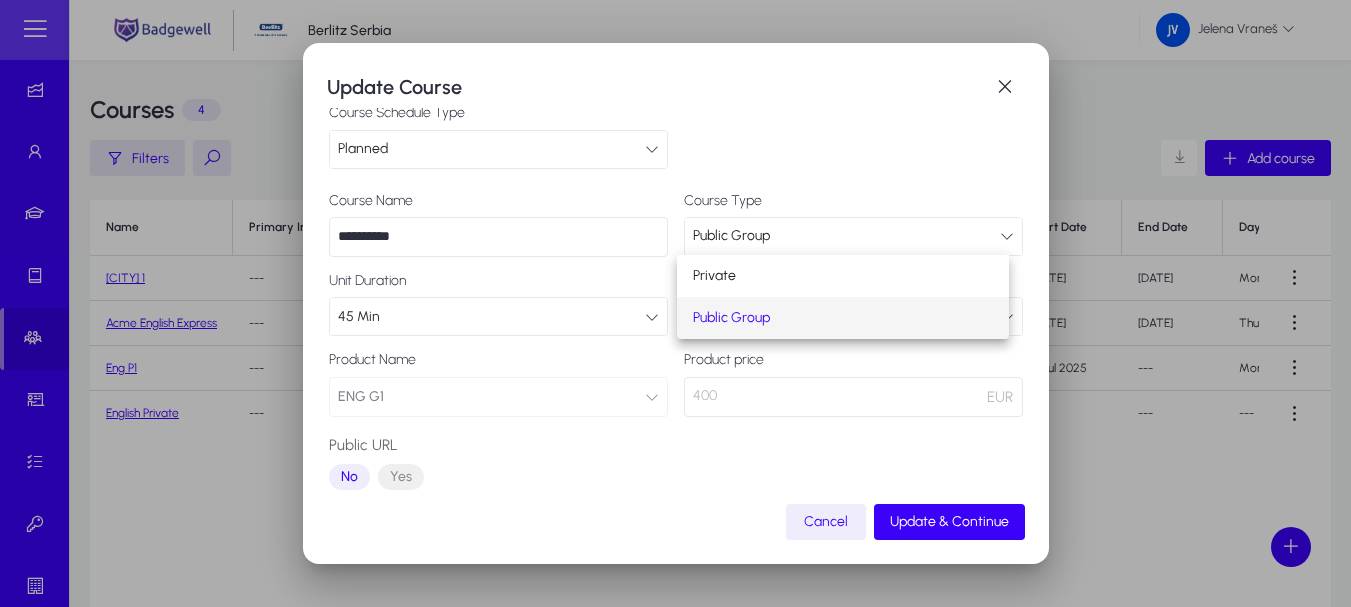 click at bounding box center (675, 303) 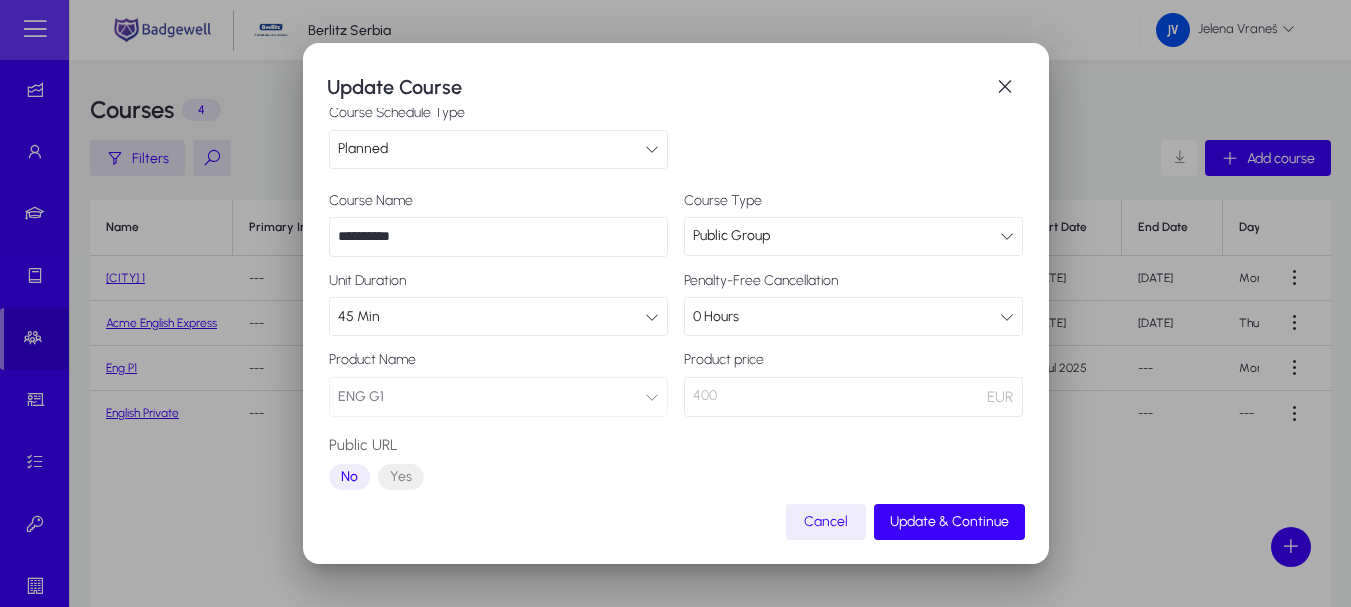 scroll, scrollTop: 0, scrollLeft: 0, axis: both 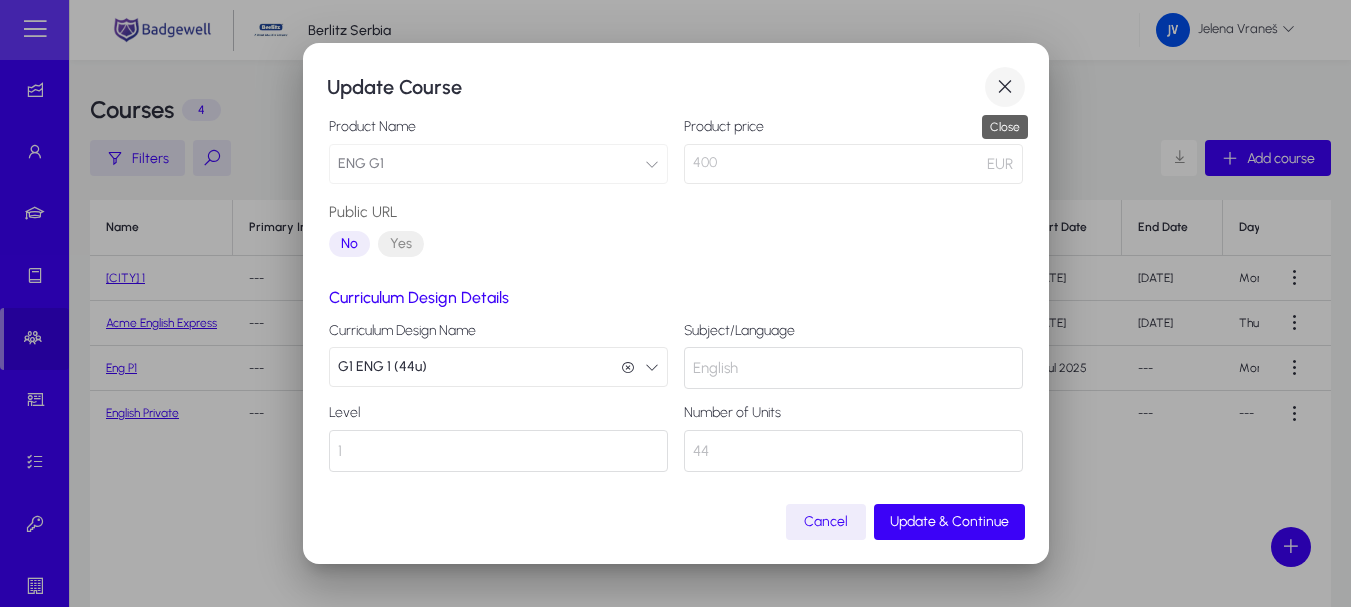 drag, startPoint x: 1007, startPoint y: 93, endPoint x: 988, endPoint y: 95, distance: 19.104973 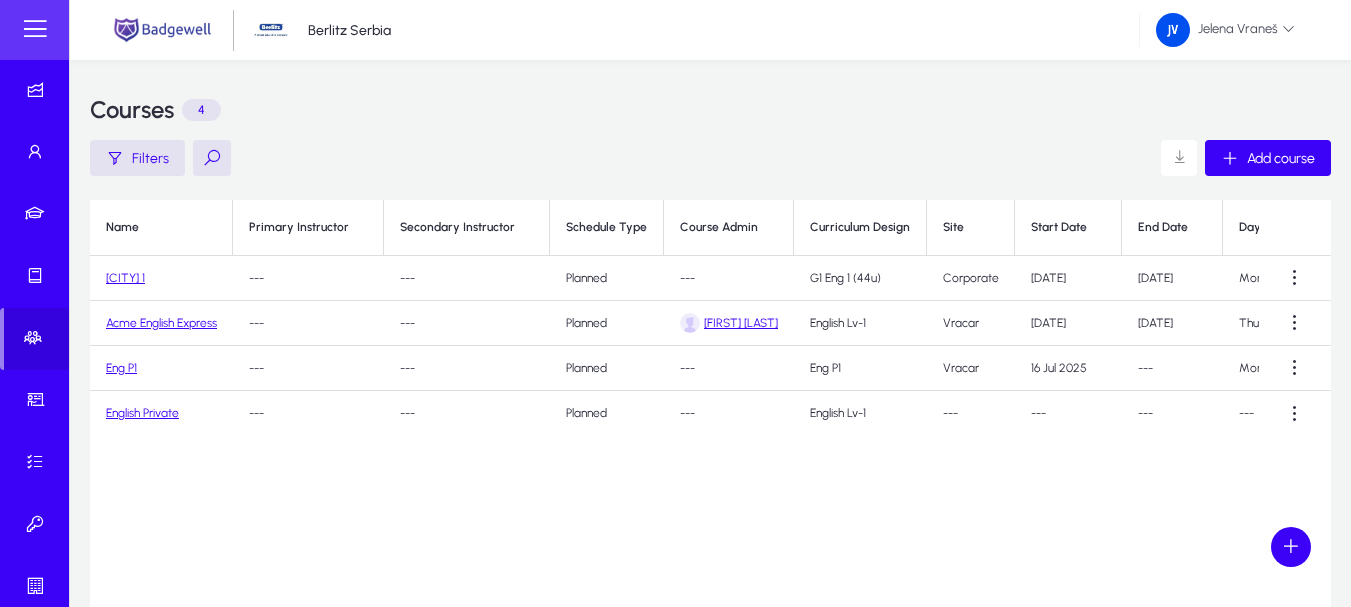 click on "[CITY] 1" 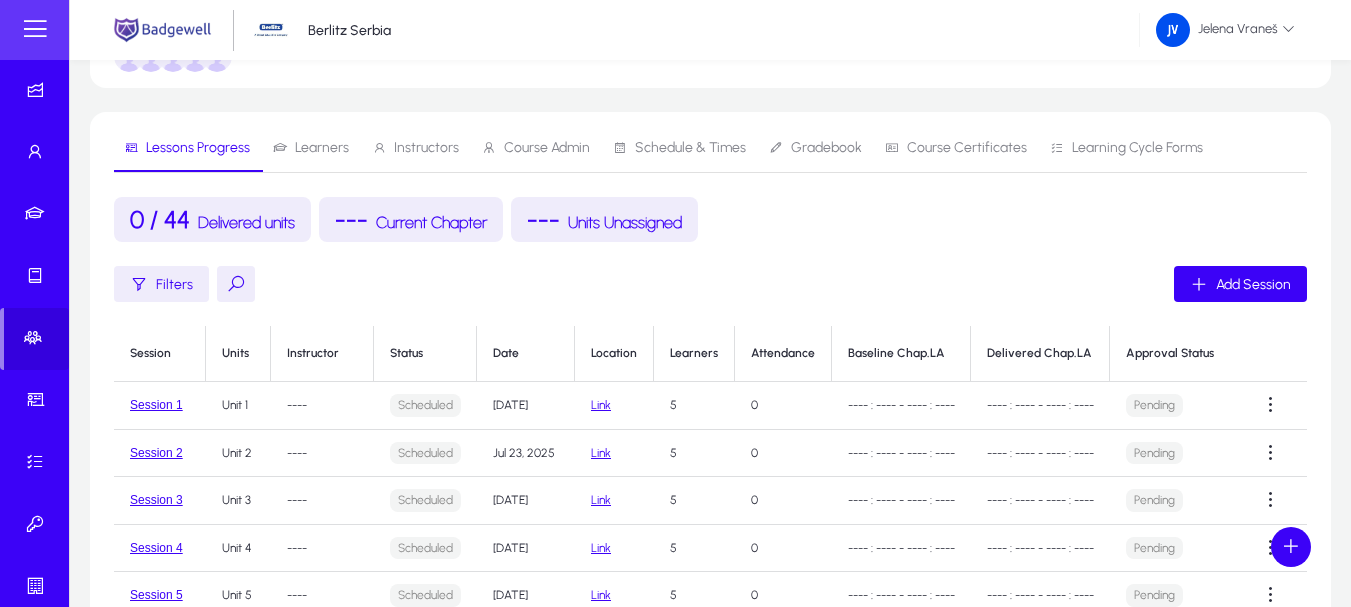 scroll, scrollTop: 233, scrollLeft: 0, axis: vertical 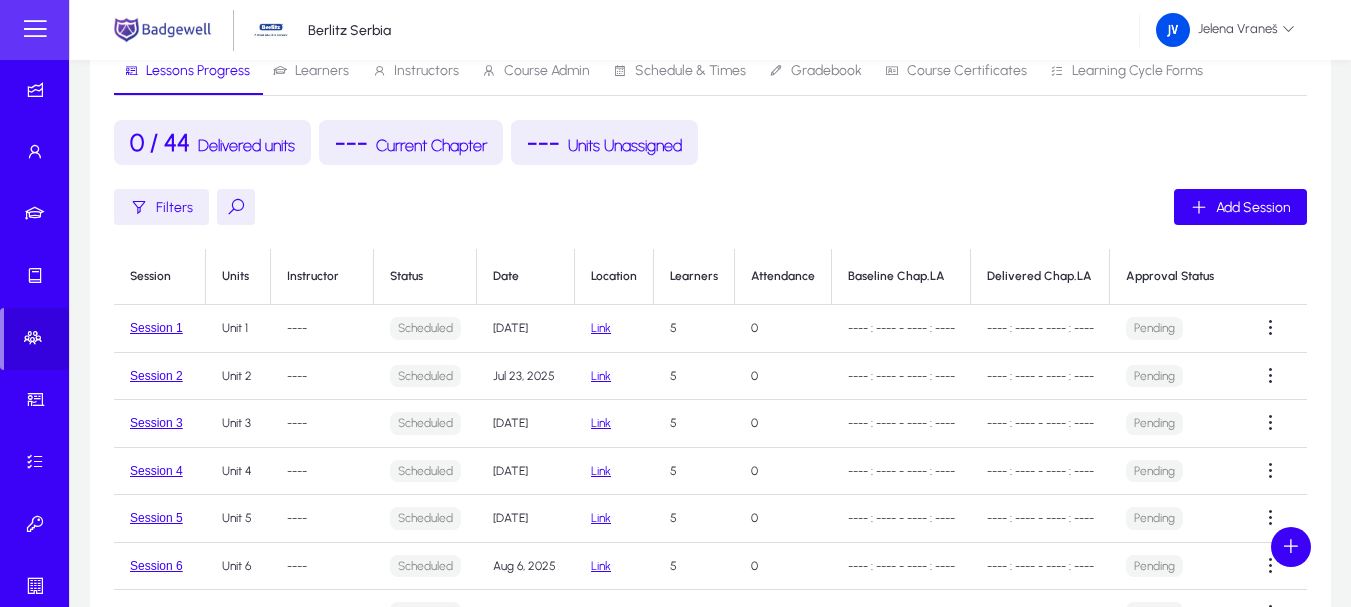 click on "Schedule & Times" at bounding box center [690, 71] 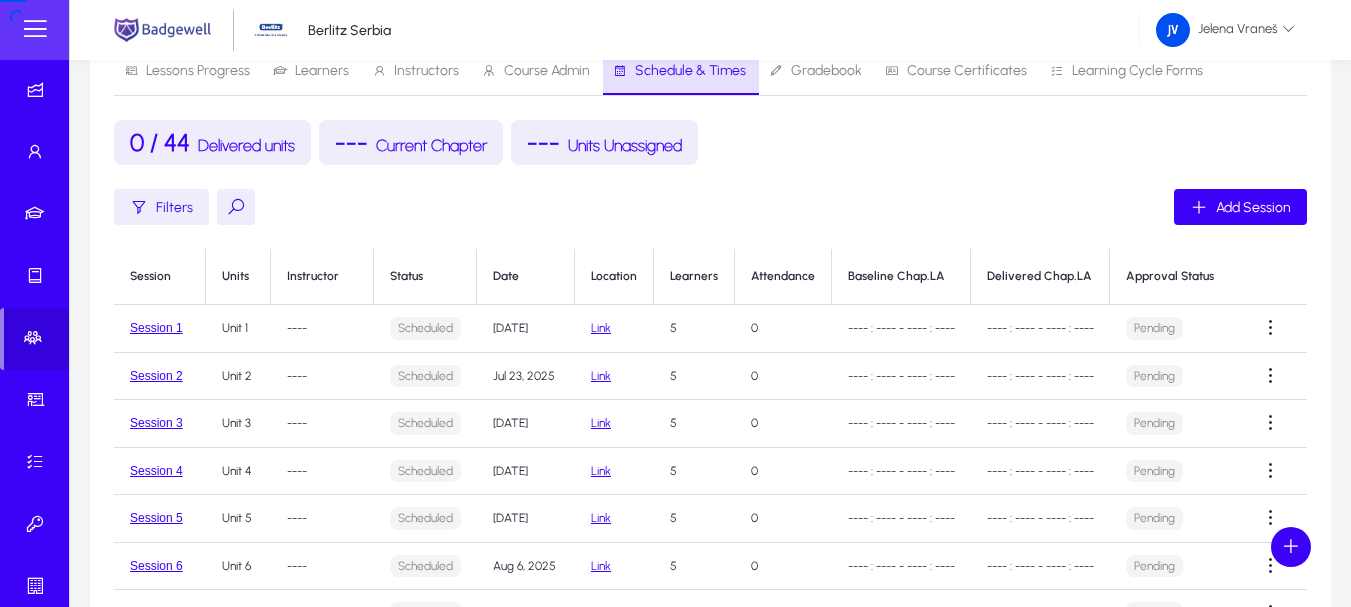 scroll, scrollTop: 90, scrollLeft: 0, axis: vertical 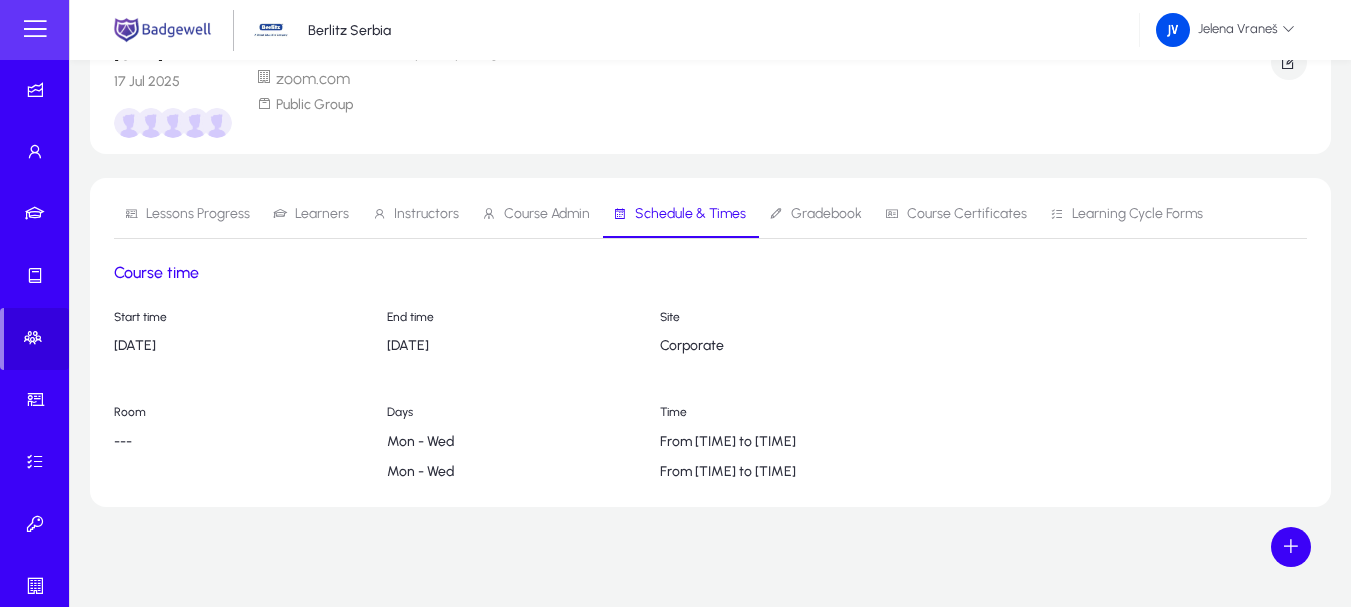 click on "Instructors" at bounding box center [426, 214] 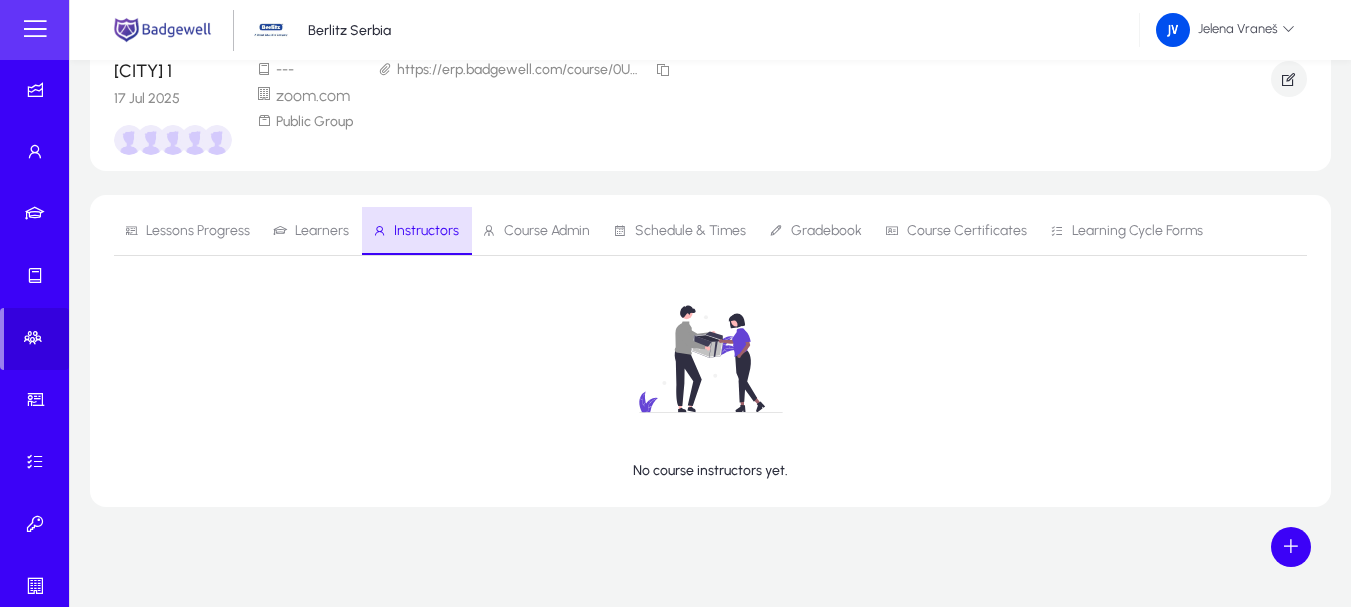 scroll, scrollTop: 0, scrollLeft: 0, axis: both 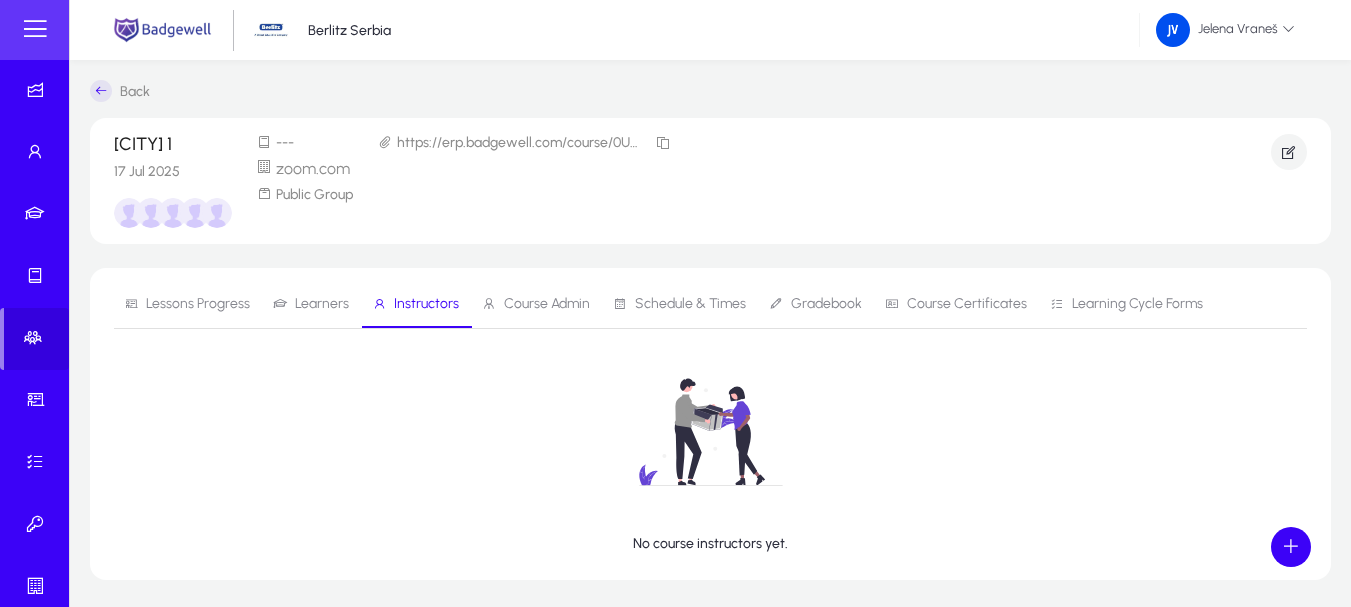 click 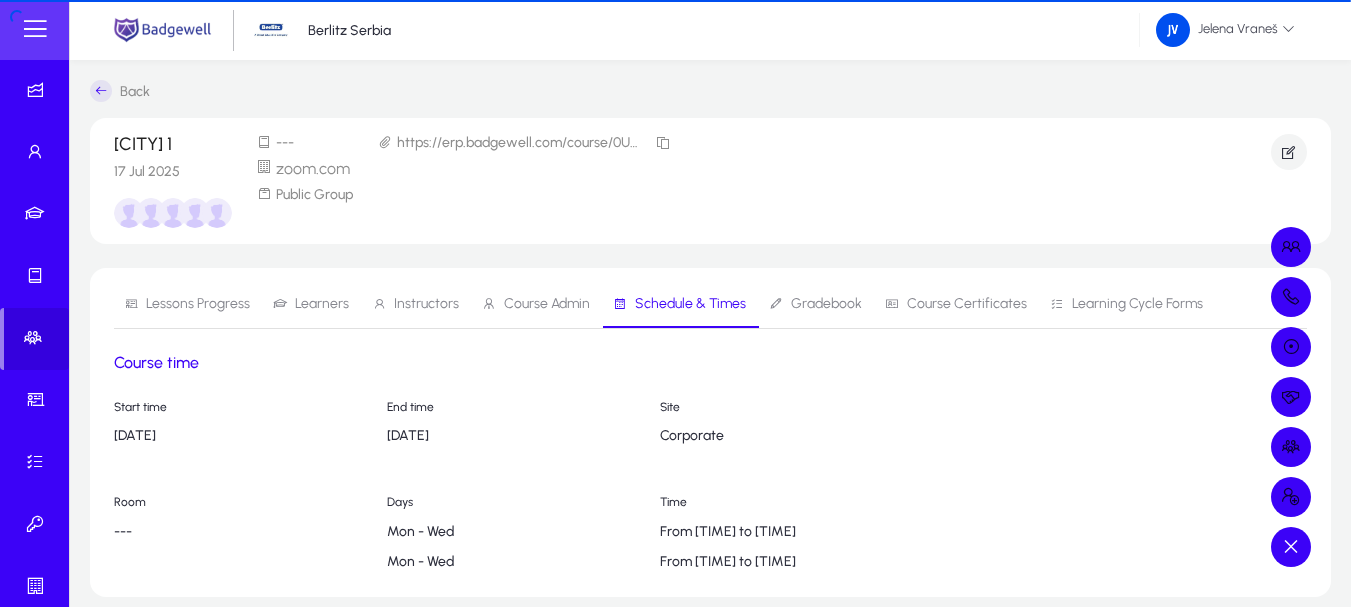scroll, scrollTop: 73, scrollLeft: 0, axis: vertical 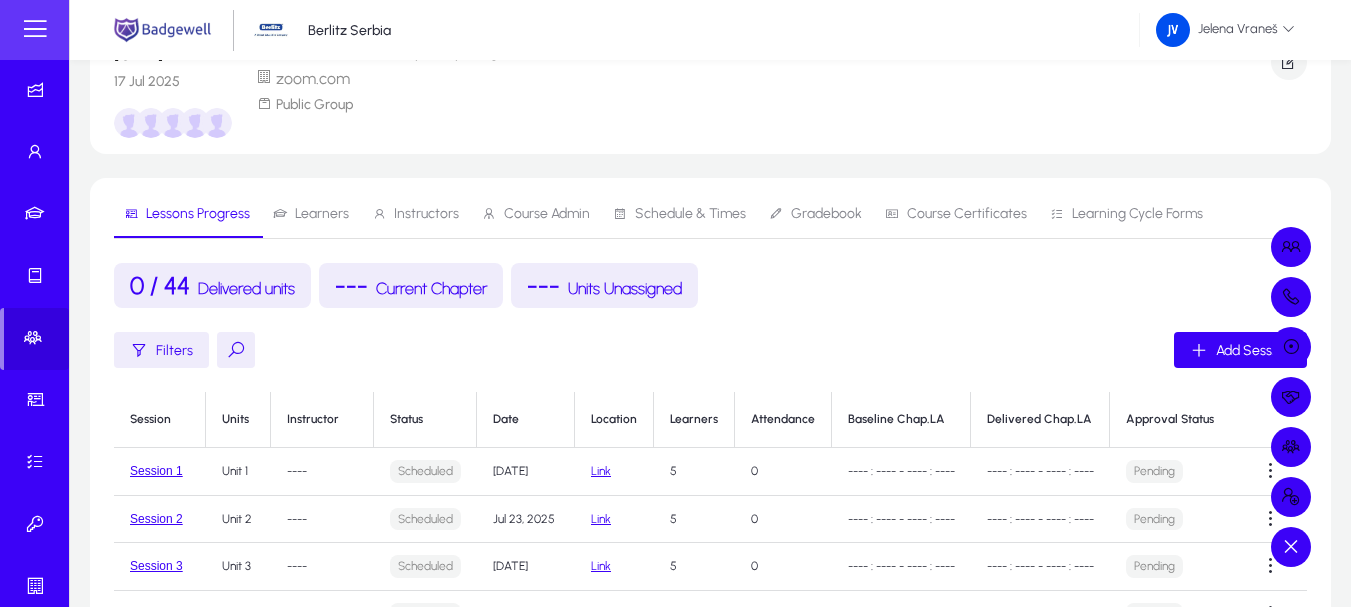 click at bounding box center [675, 303] 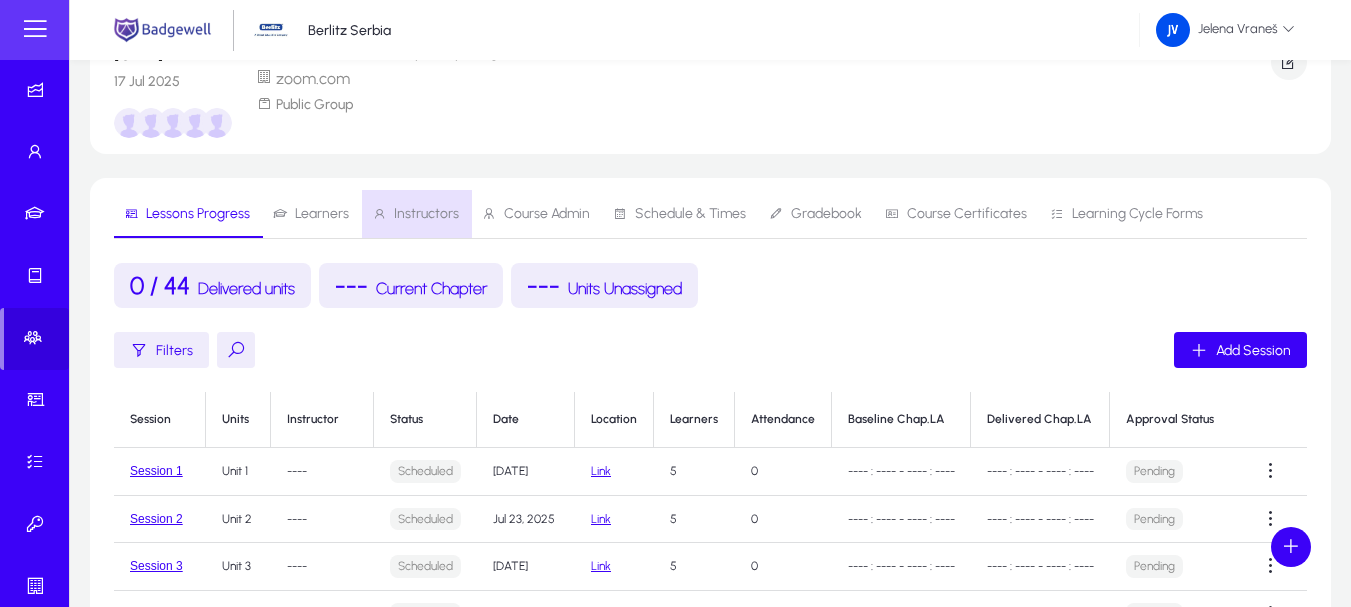 click on "Instructors" at bounding box center (426, 214) 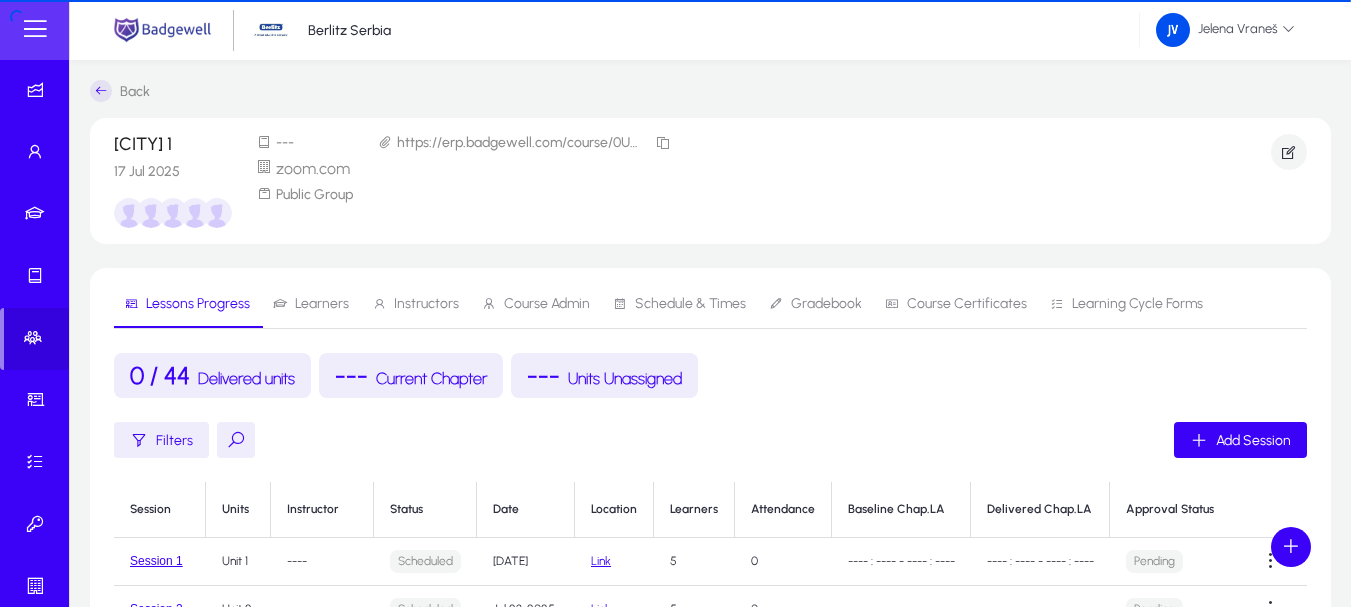 scroll, scrollTop: 73, scrollLeft: 0, axis: vertical 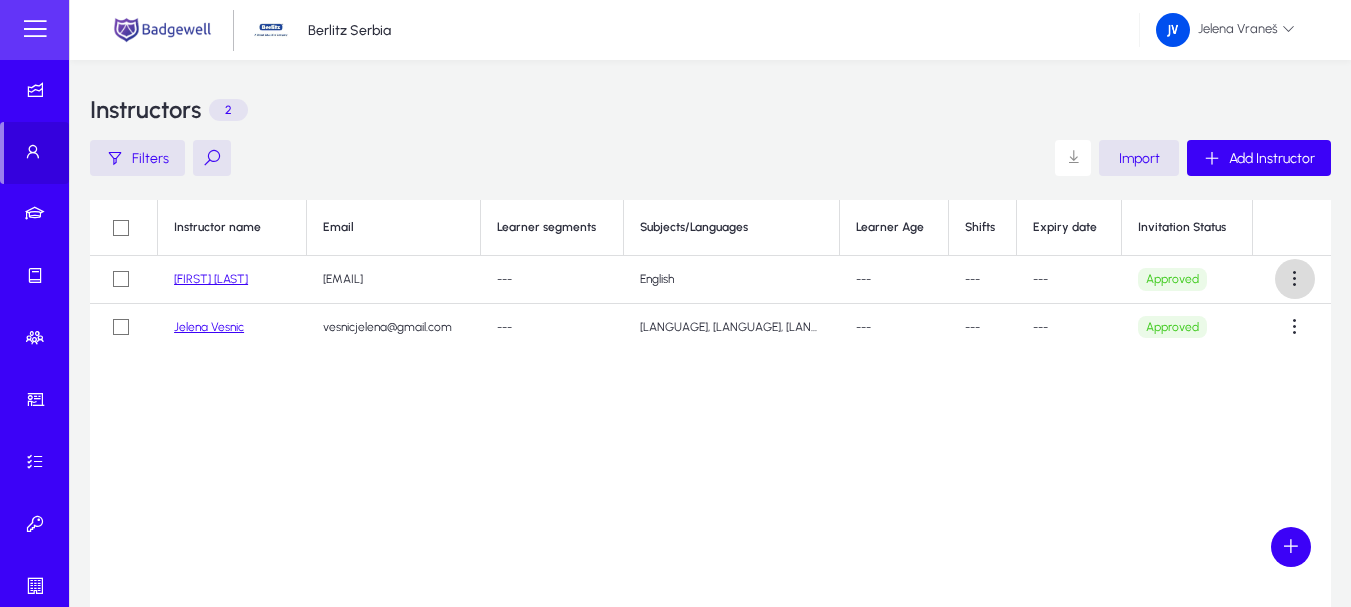 click 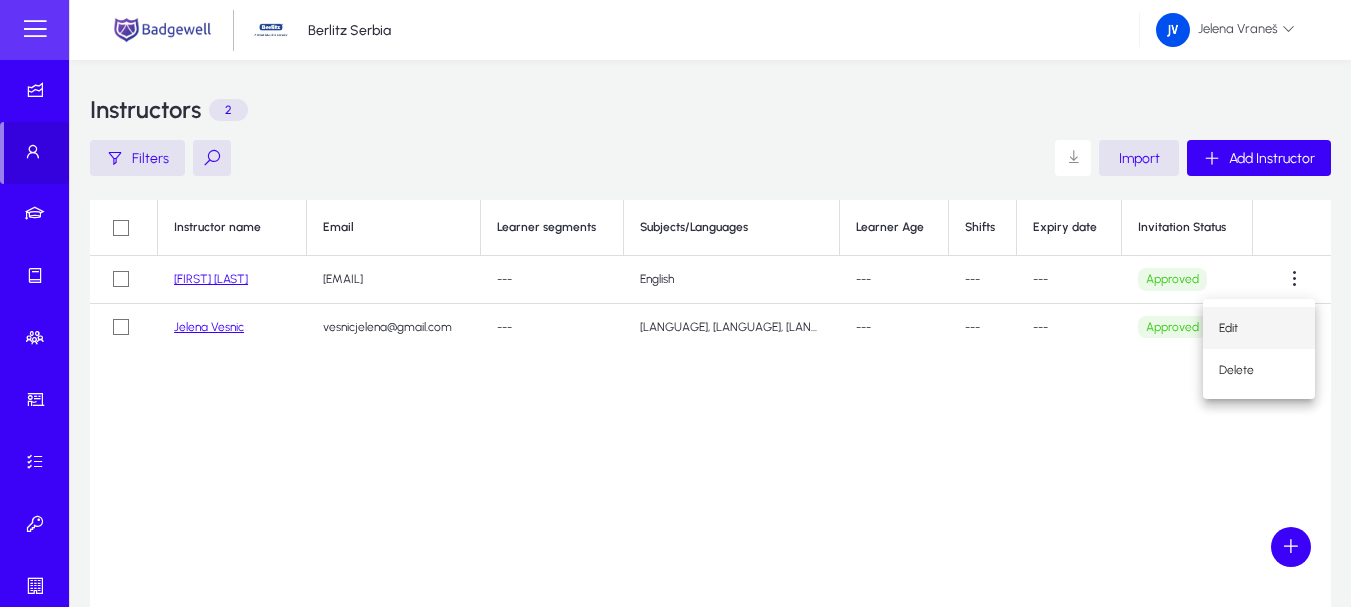 click on "Edit" at bounding box center [1259, 328] 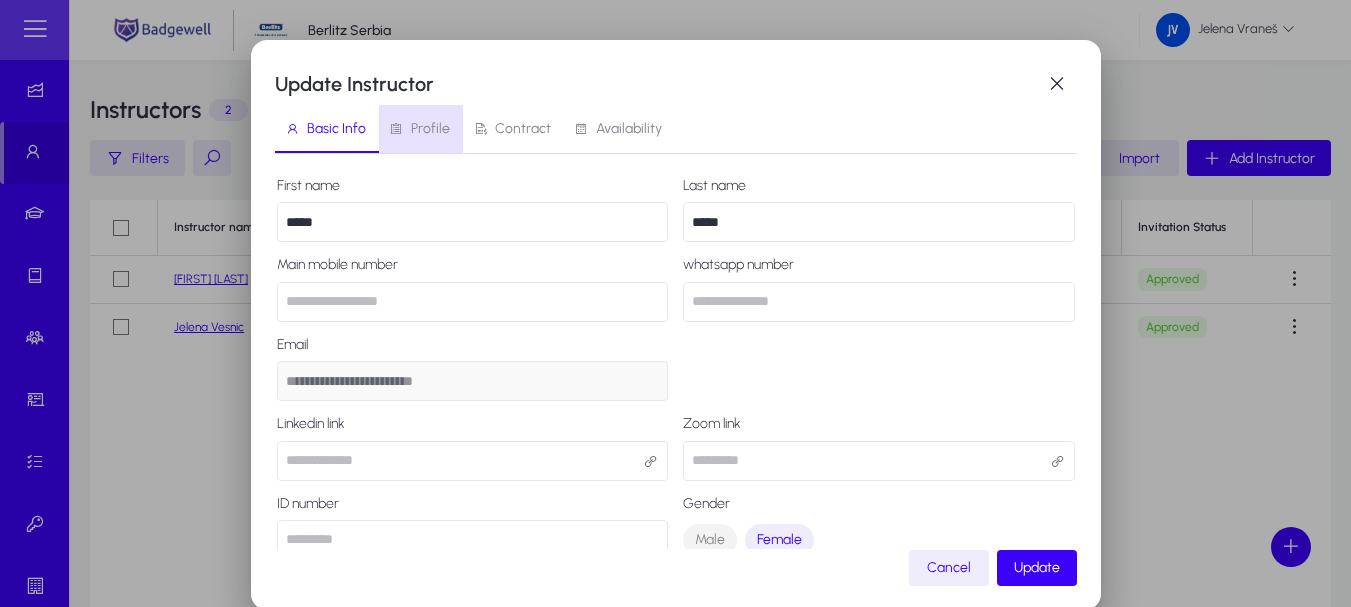 click on "Profile" at bounding box center [430, 129] 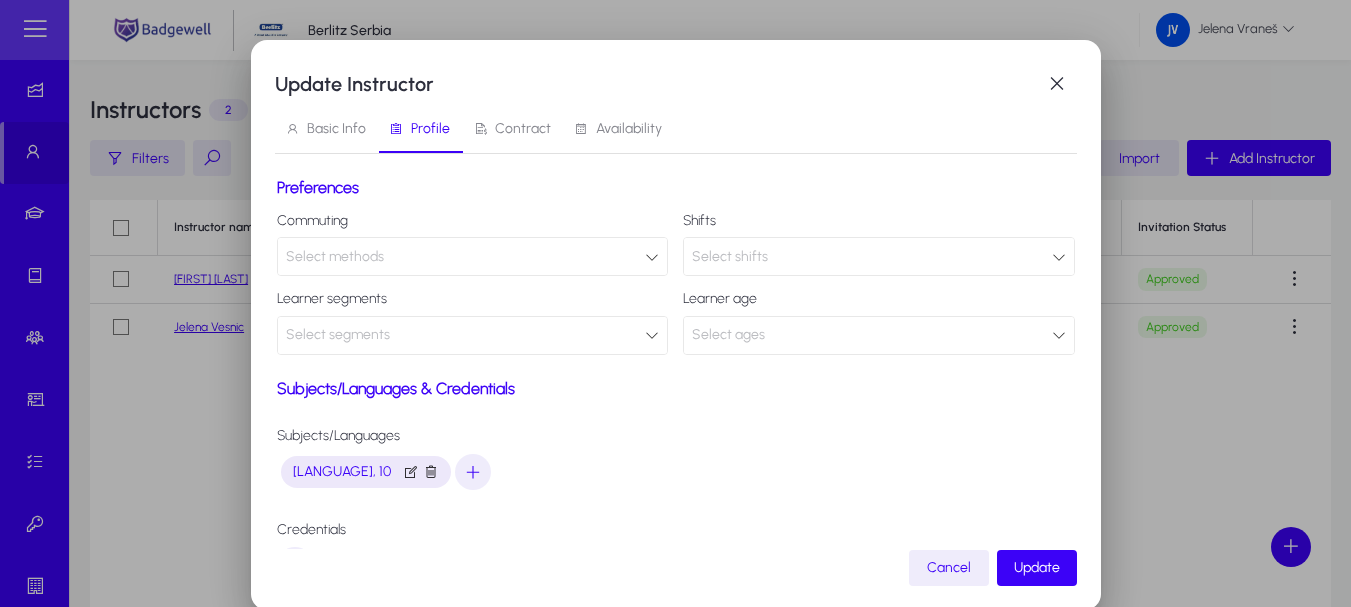 click on "Contract" at bounding box center [523, 129] 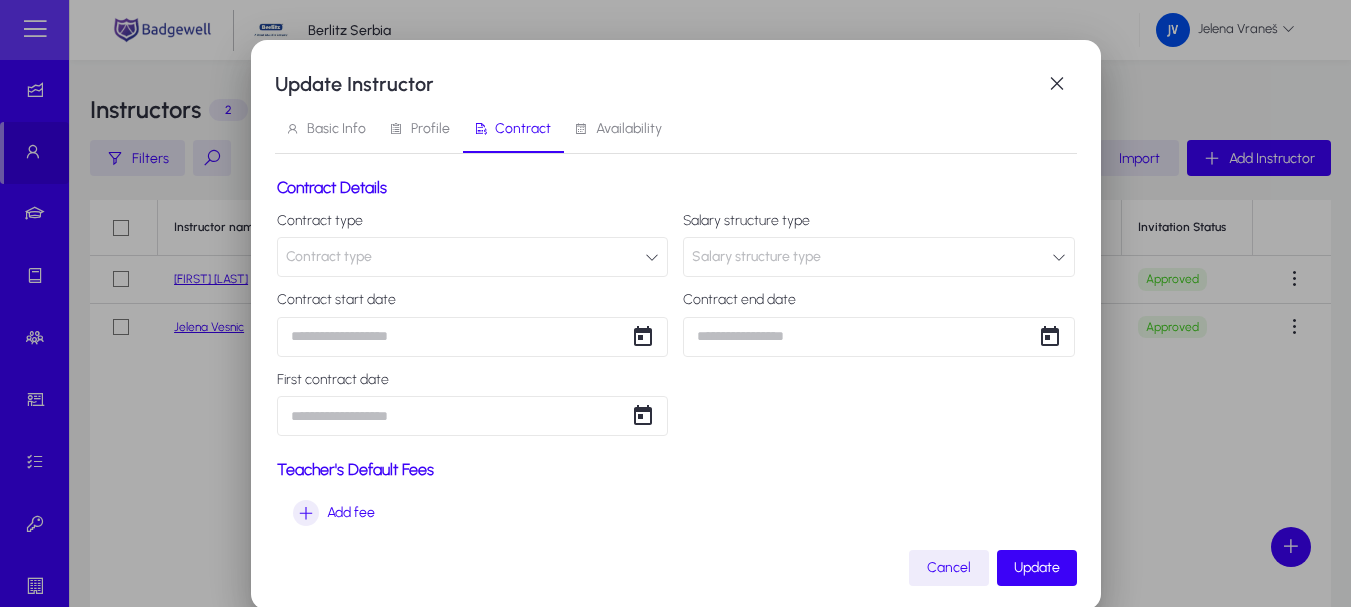 click on "Contract type" at bounding box center (473, 257) 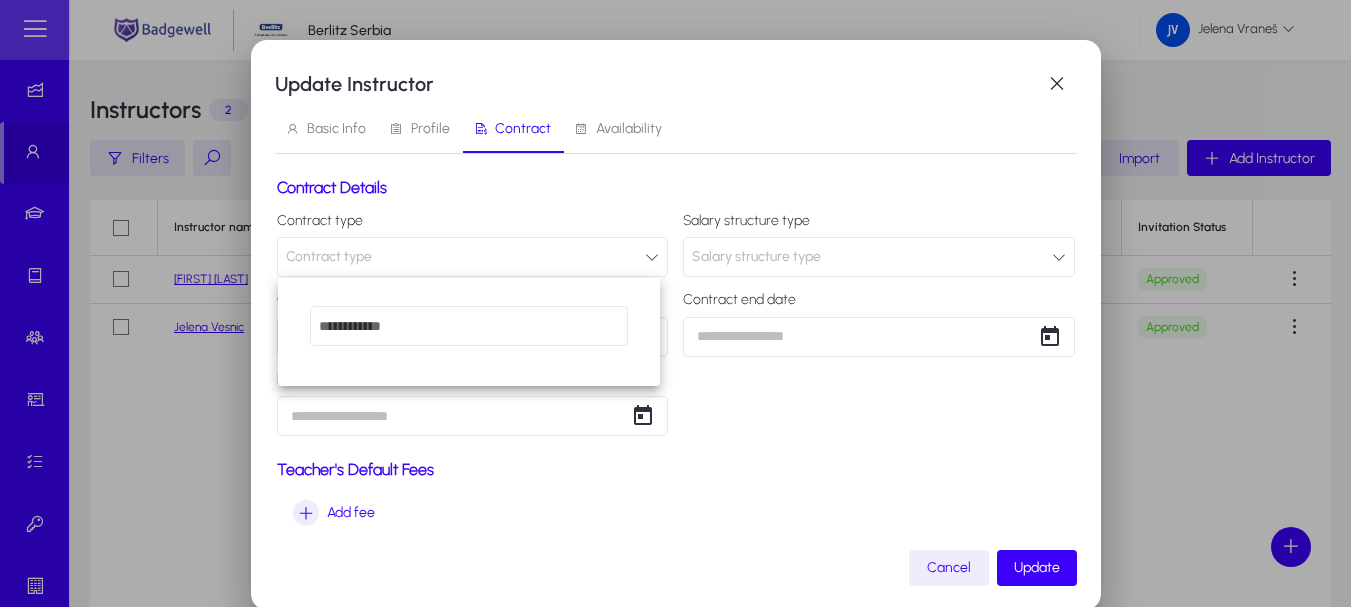 click at bounding box center (675, 303) 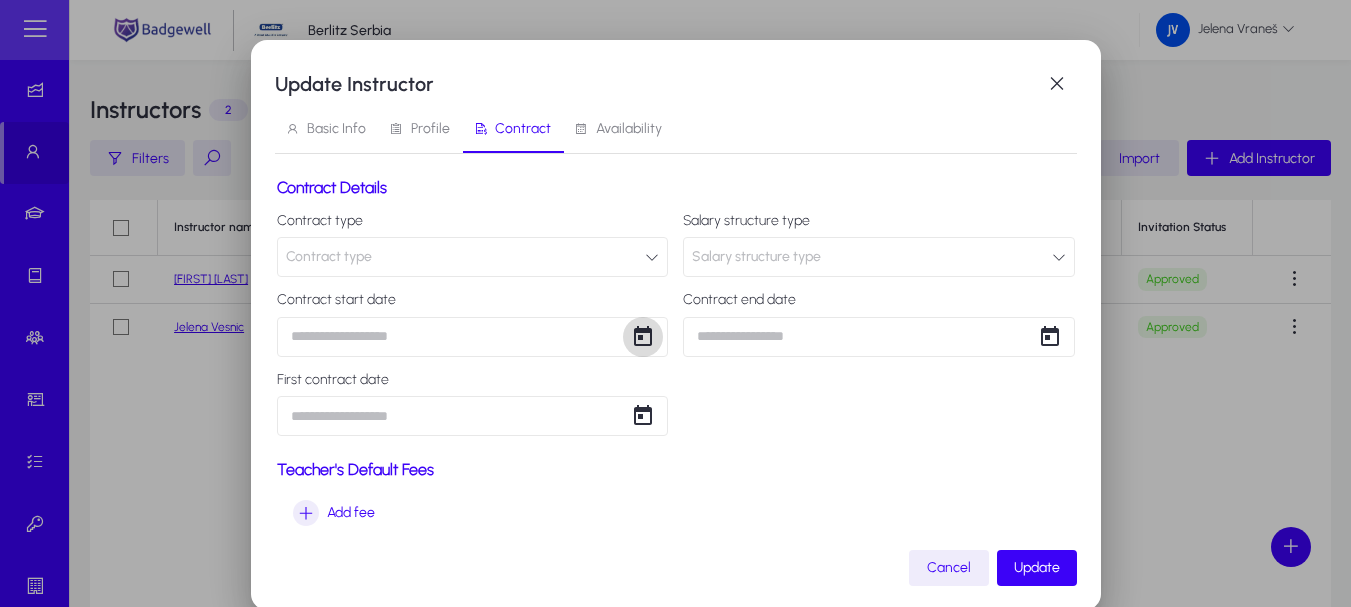 click at bounding box center [643, 337] 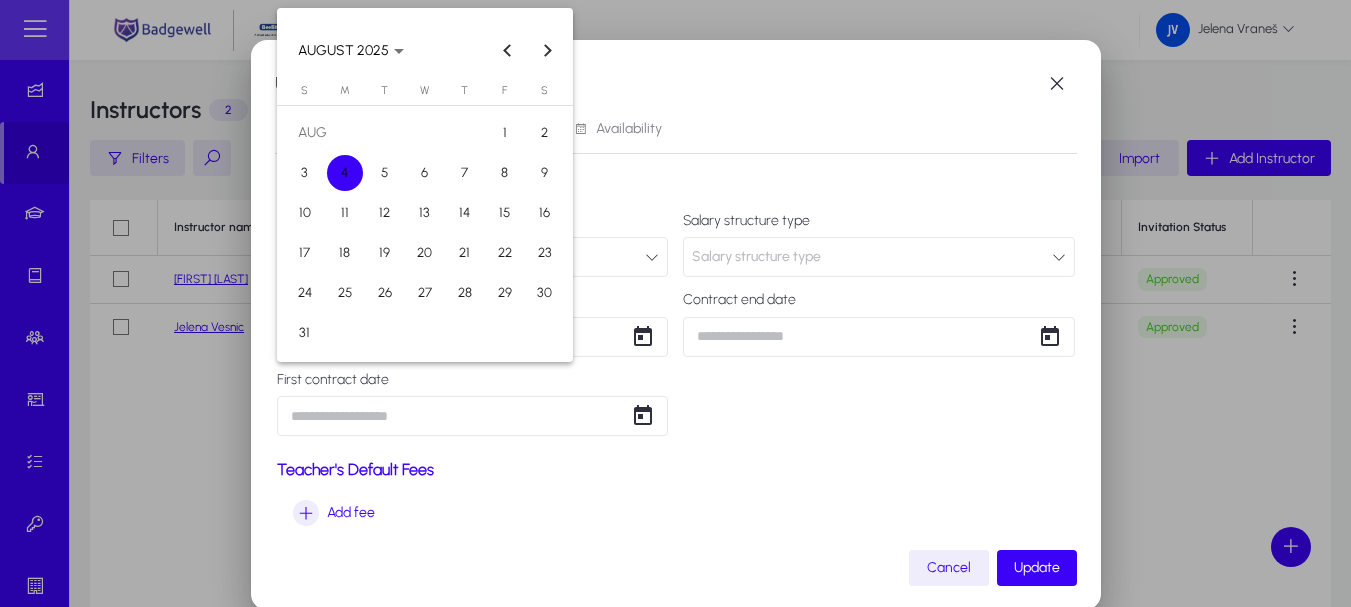 click on "4" at bounding box center [345, 173] 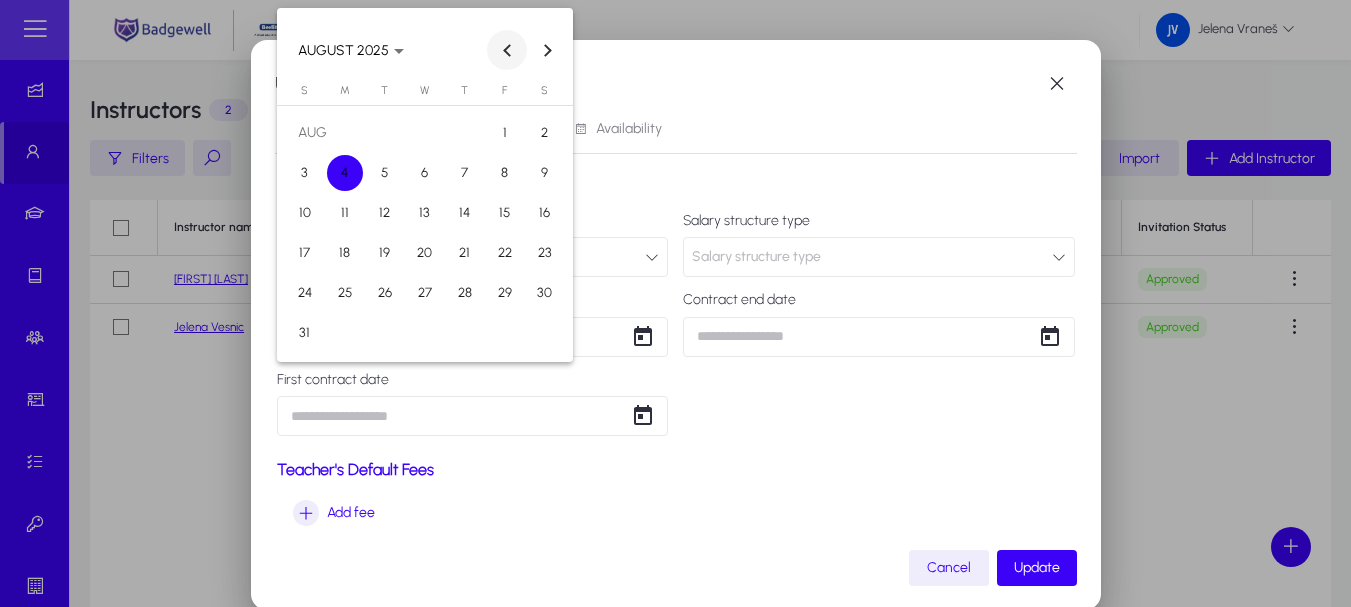 type on "**********" 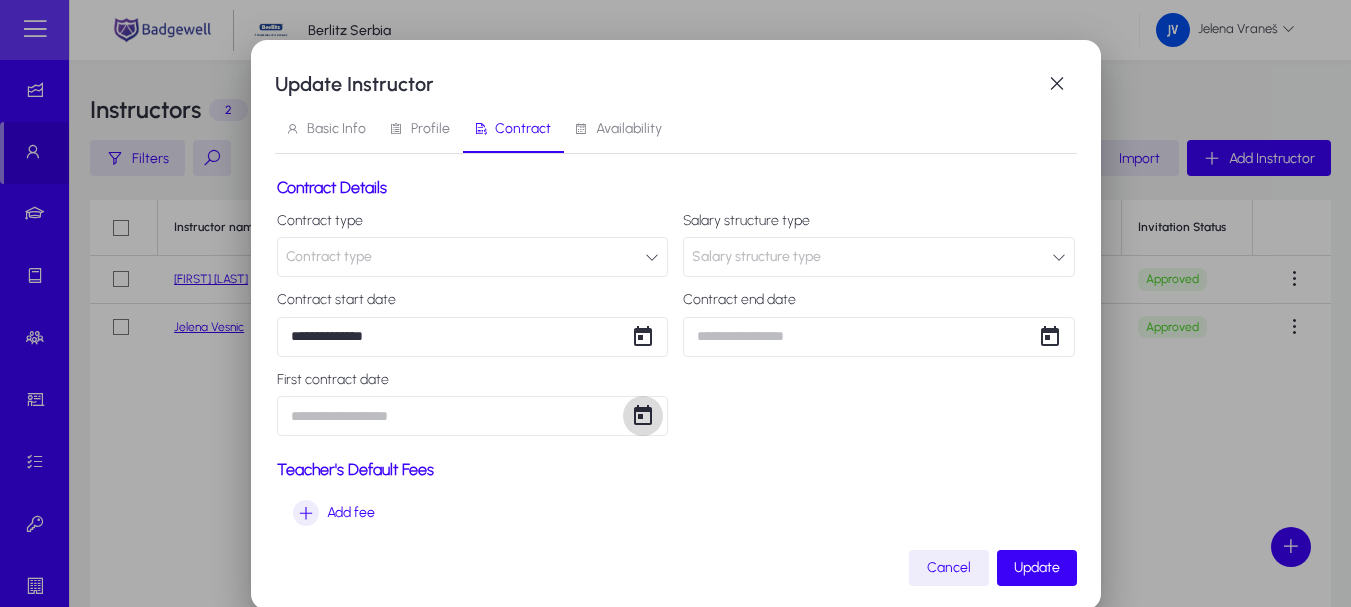 click at bounding box center [643, 416] 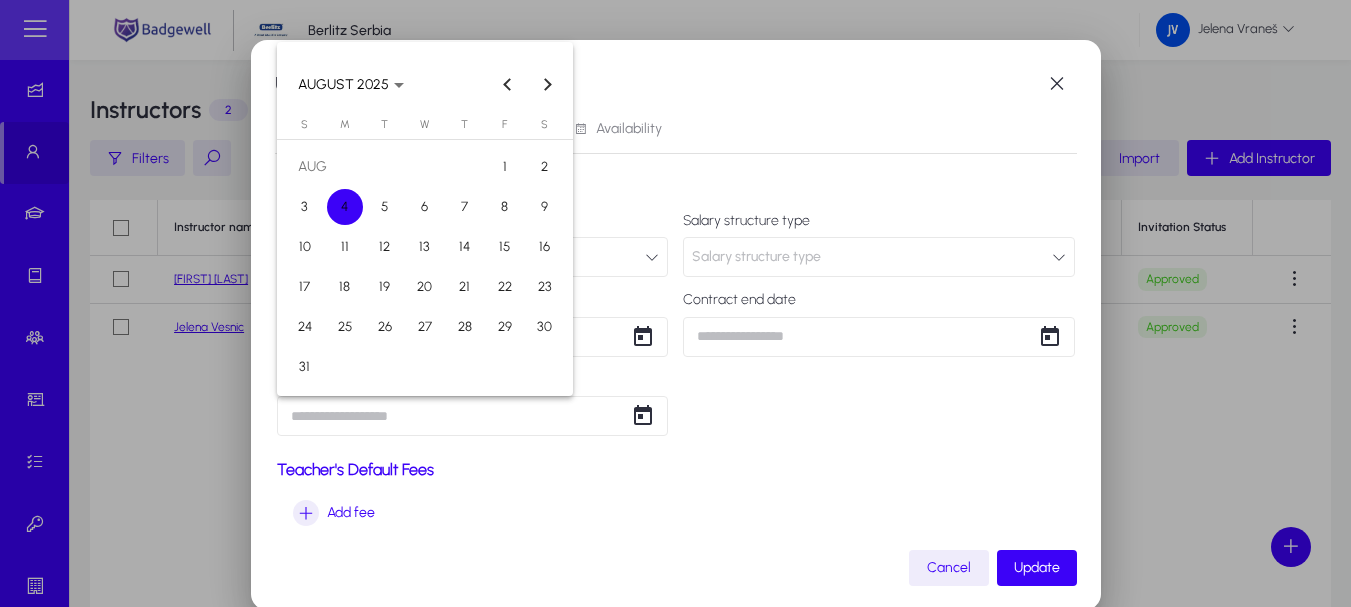 click on "4" at bounding box center (345, 207) 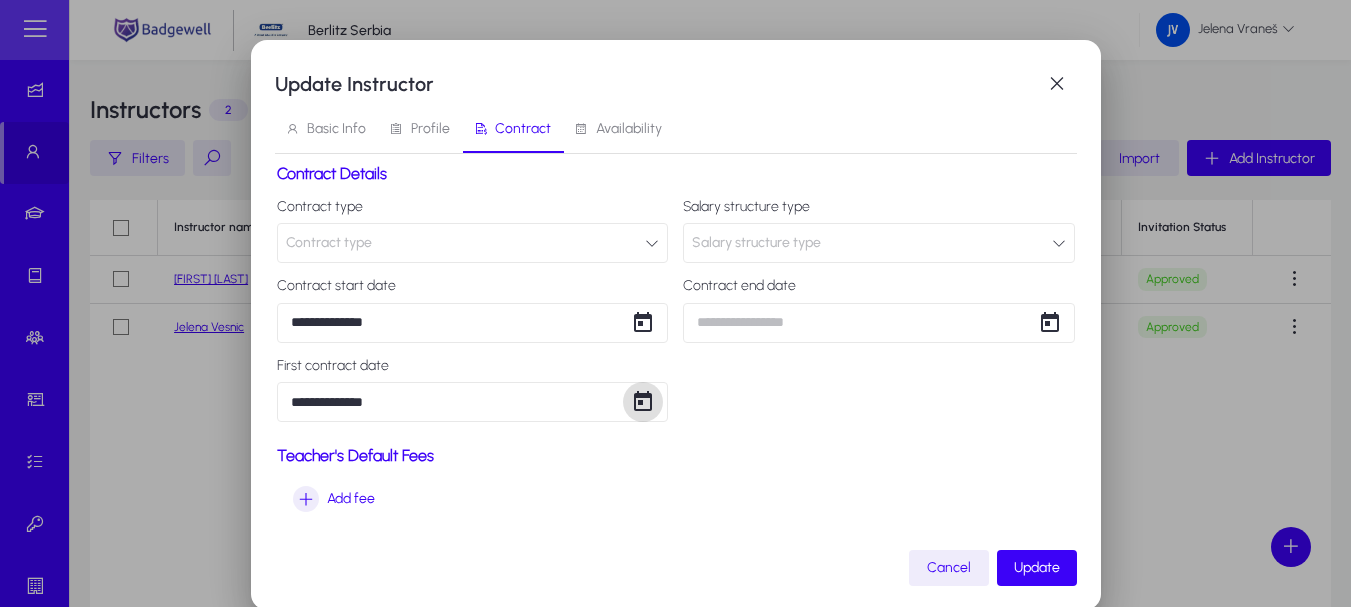 scroll, scrollTop: 0, scrollLeft: 0, axis: both 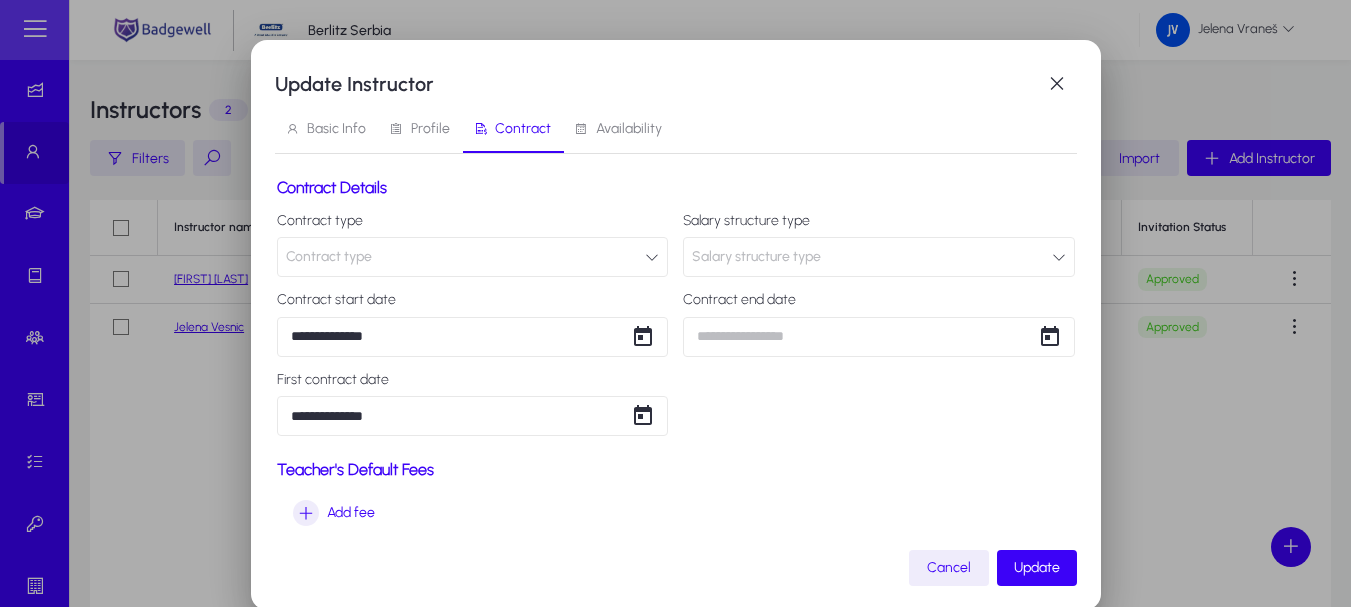 click on "Salary structure type" at bounding box center [879, 257] 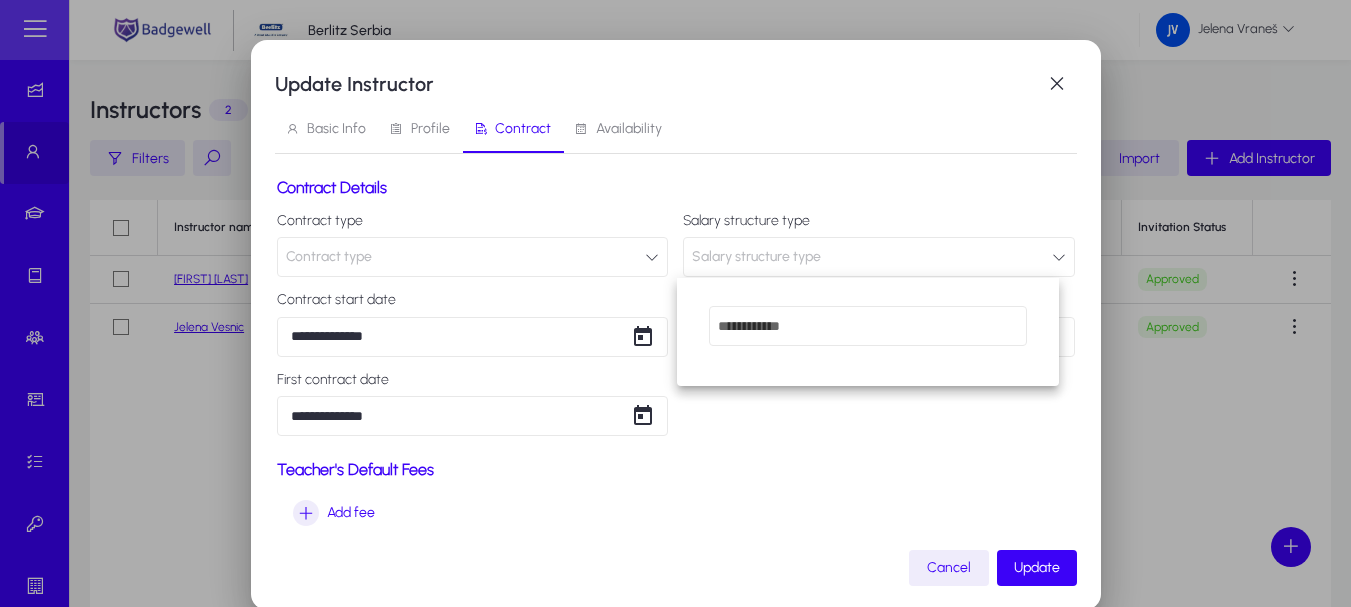 click at bounding box center [675, 303] 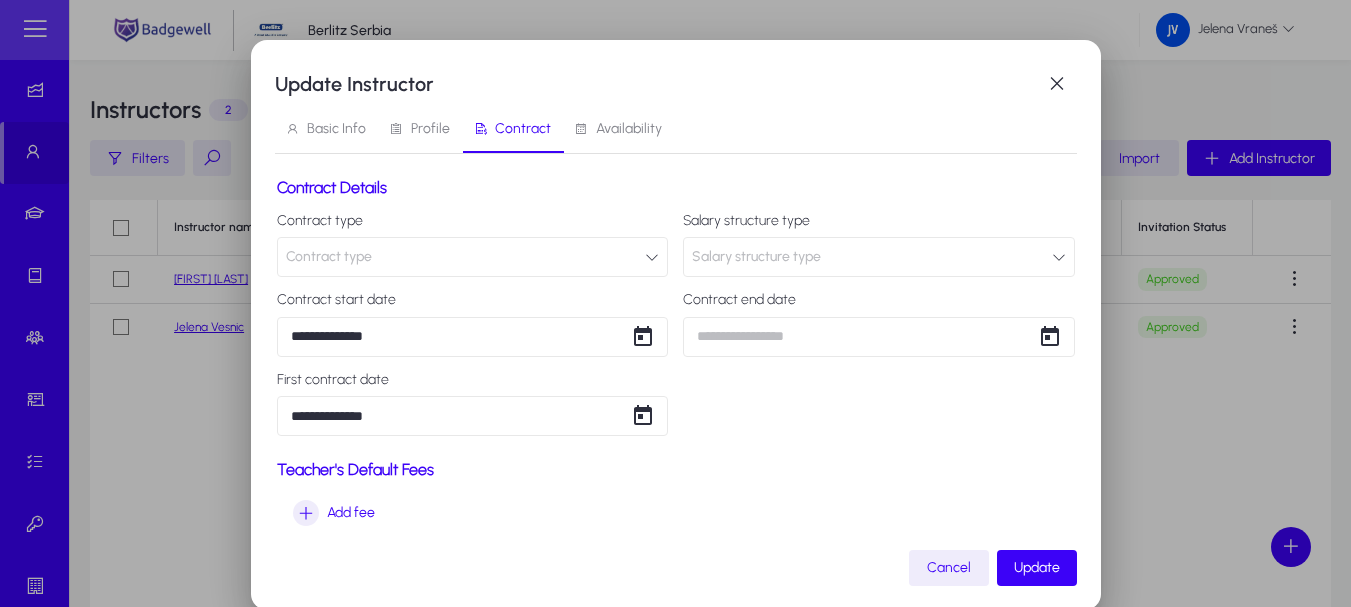 click on "Salary structure type" at bounding box center [879, 257] 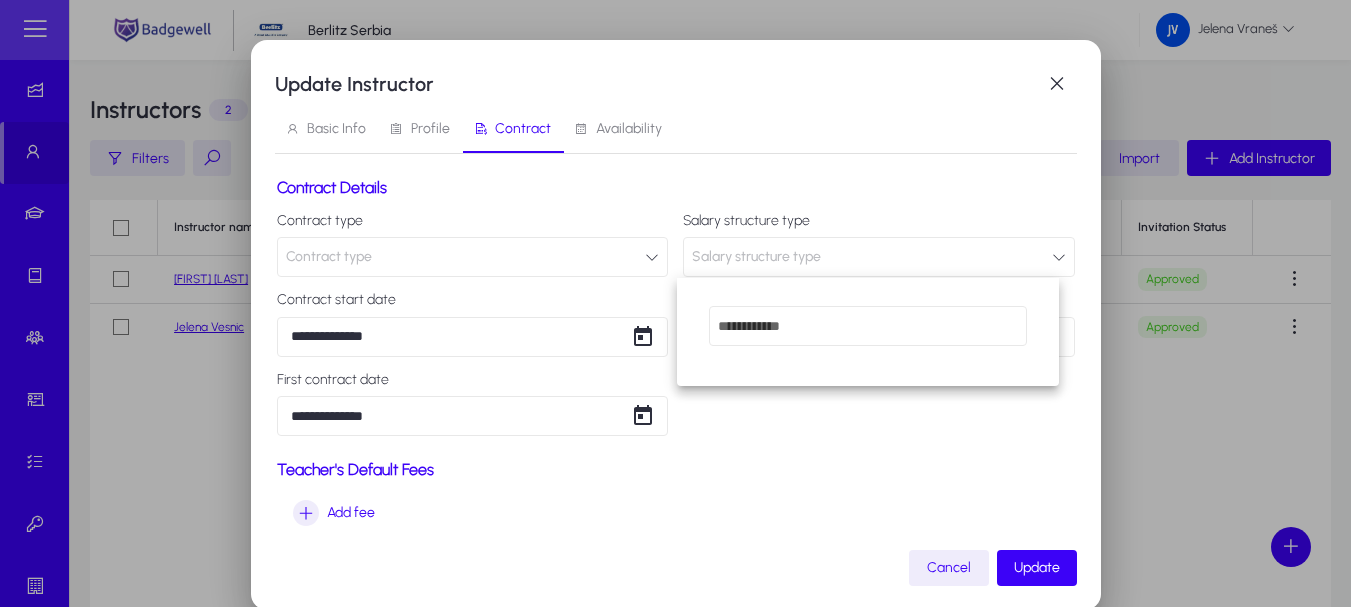 type on "*" 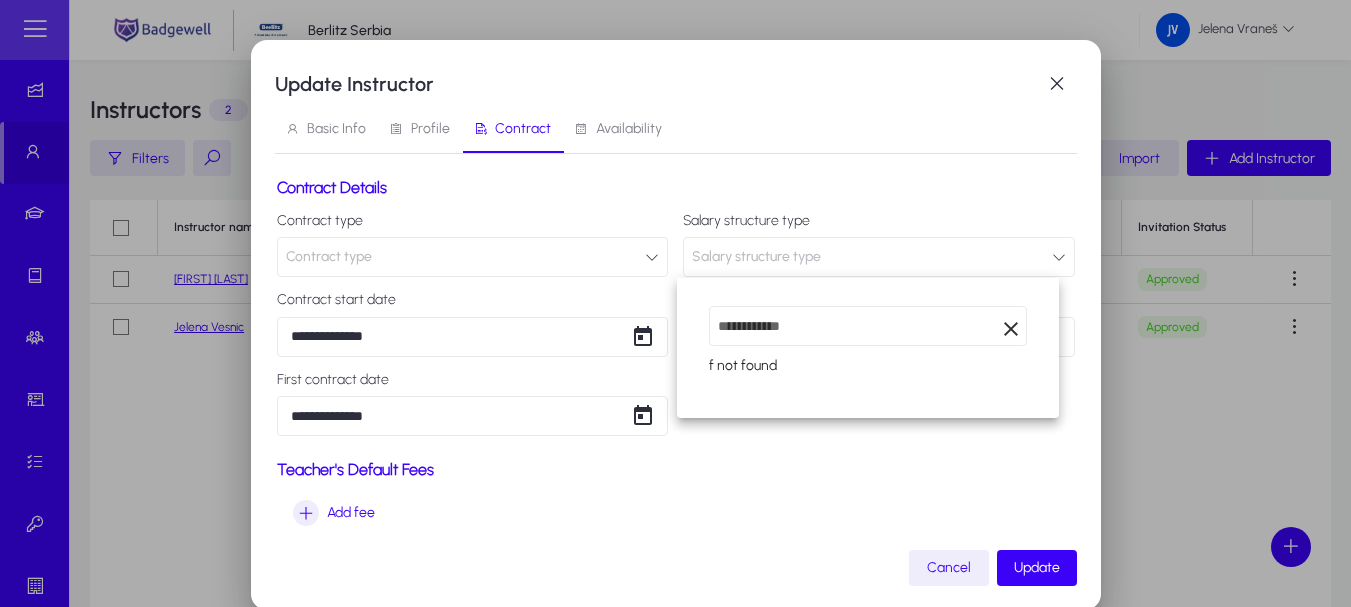 type on "*" 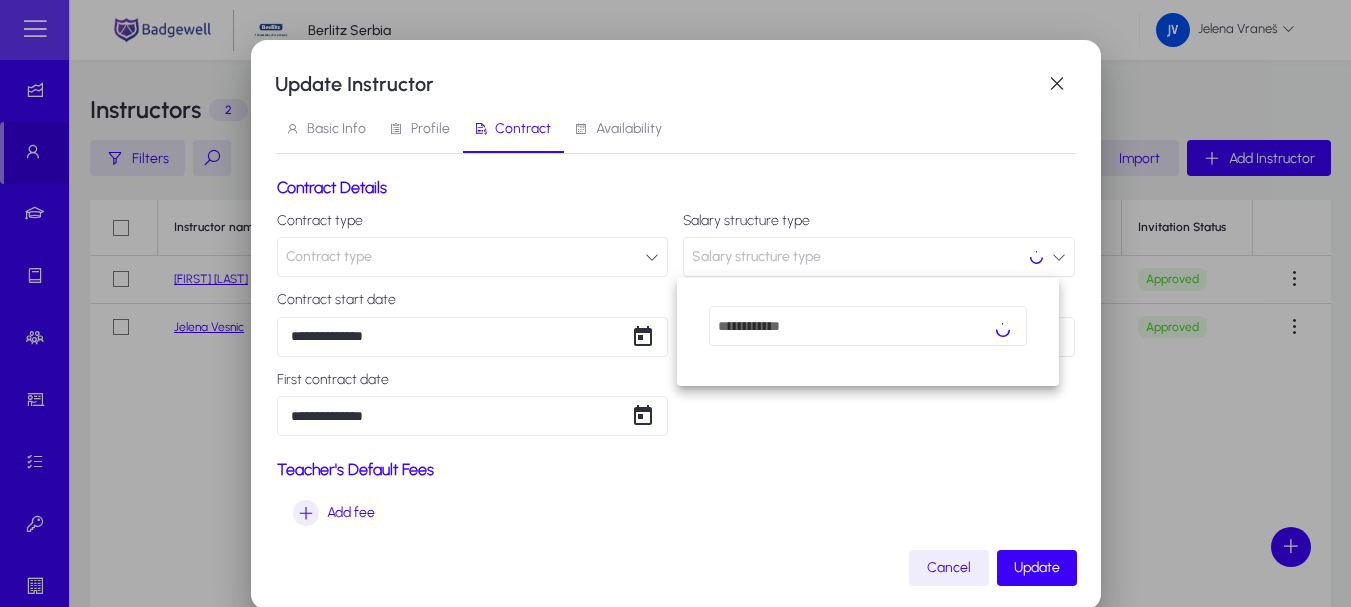 type on "*" 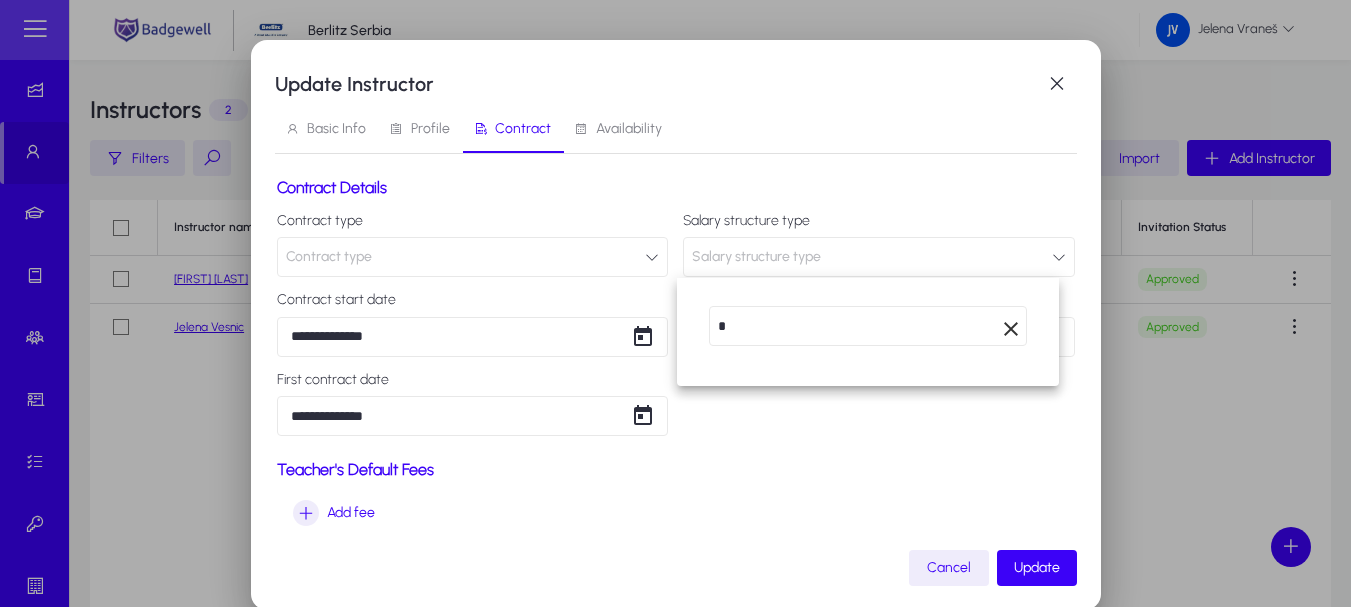 type 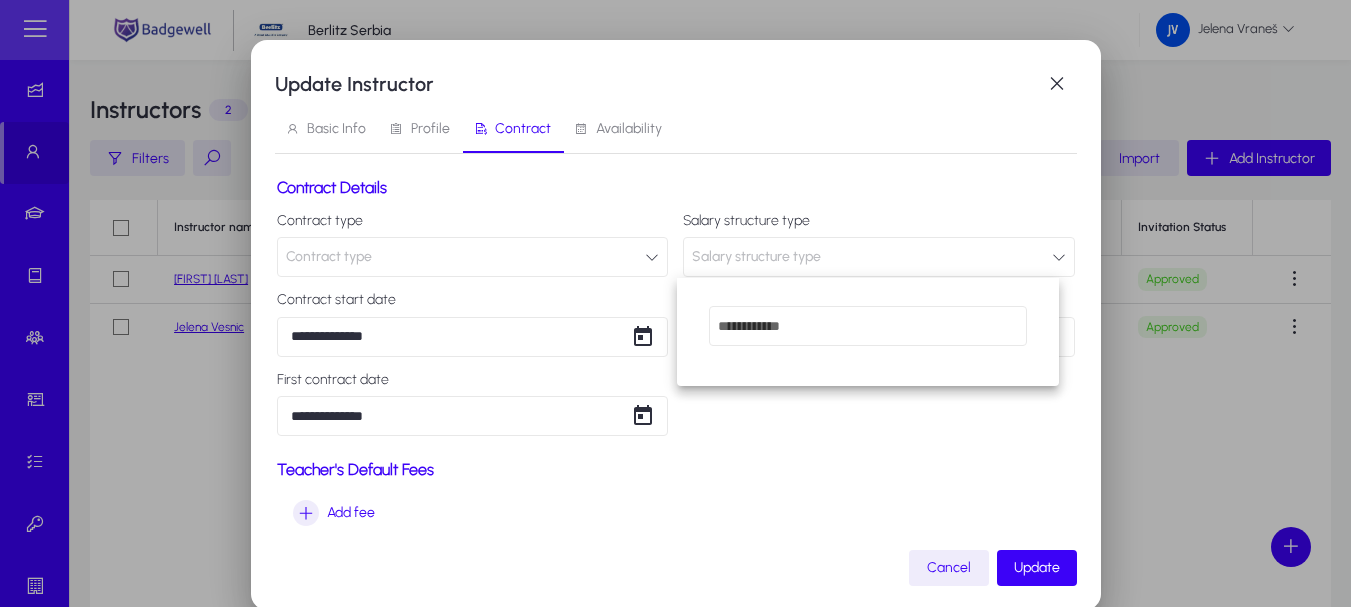 click at bounding box center [675, 303] 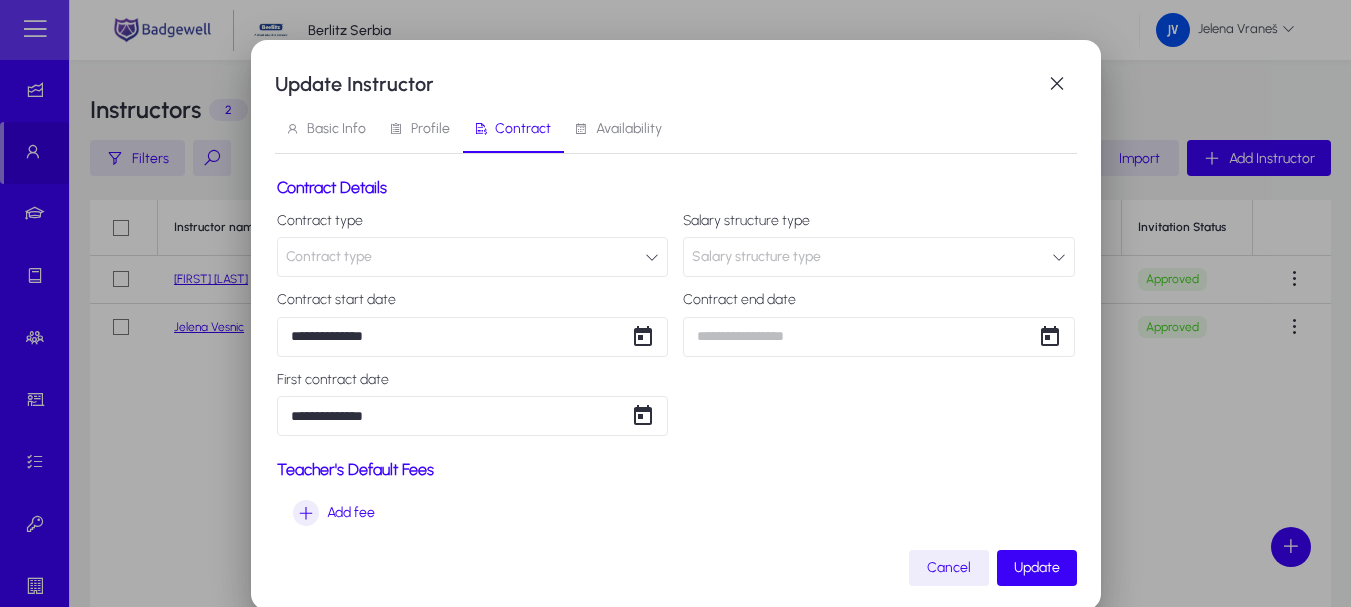 drag, startPoint x: 951, startPoint y: 566, endPoint x: 79, endPoint y: 281, distance: 917.3925 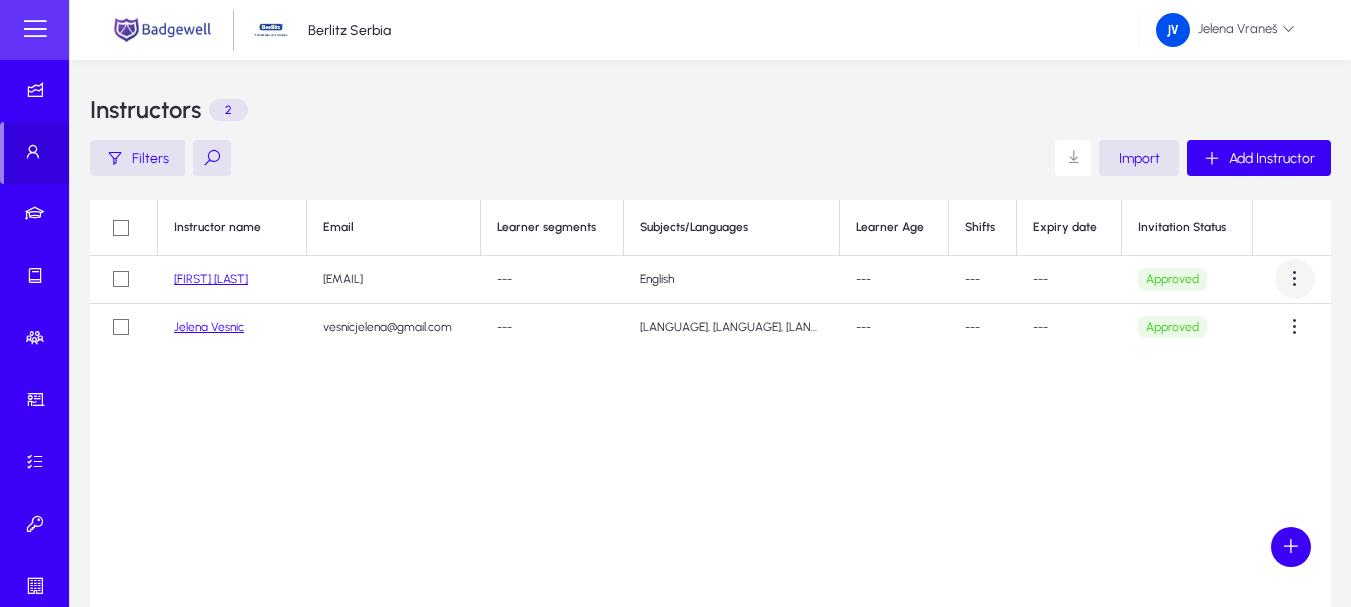 click 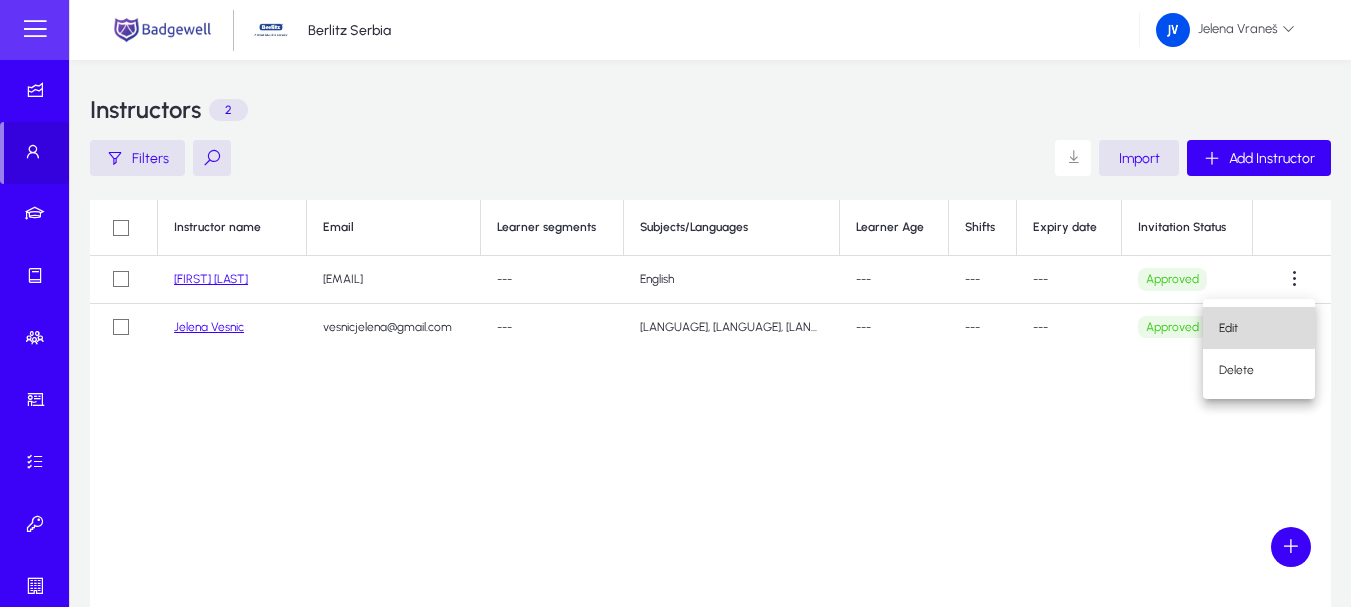click on "Edit" at bounding box center [1259, 328] 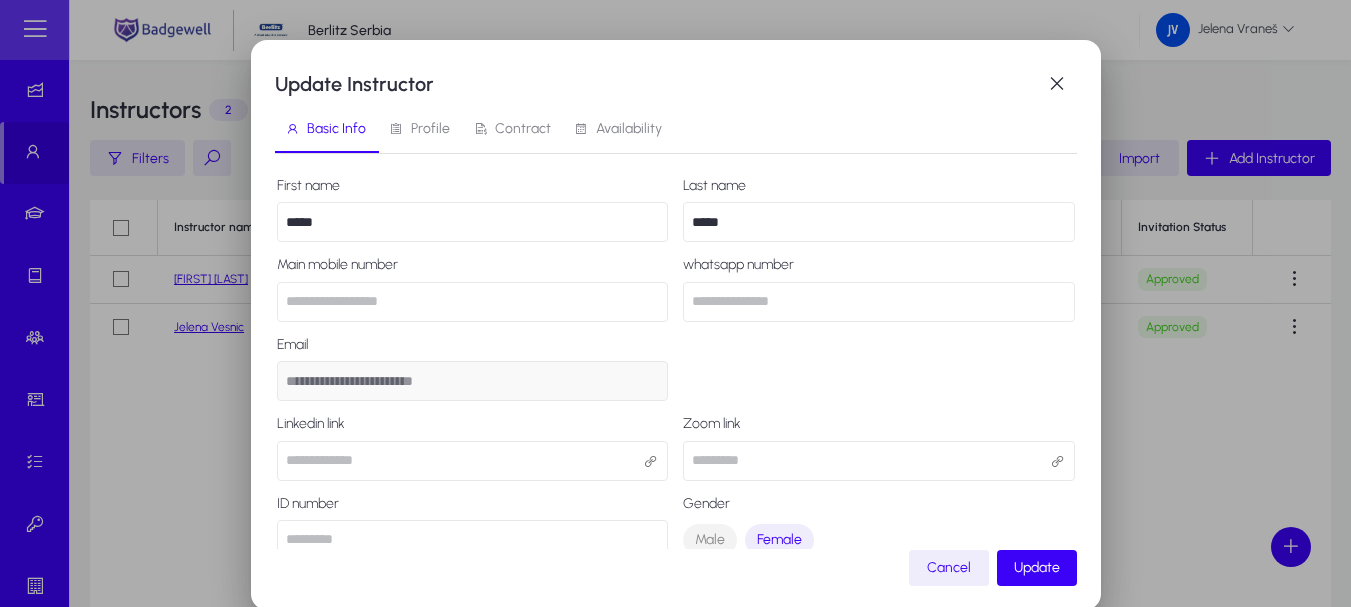 click on "Profile" at bounding box center [430, 129] 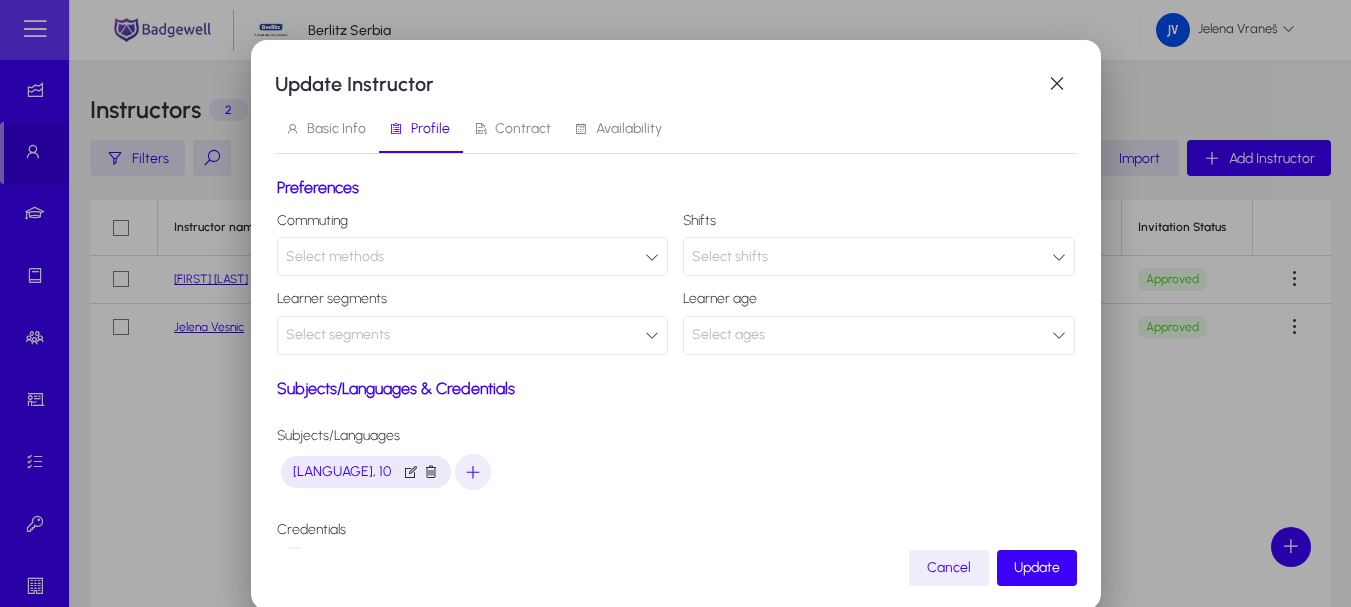 click on "Select shifts" at bounding box center [872, 257] 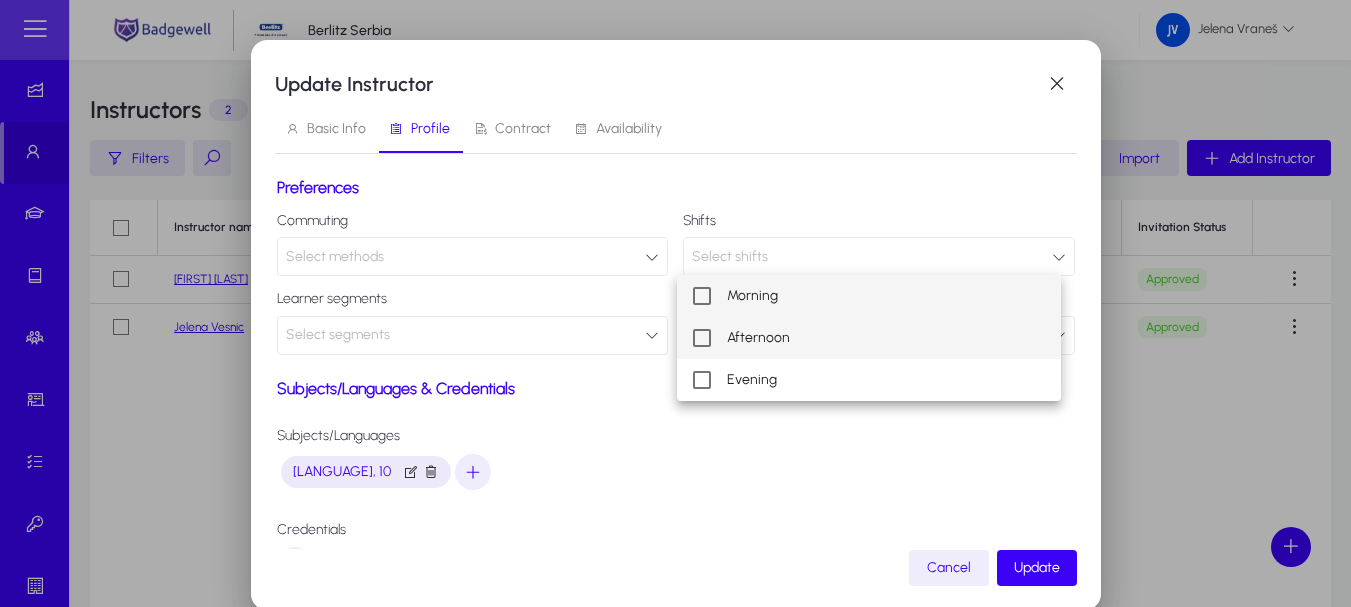 click at bounding box center [702, 338] 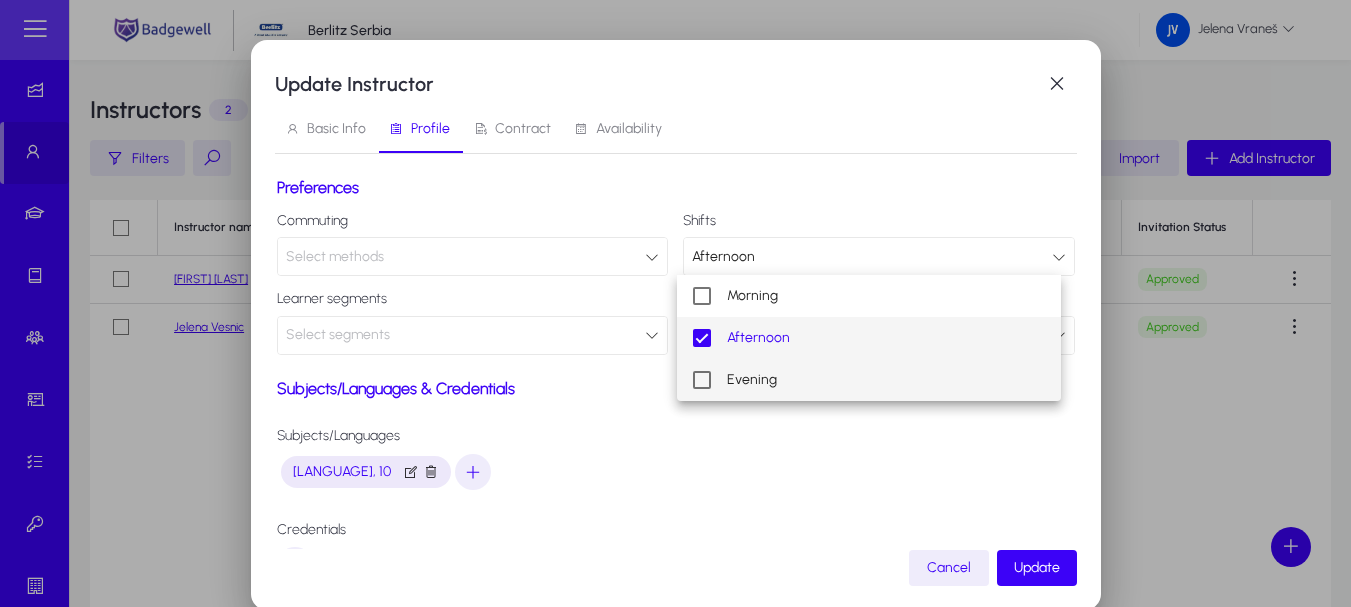 click at bounding box center [702, 380] 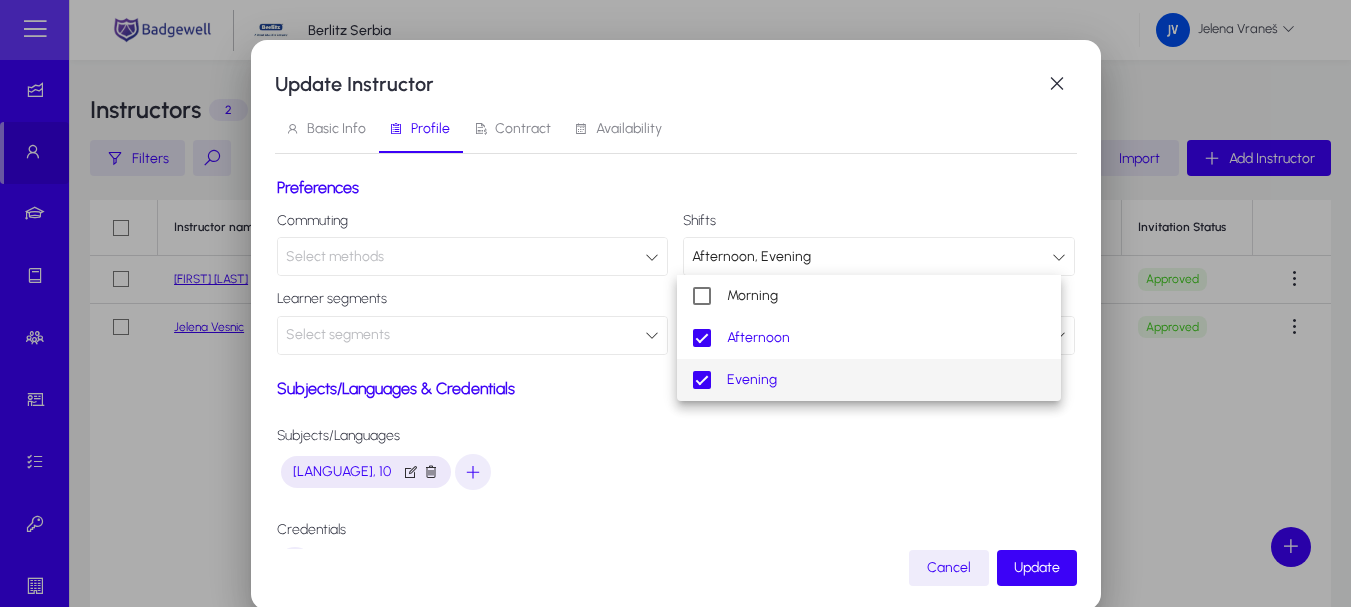 click at bounding box center (675, 303) 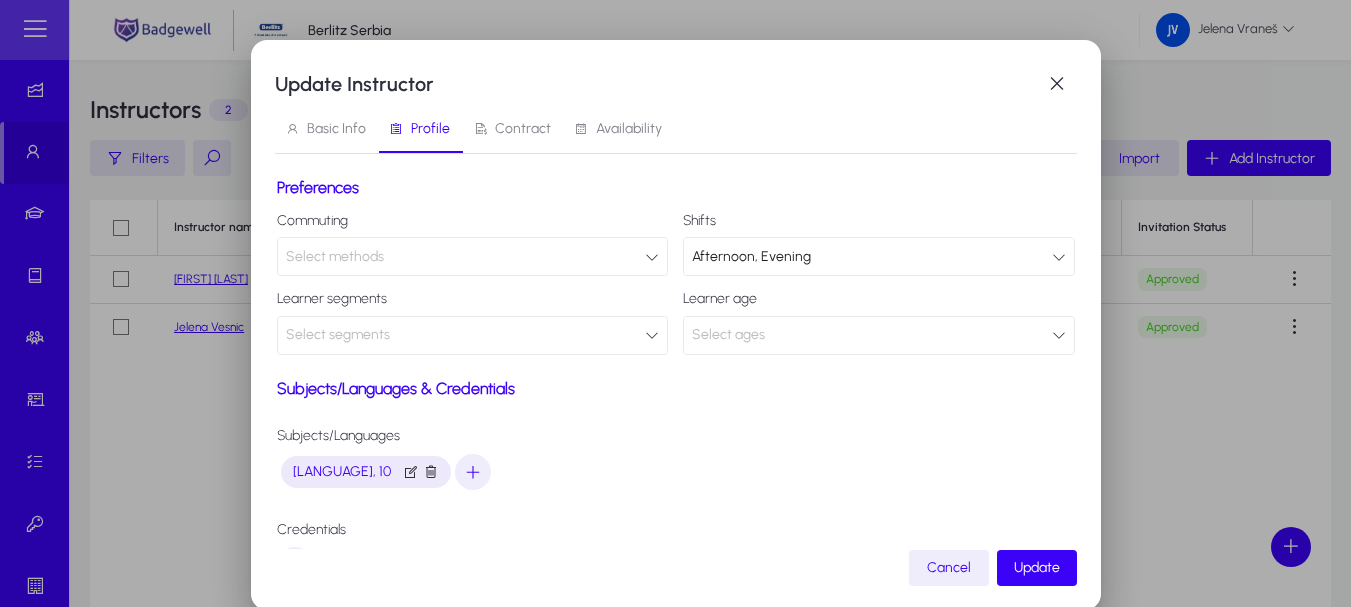 click on "Select methods" at bounding box center [466, 257] 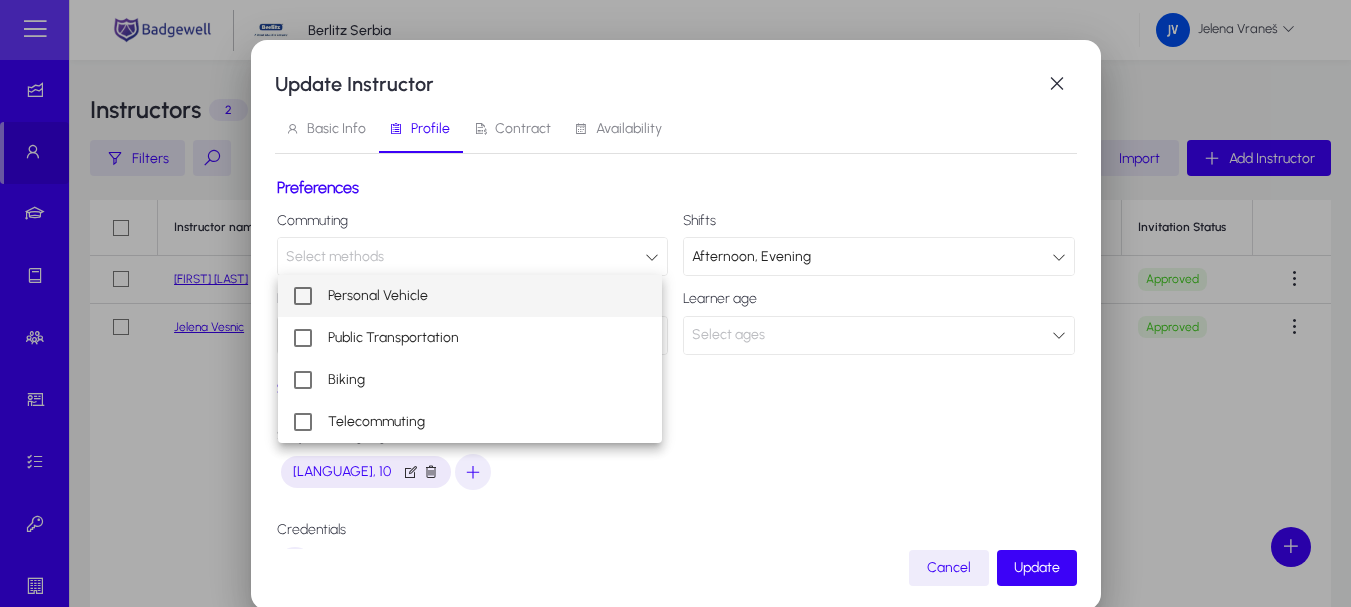 click at bounding box center (675, 303) 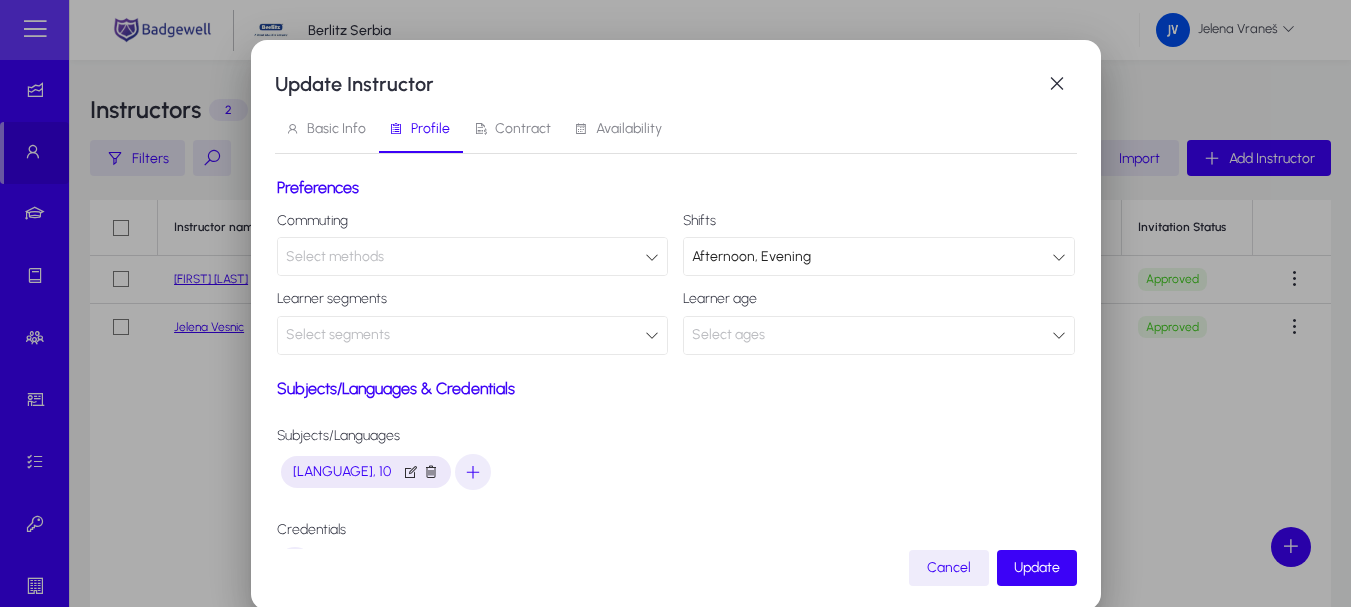 scroll, scrollTop: 66, scrollLeft: 0, axis: vertical 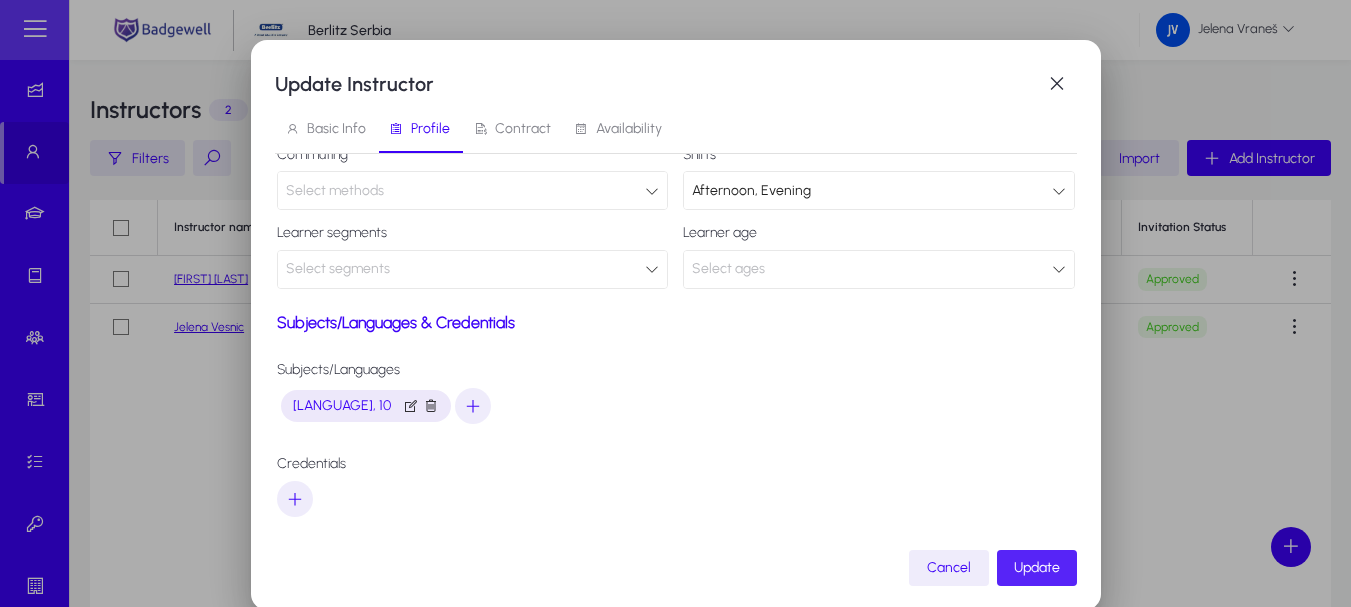 click on "Update" 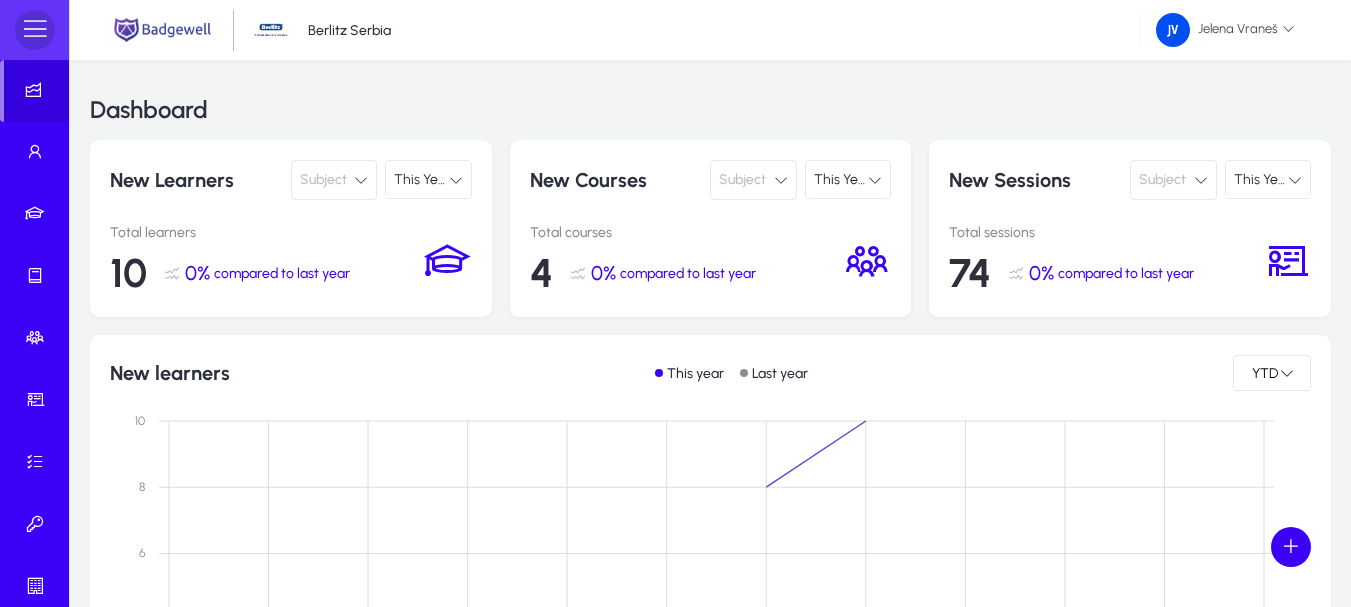 click 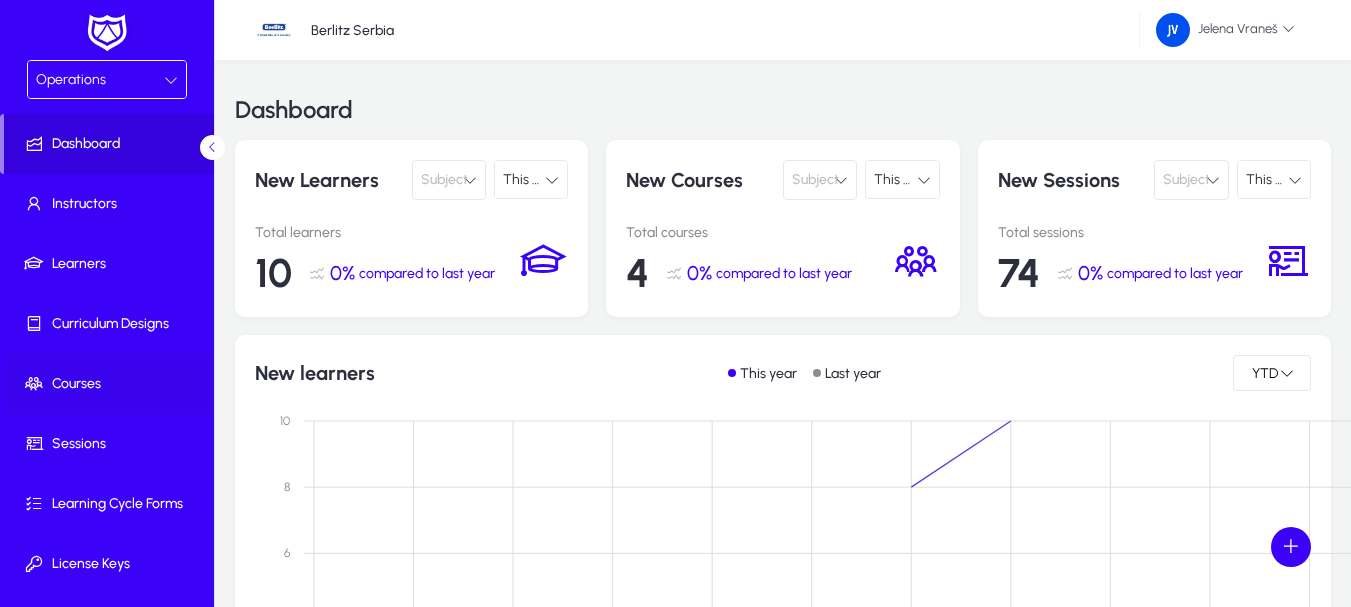click on "Courses" 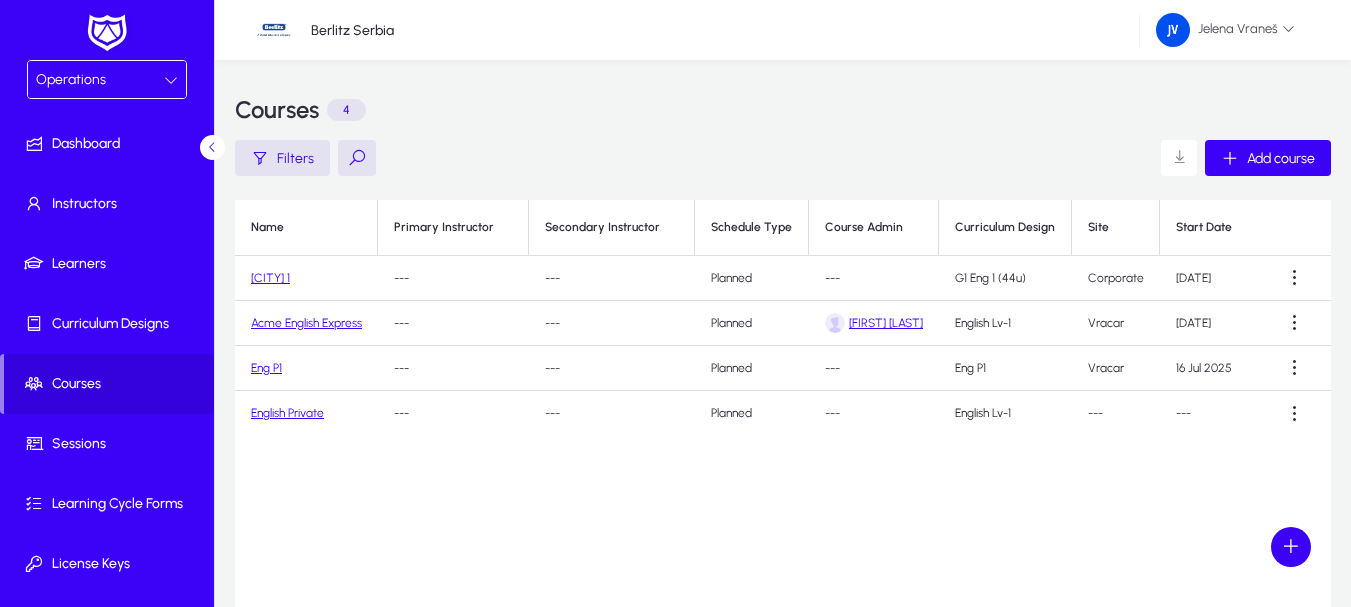 click on "[CITY] 1" 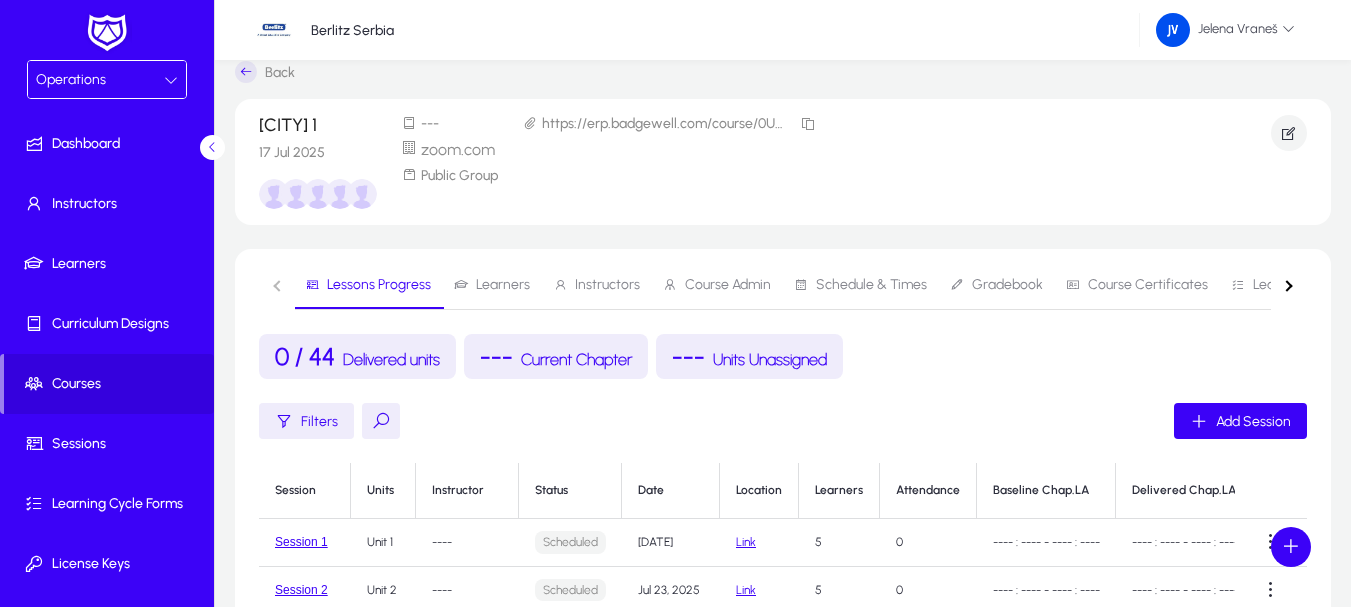 scroll, scrollTop: 0, scrollLeft: 0, axis: both 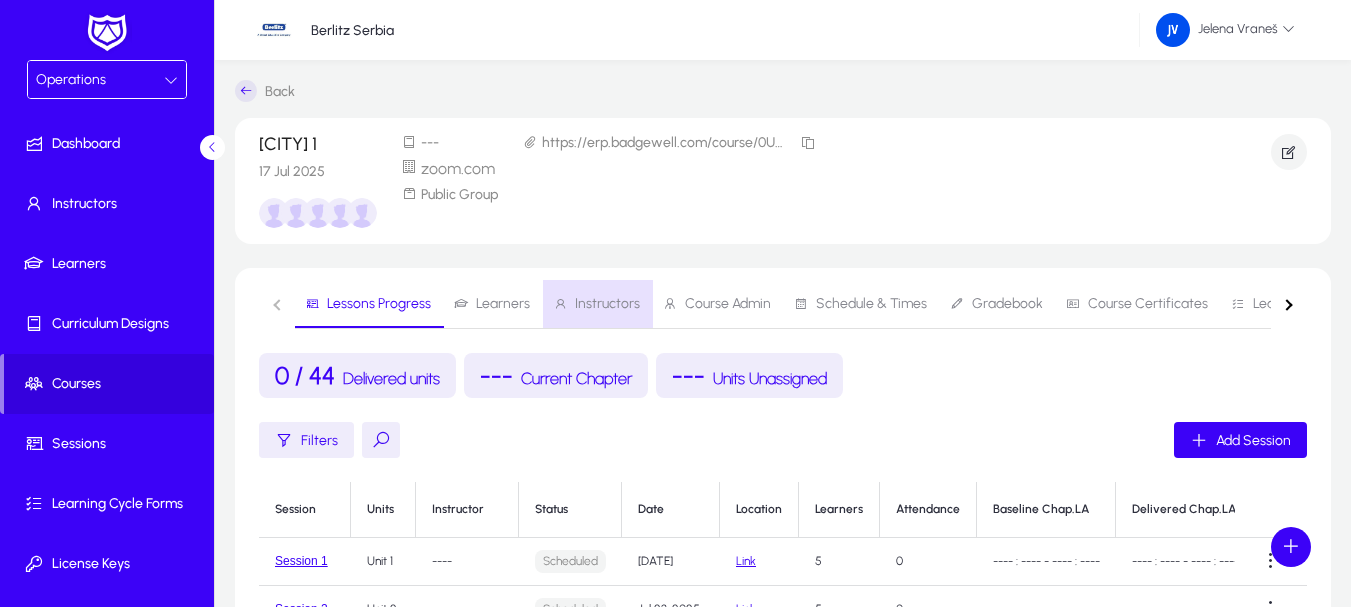 click on "Instructors" at bounding box center [607, 304] 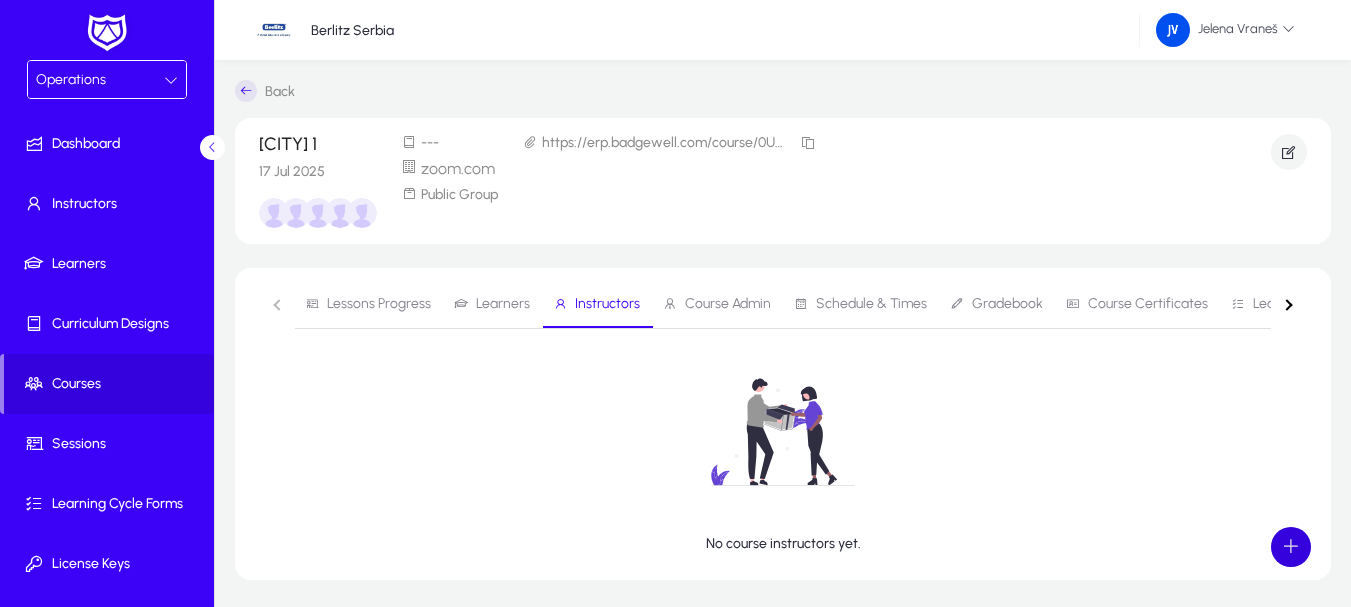 click 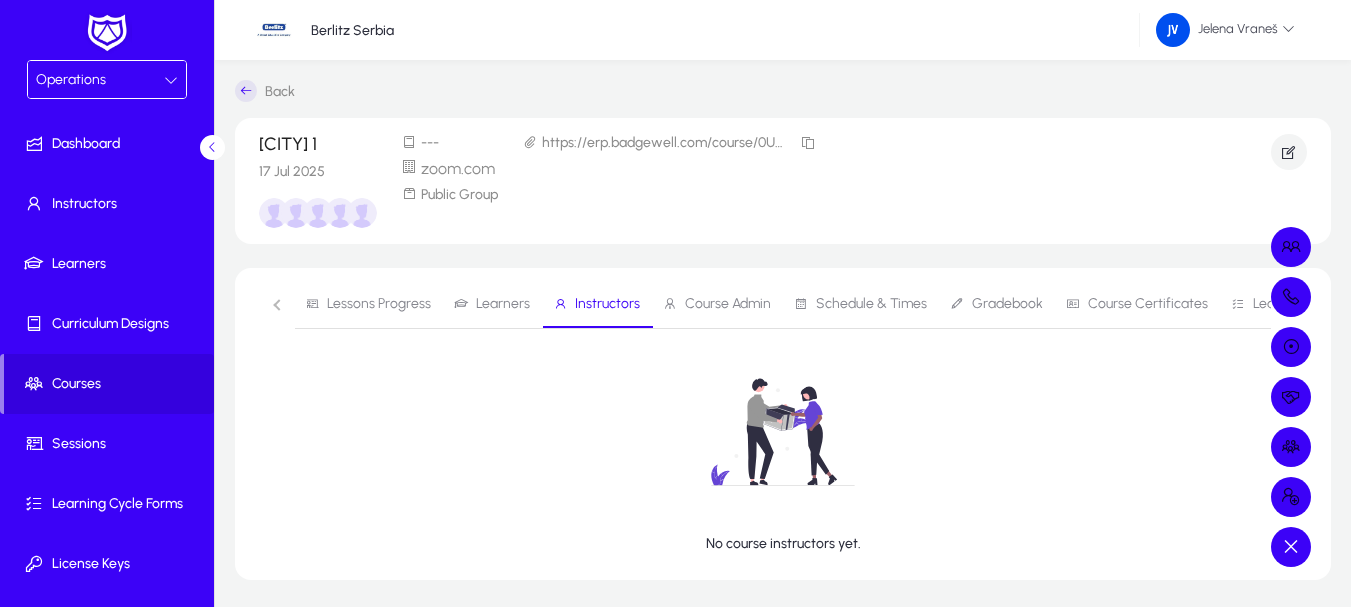 click at bounding box center (675, 303) 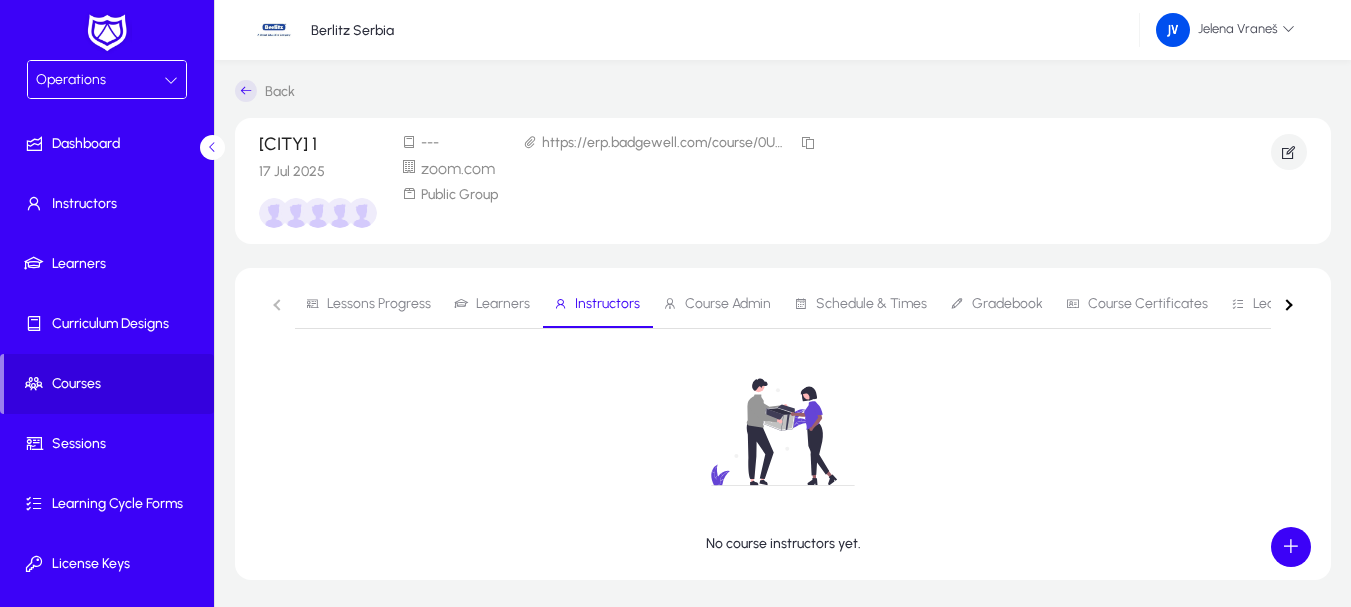 click 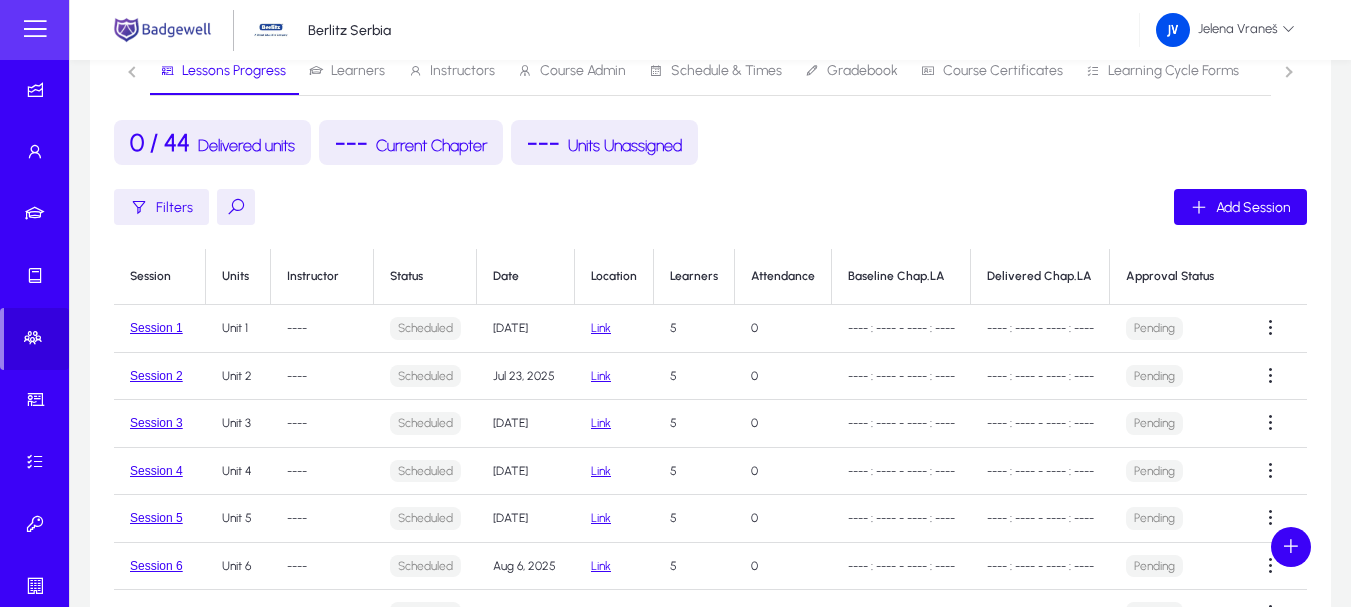 scroll, scrollTop: 0, scrollLeft: 0, axis: both 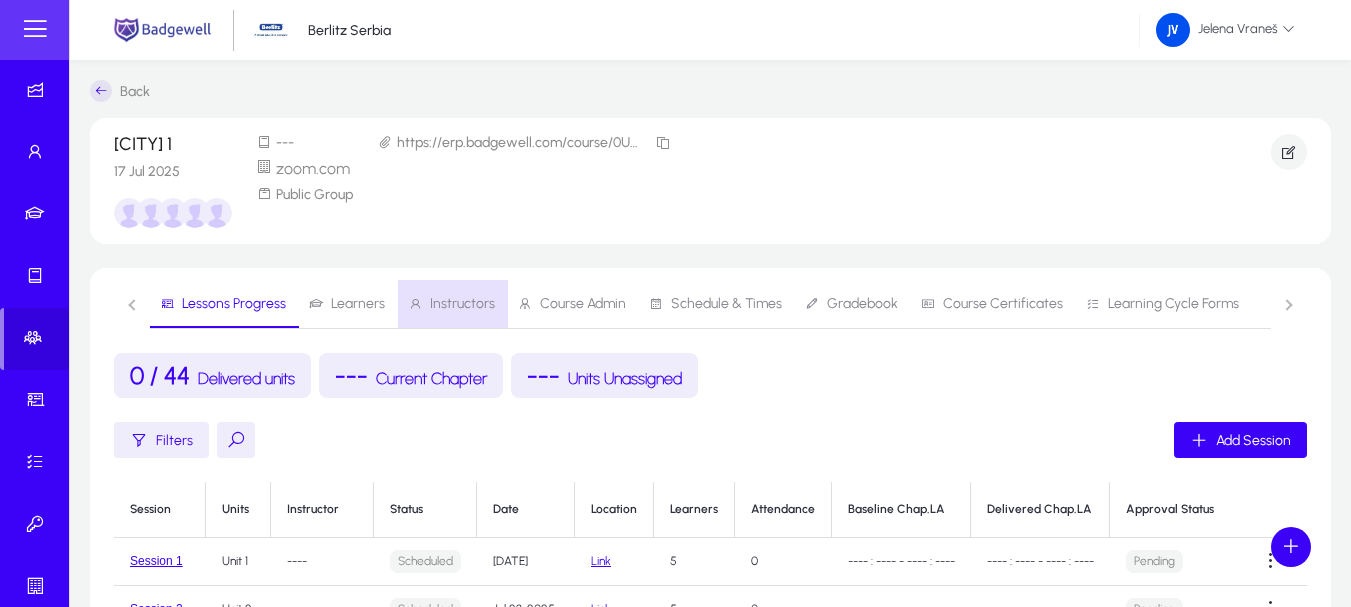 click on "Instructors" at bounding box center [462, 304] 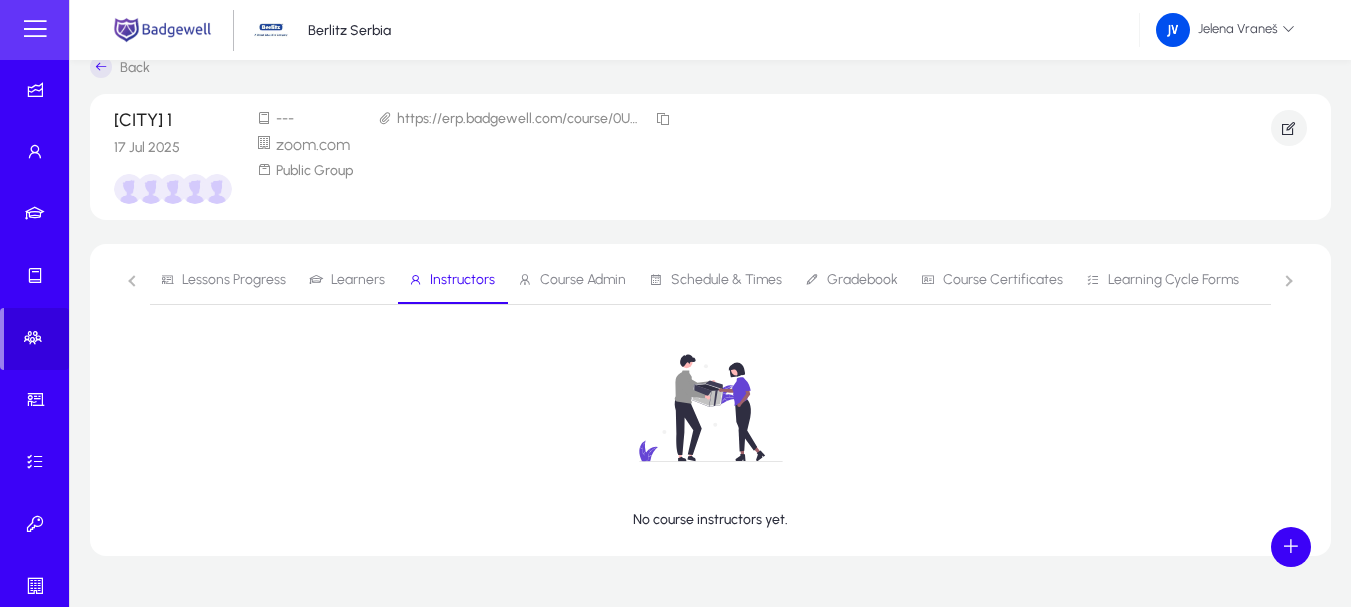 scroll, scrollTop: 0, scrollLeft: 0, axis: both 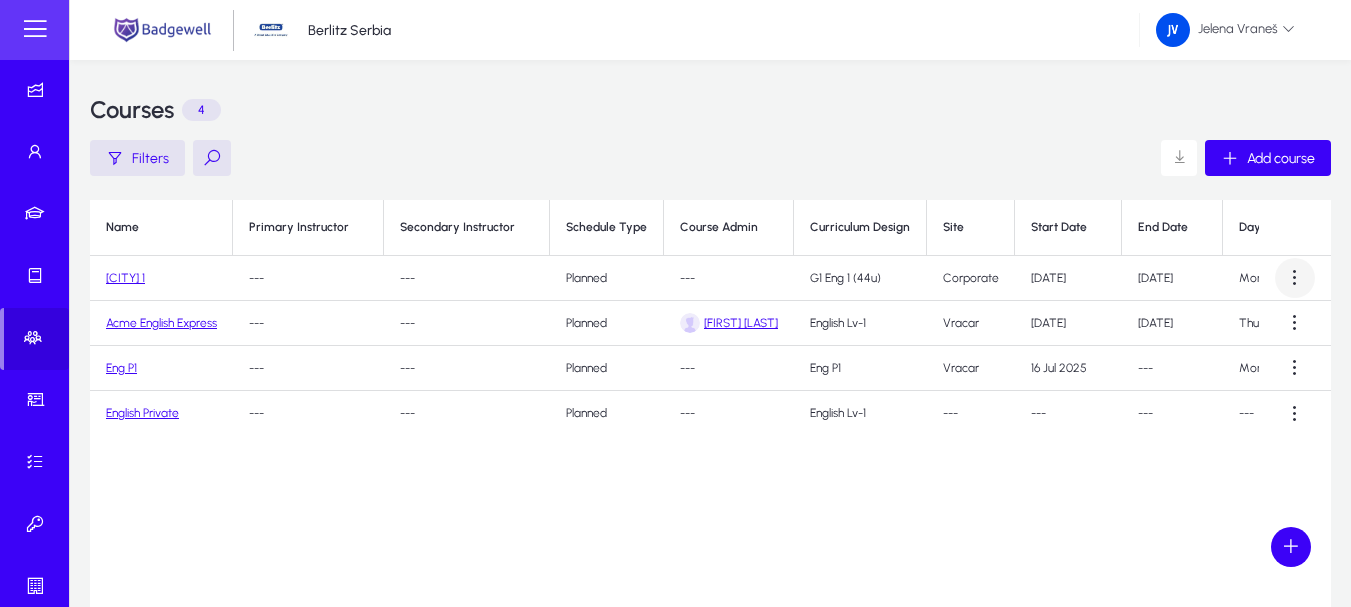 click 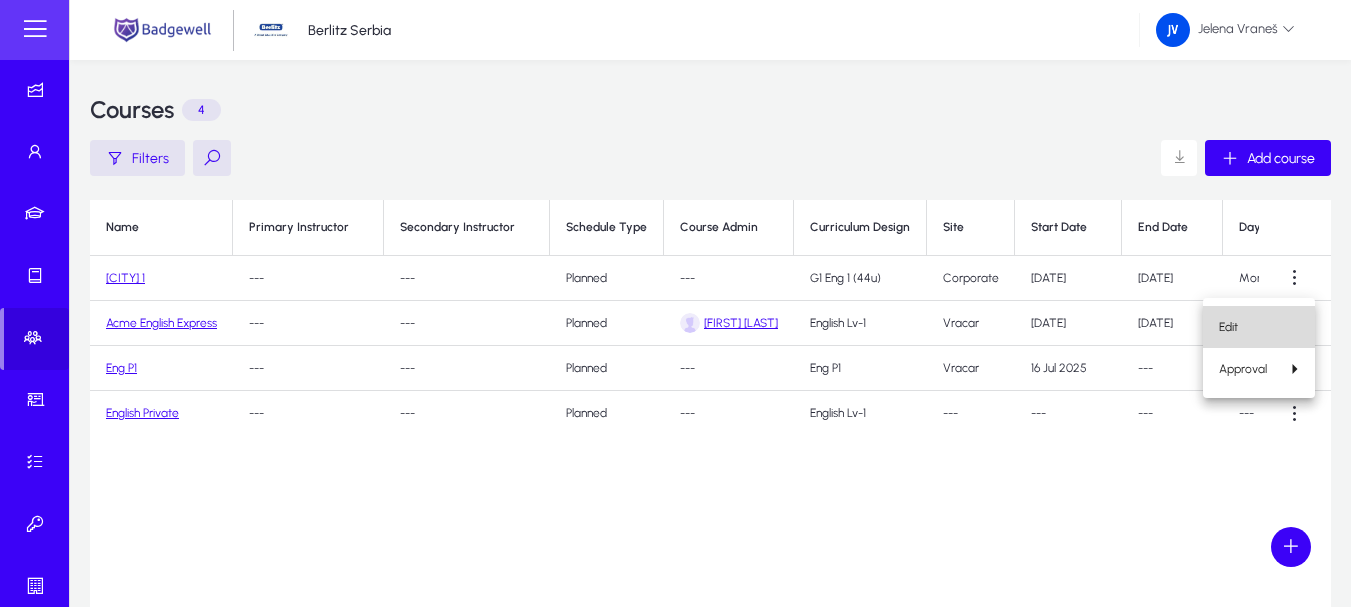 click on "Edit" at bounding box center [1259, 327] 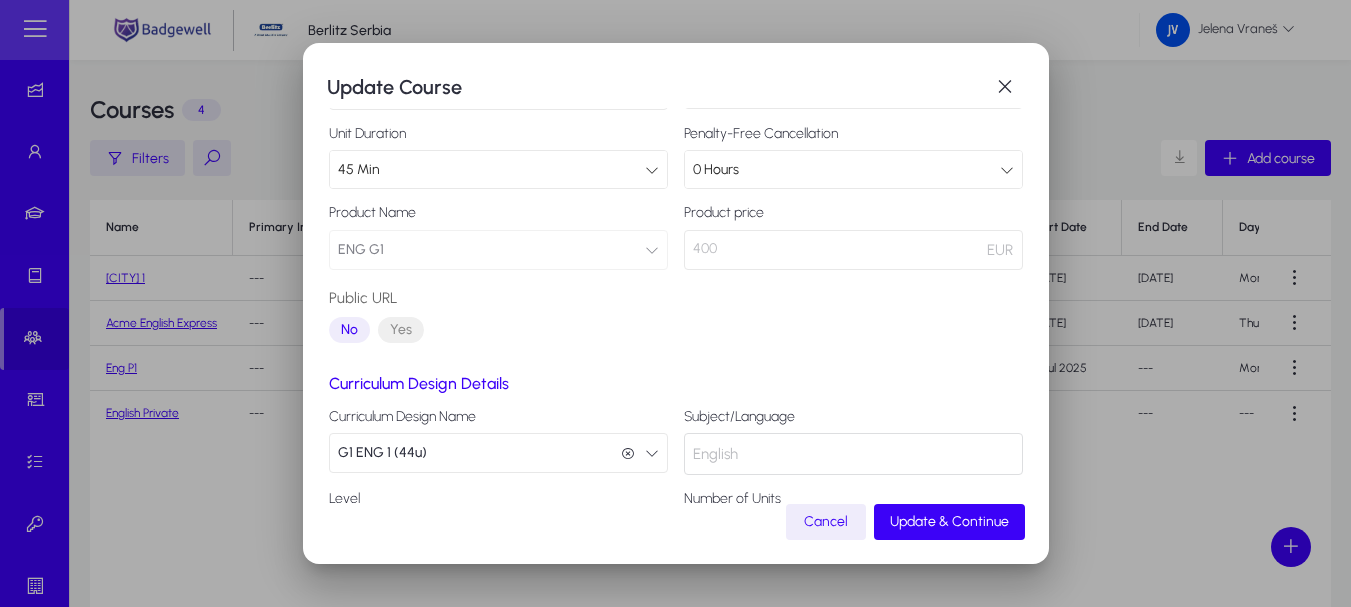 scroll, scrollTop: 260, scrollLeft: 0, axis: vertical 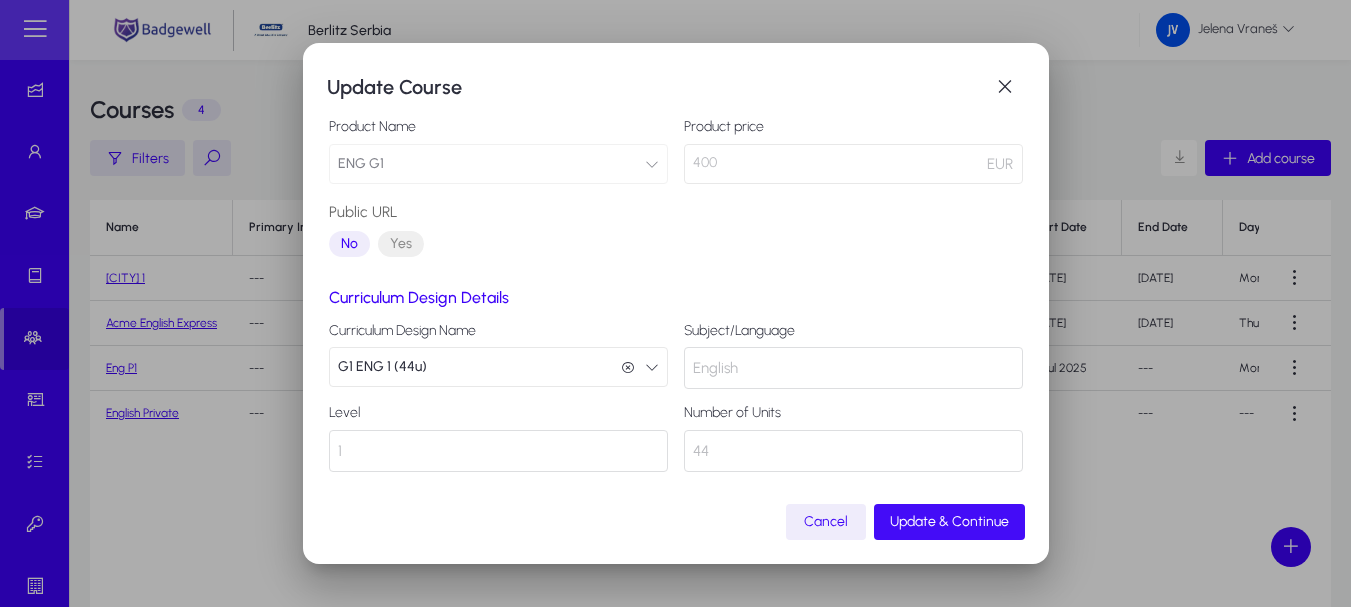 click on "Update & Continue" 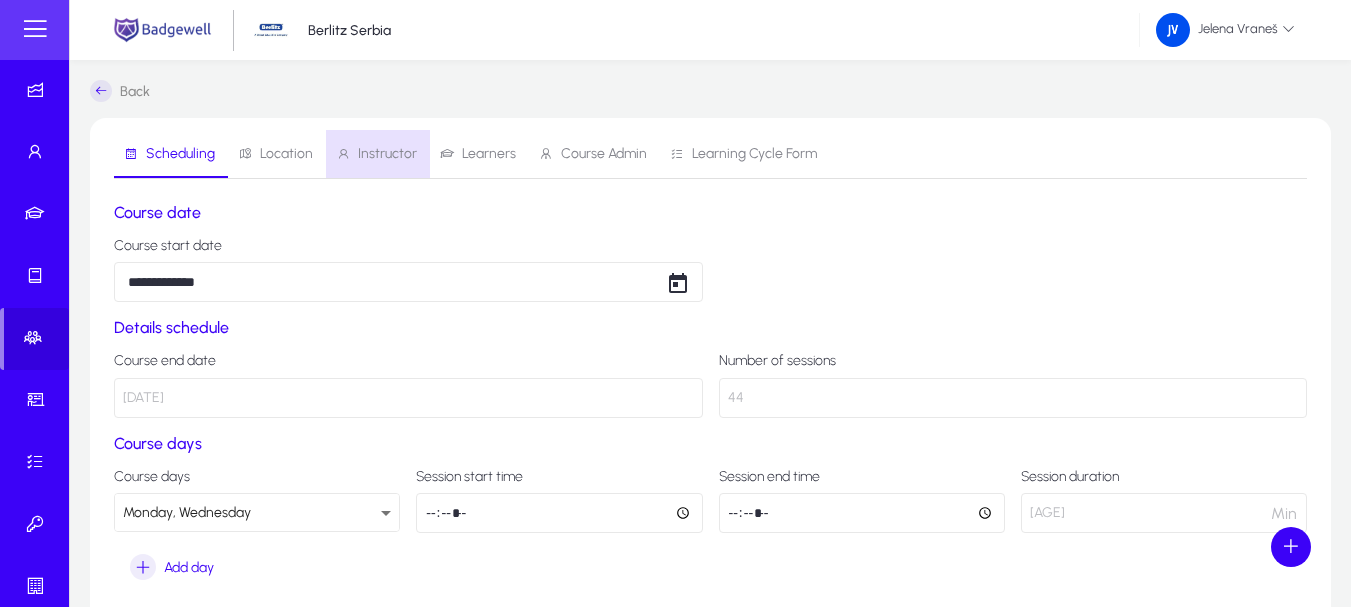 click on "Instructor" at bounding box center (387, 154) 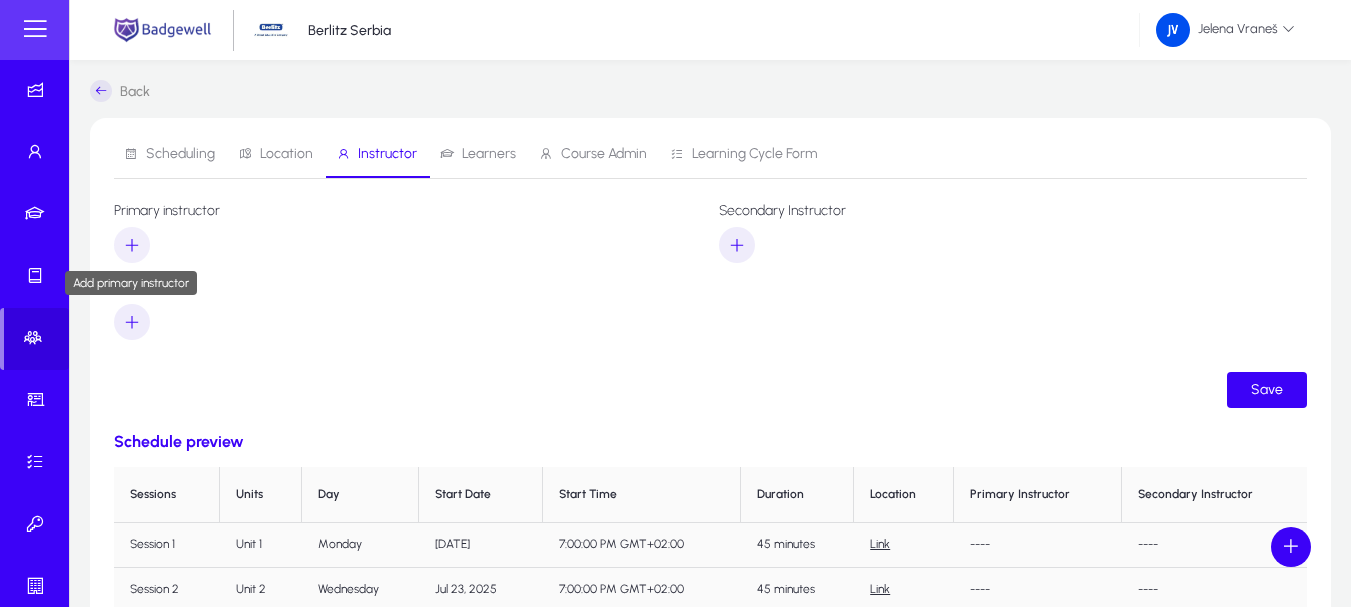click 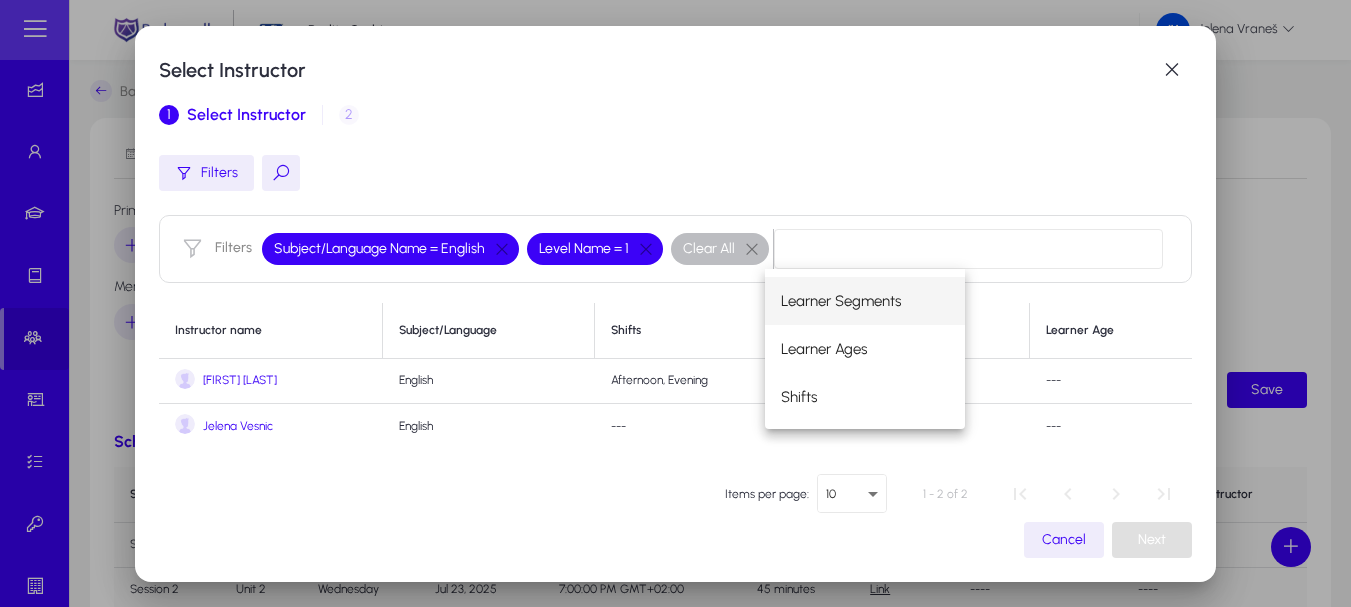 click on "[FIRST] [LAST]" at bounding box center (240, 380) 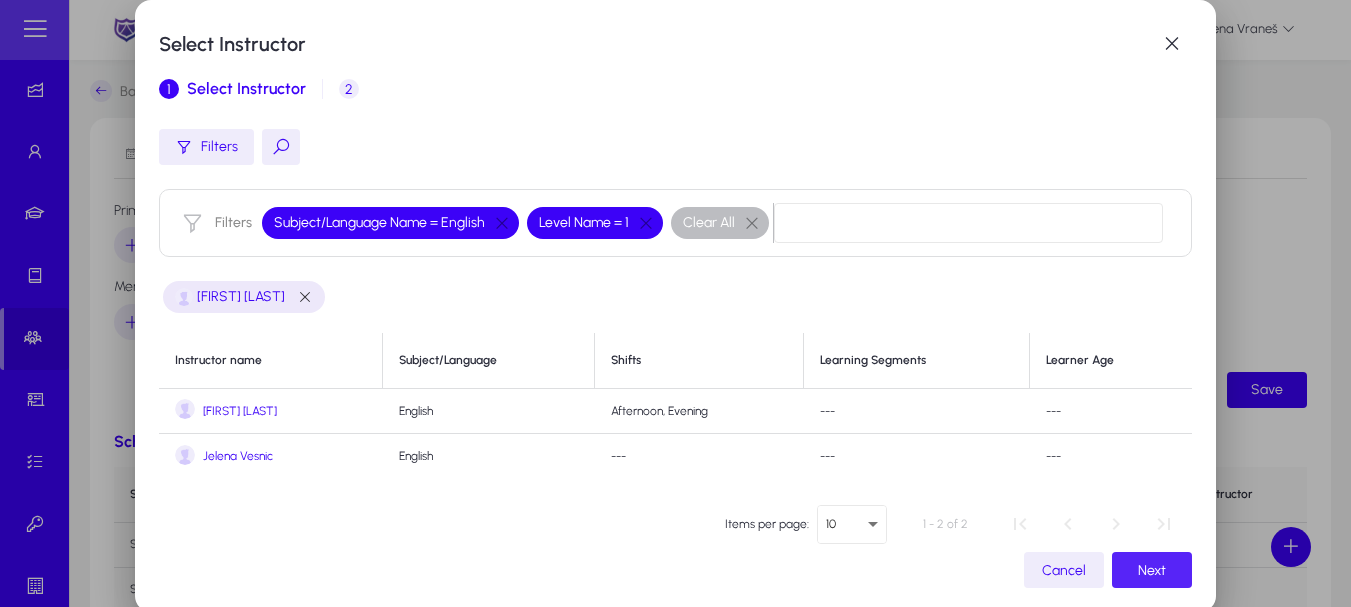 click on "Next" 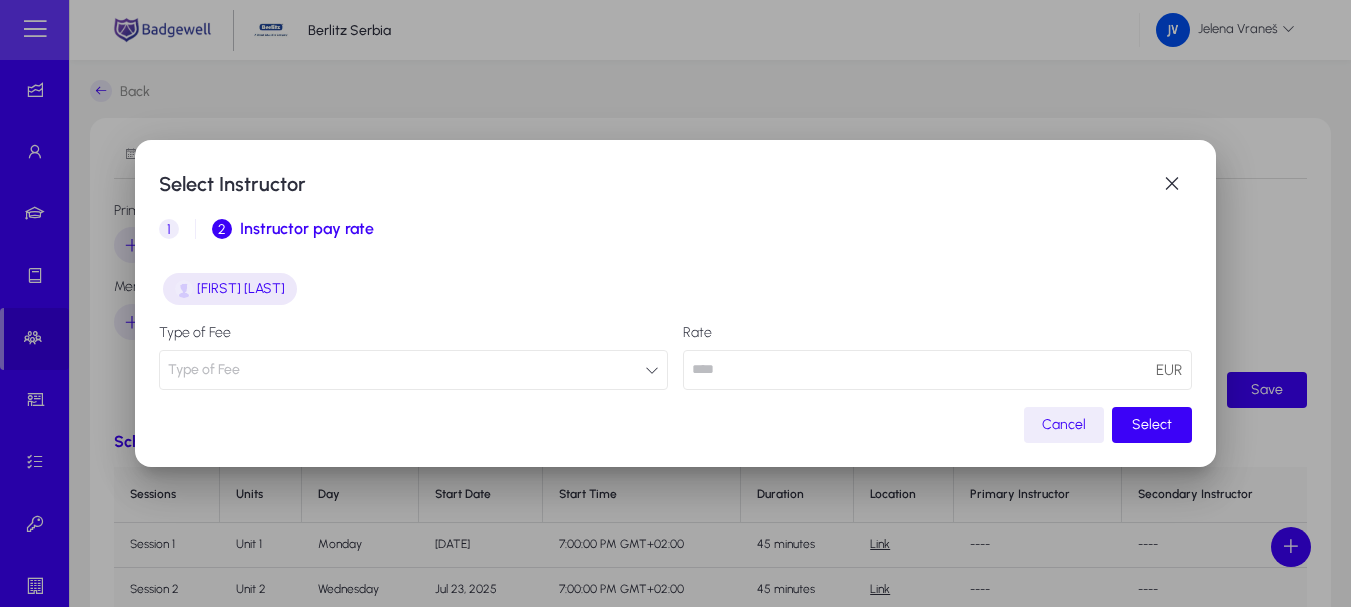 click on "Type of Fee" at bounding box center (413, 370) 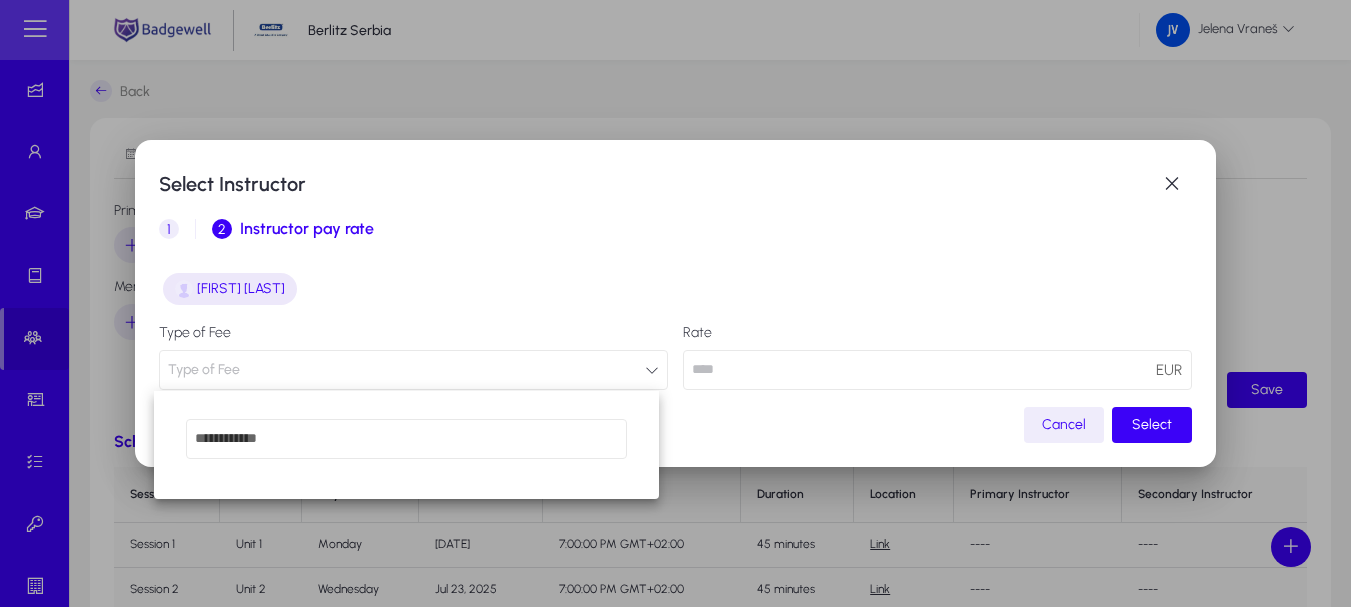 click at bounding box center [675, 303] 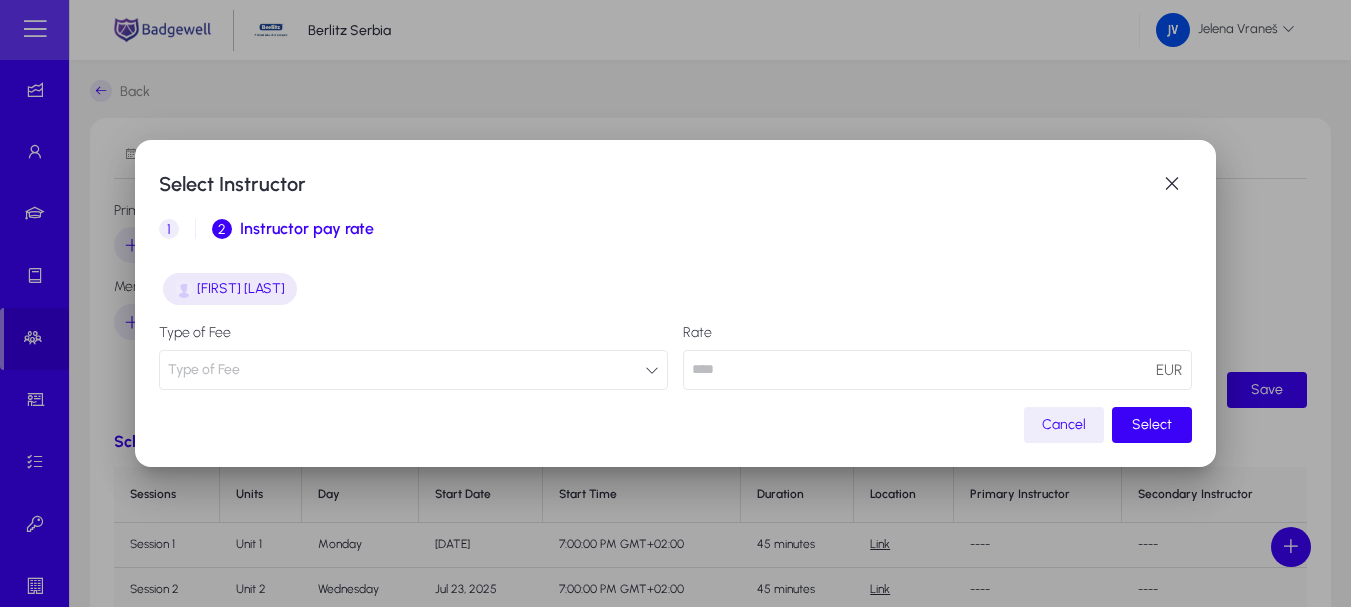 click on "Type of Fee" at bounding box center (413, 370) 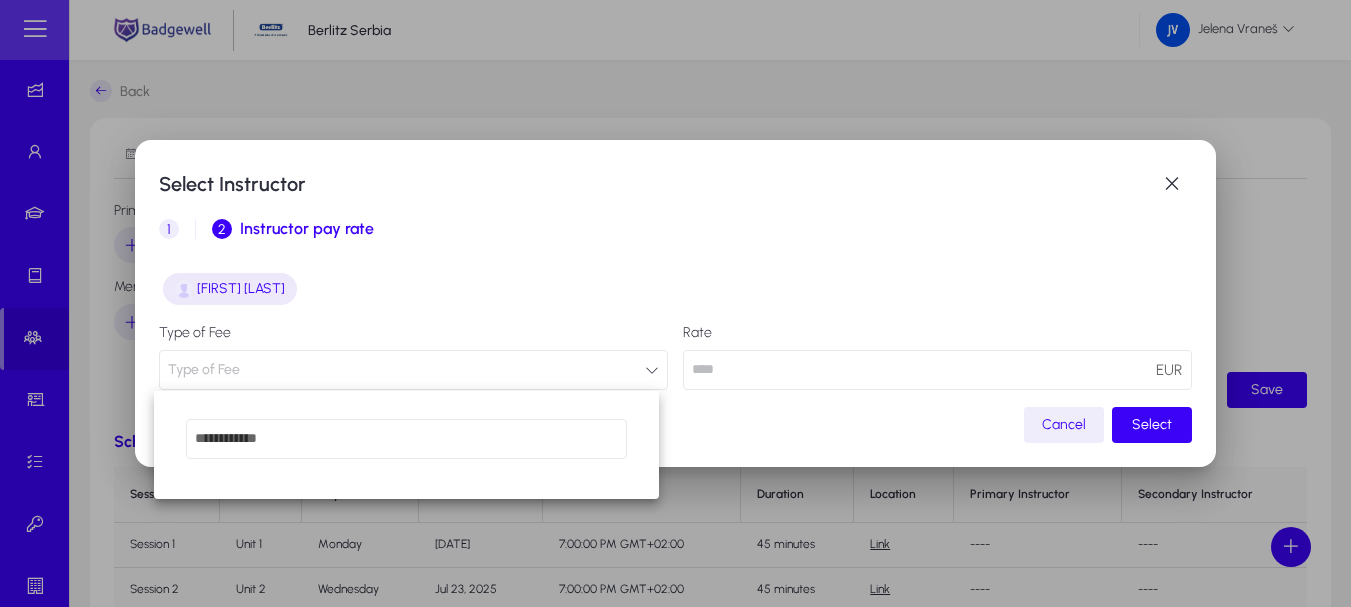 click at bounding box center [675, 303] 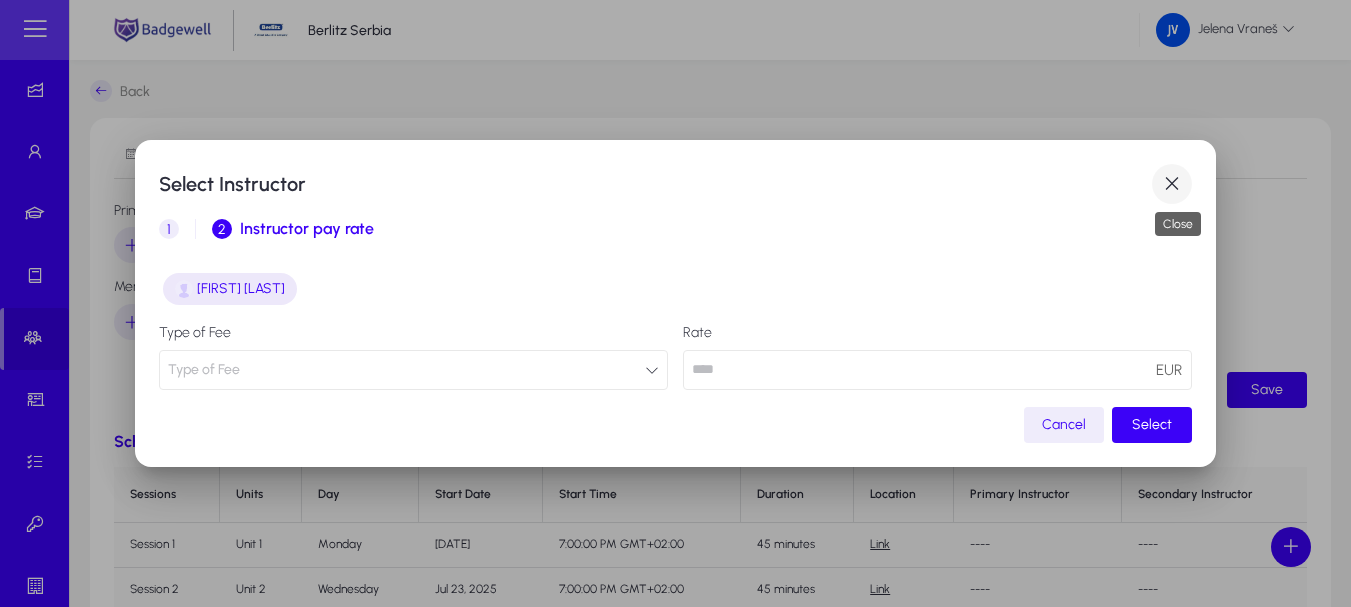 click at bounding box center [1172, 184] 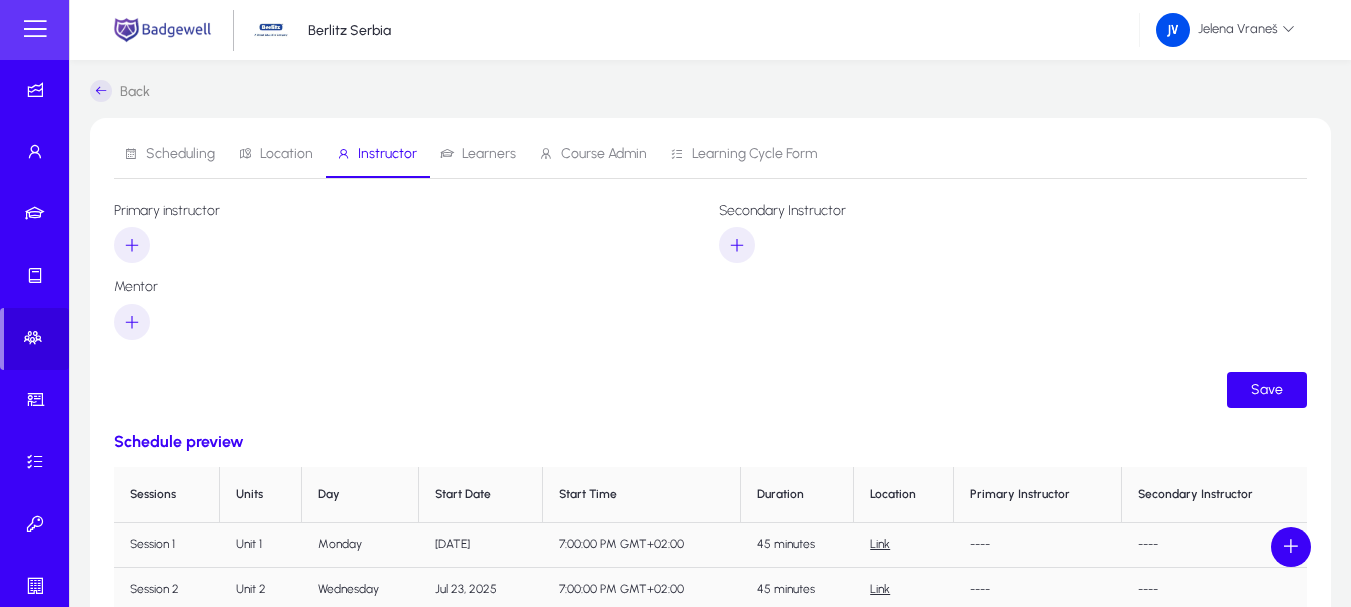 drag, startPoint x: 61, startPoint y: 102, endPoint x: 56, endPoint y: 32, distance: 70.178345 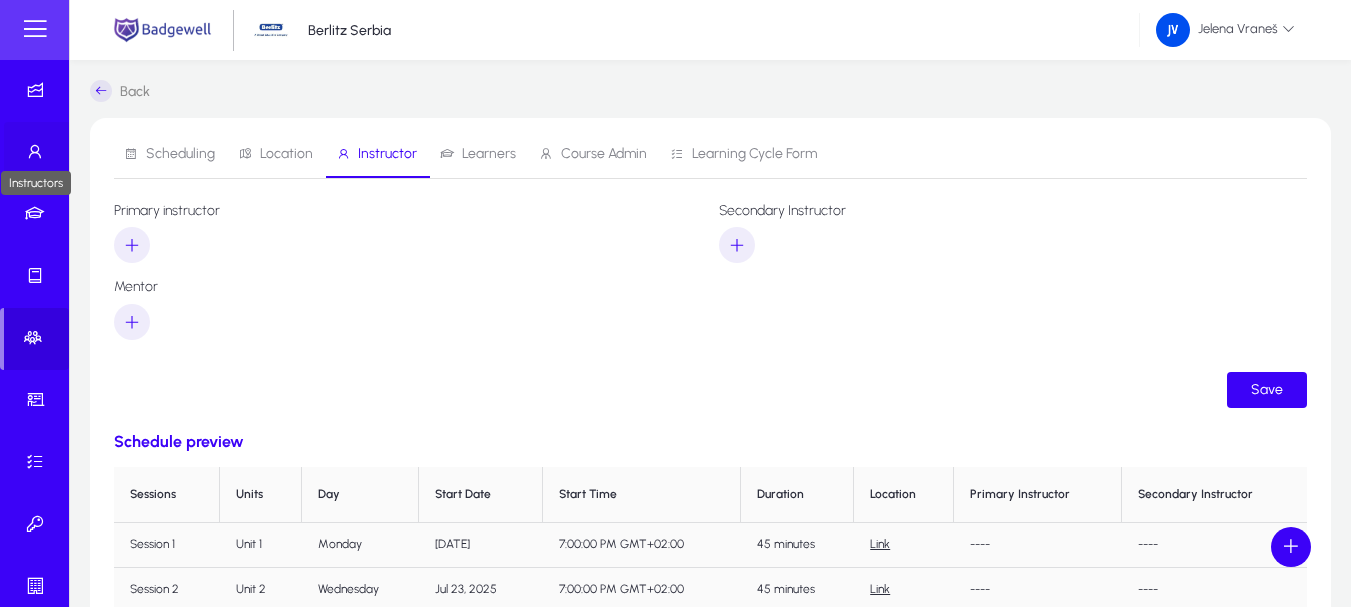 click 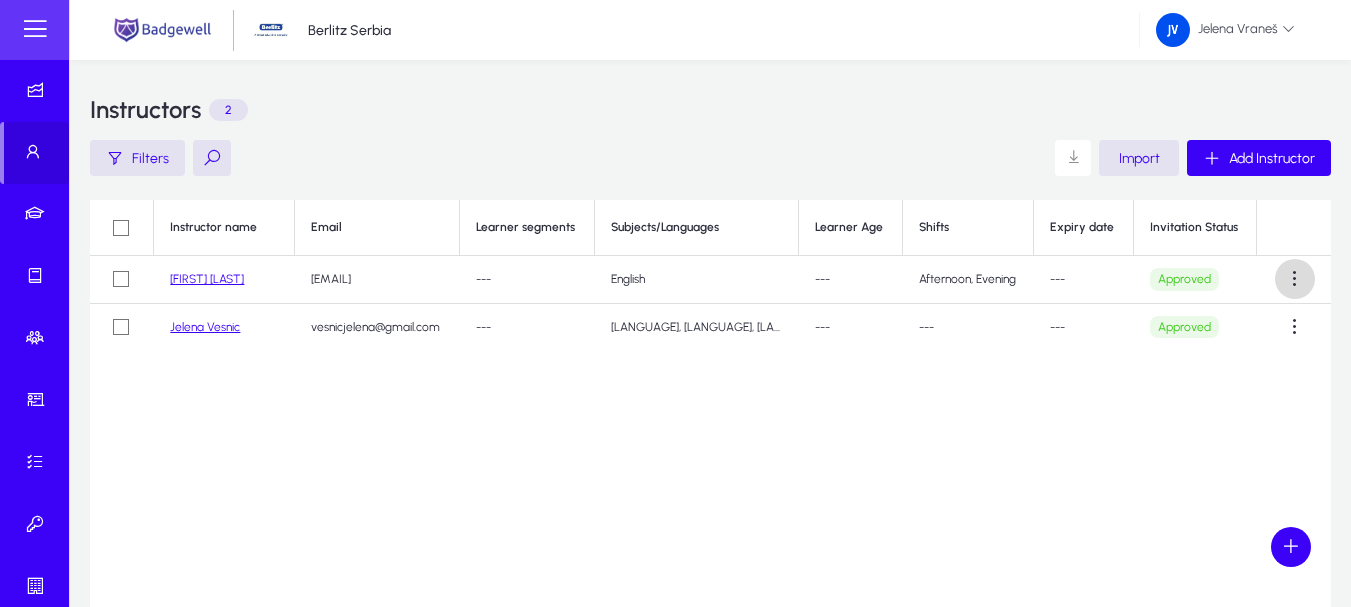click 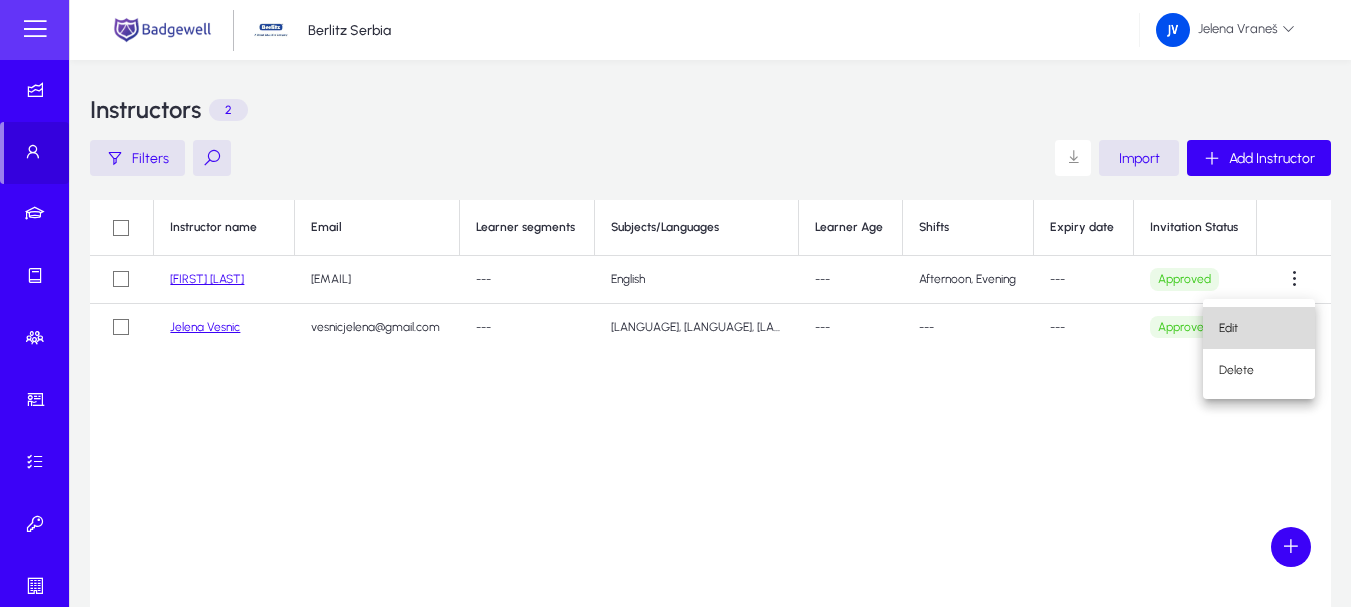 click on "Edit" at bounding box center [1259, 328] 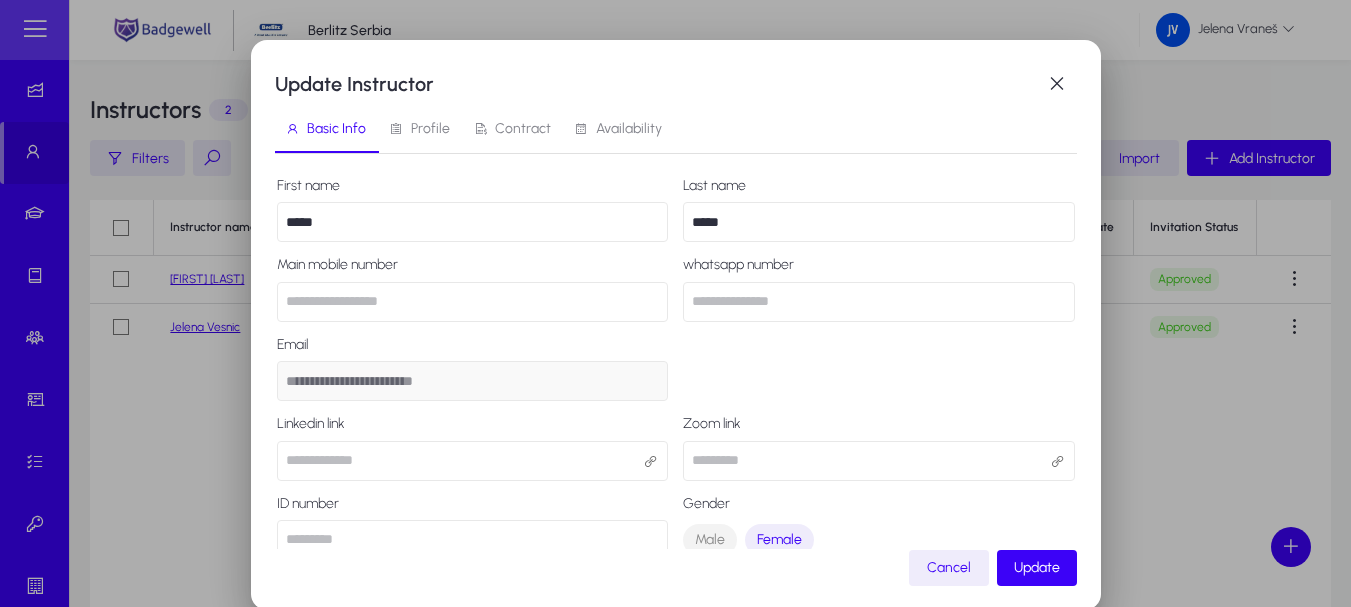 click on "Profile" at bounding box center [430, 129] 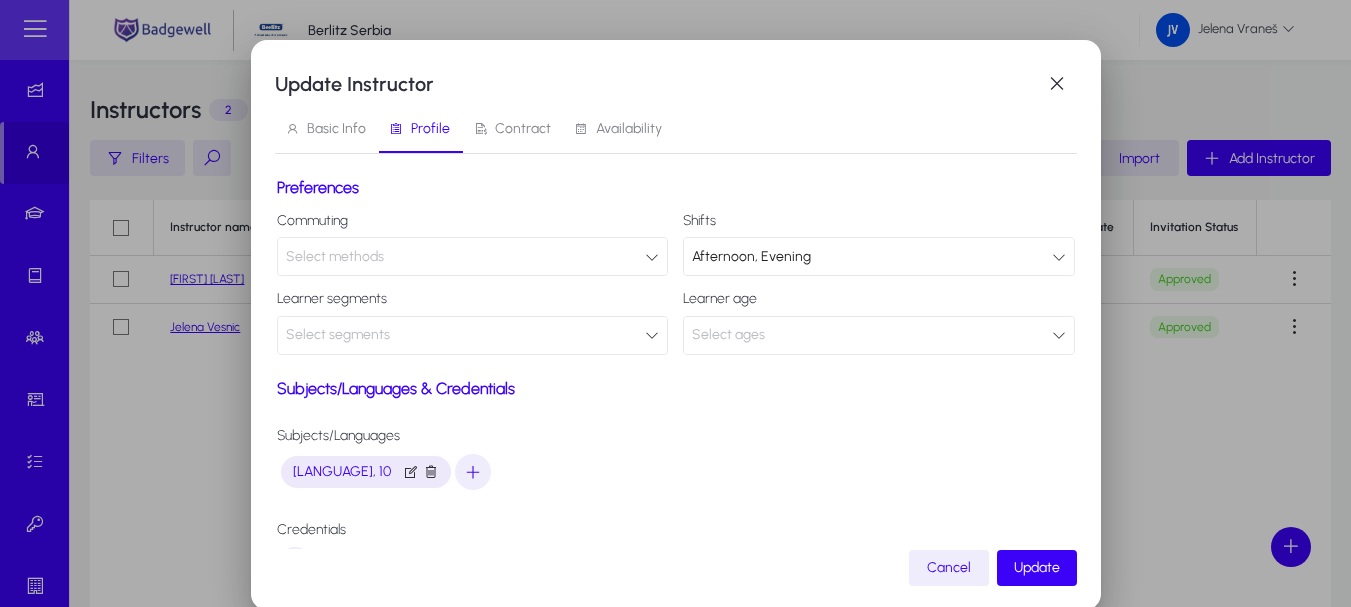 click on "Select methods" at bounding box center [473, 256] 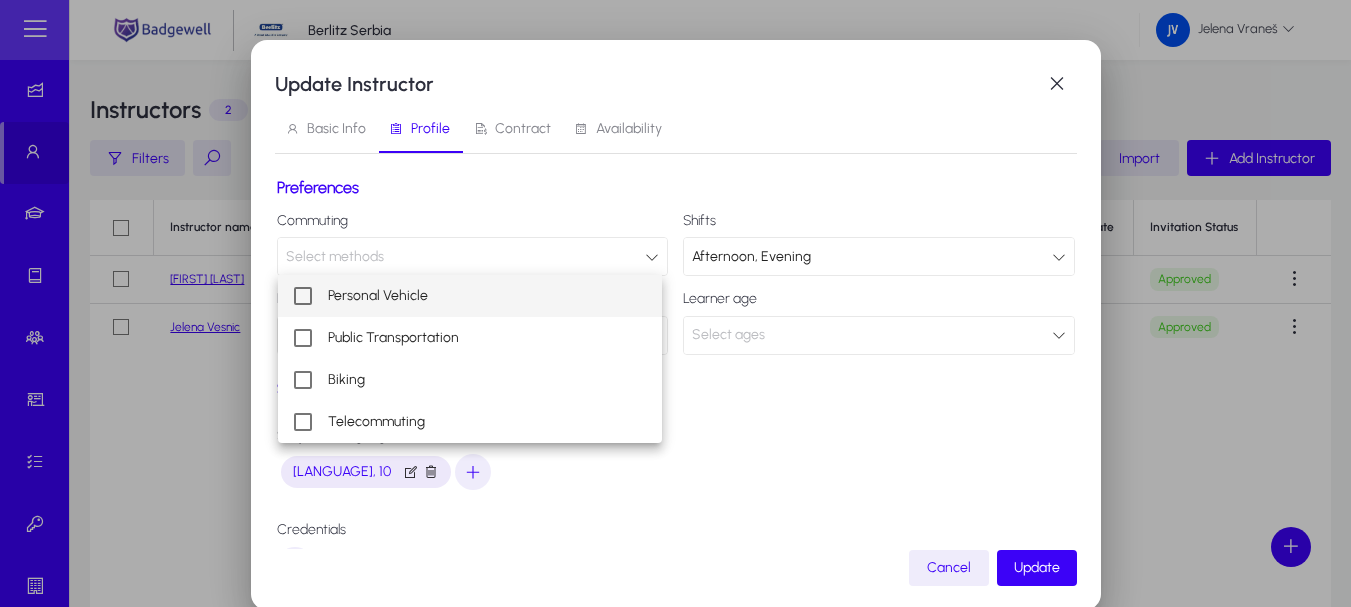 drag, startPoint x: 732, startPoint y: 456, endPoint x: 545, endPoint y: 250, distance: 278.21753 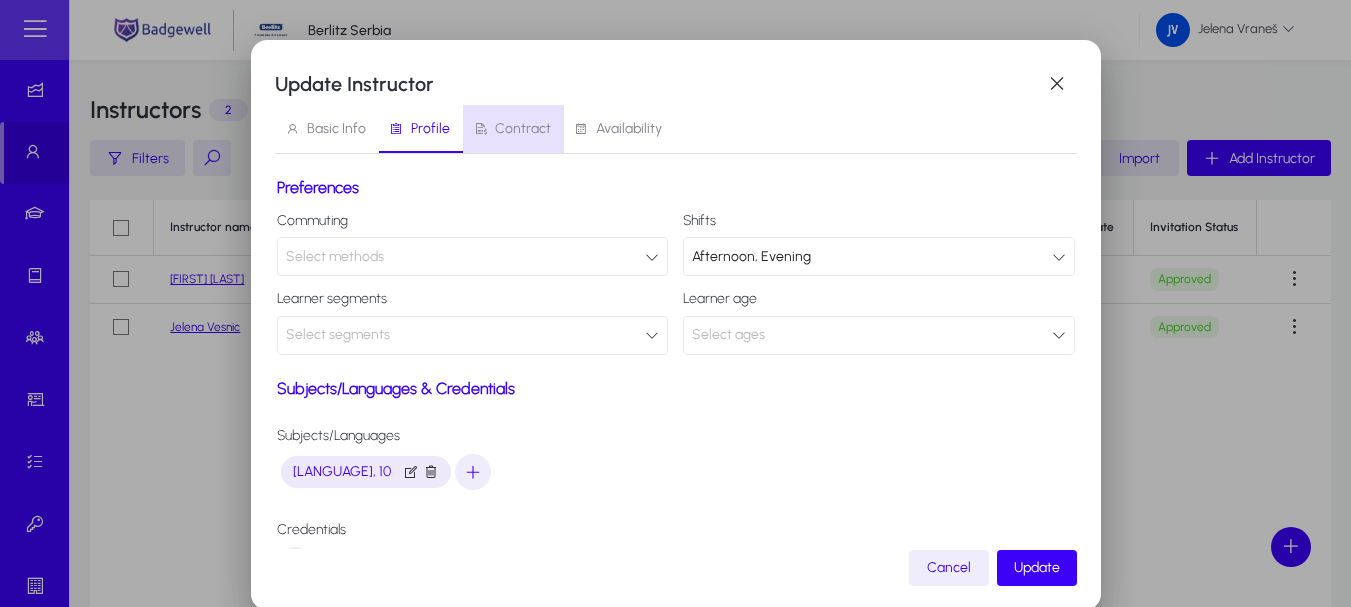 click on "Contract" at bounding box center [523, 129] 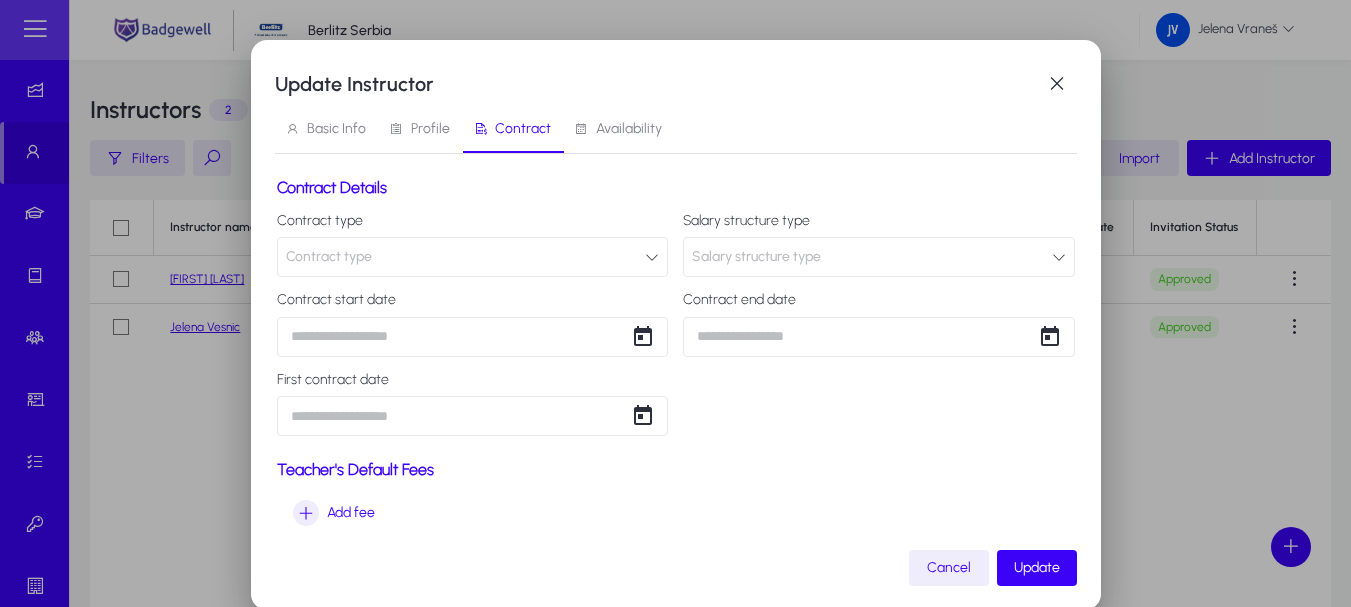 click at bounding box center [652, 257] 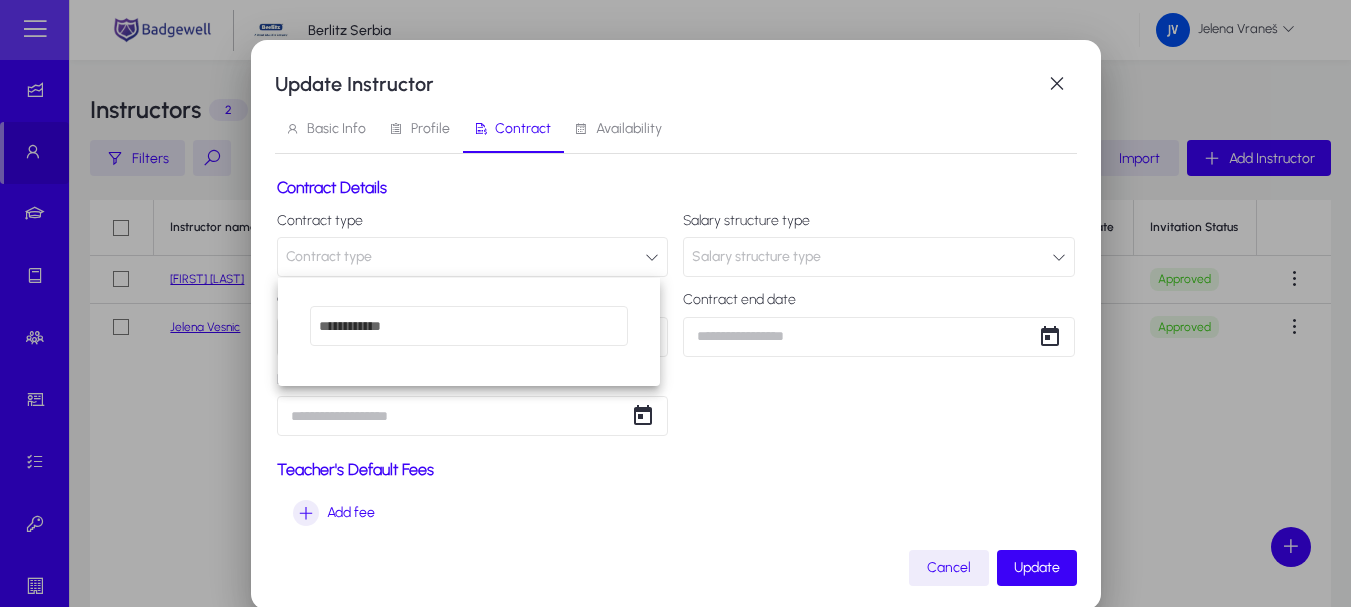 drag, startPoint x: 800, startPoint y: 484, endPoint x: 450, endPoint y: 259, distance: 416.08292 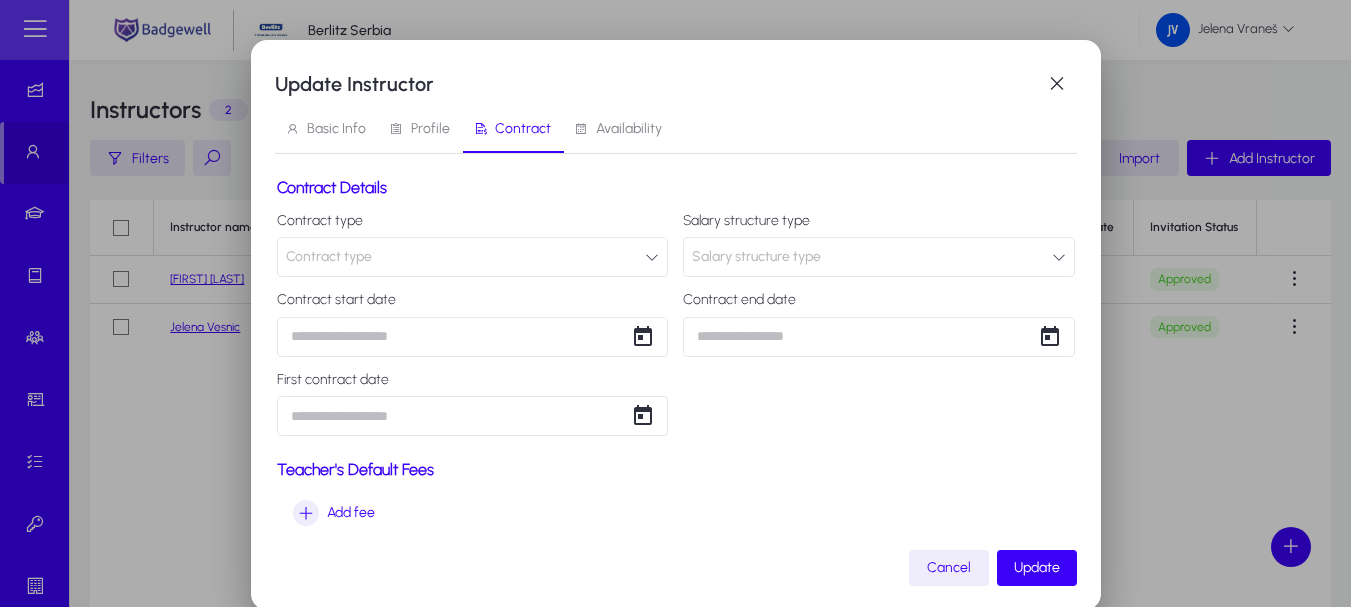 click on "Profile" at bounding box center (430, 129) 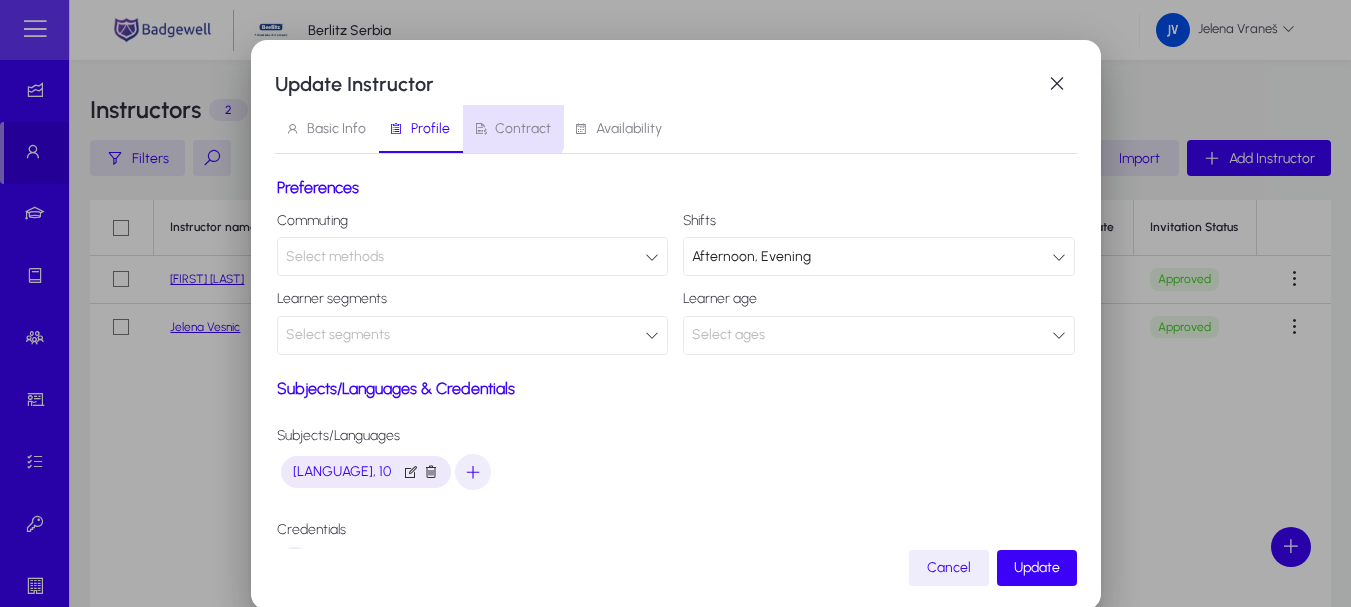 click on "Contract" at bounding box center (523, 129) 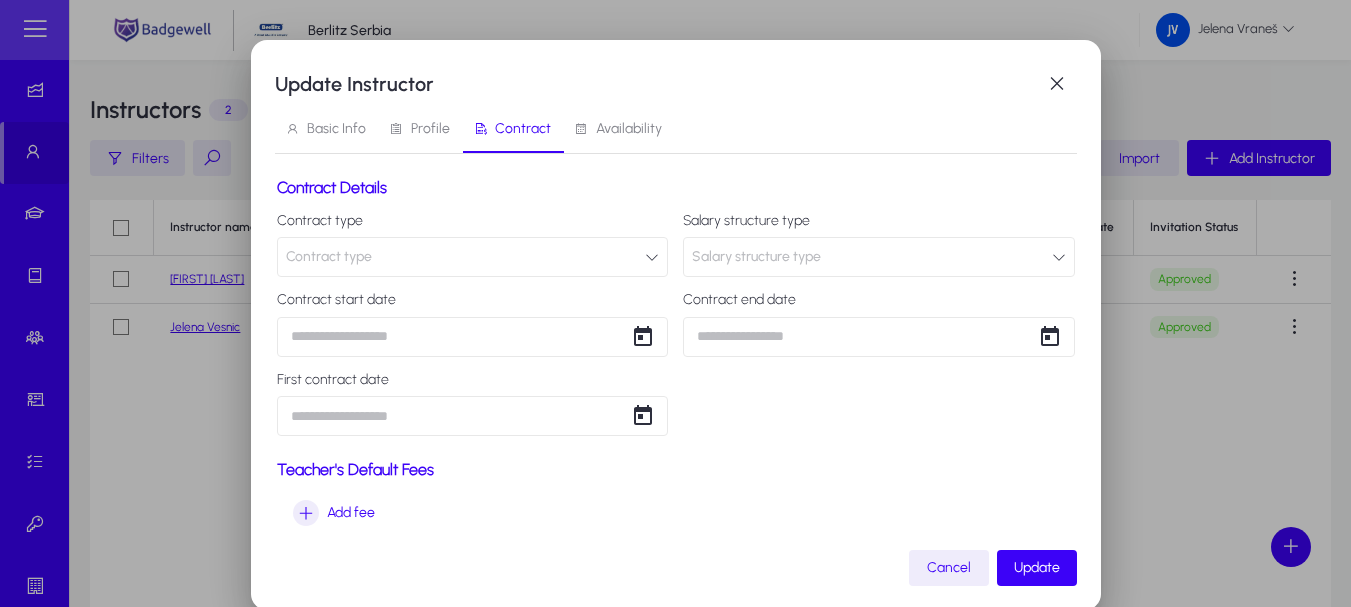 click at bounding box center (1059, 257) 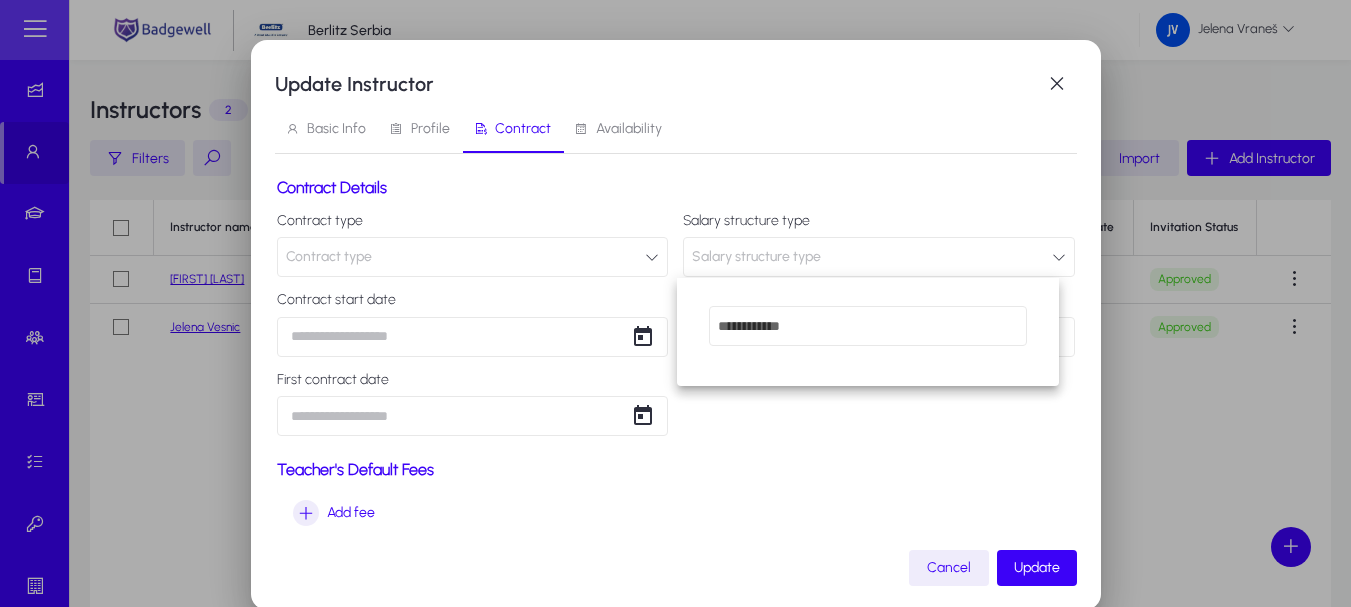click at bounding box center (675, 303) 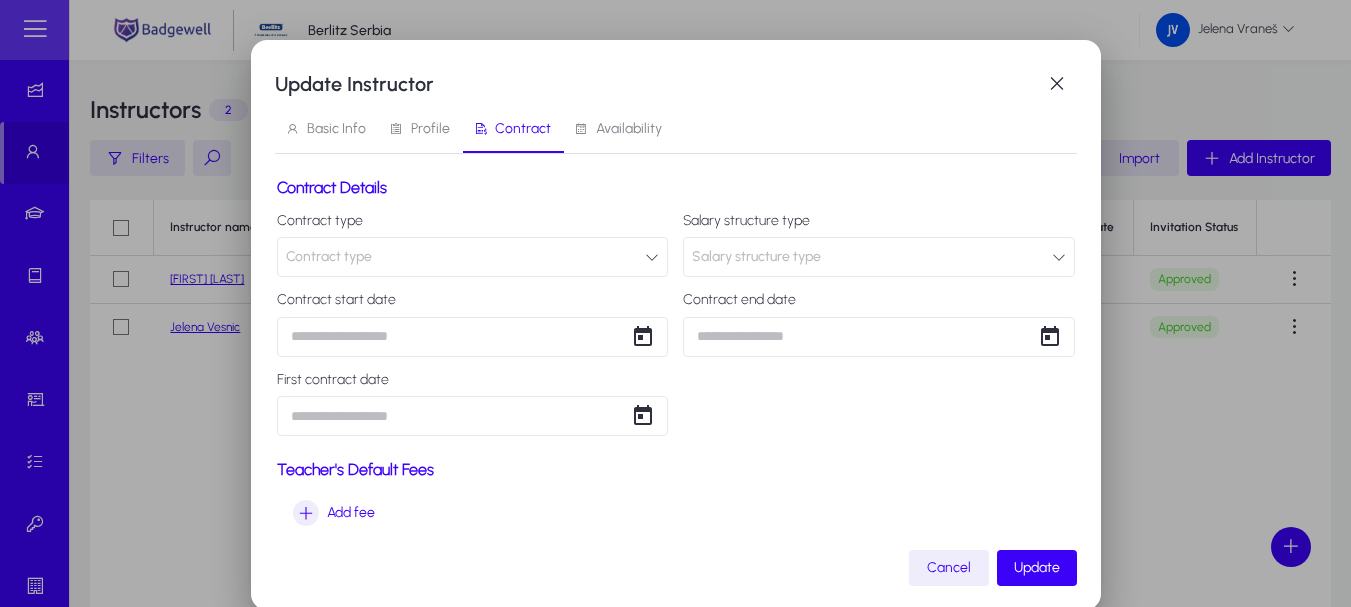 scroll, scrollTop: 14, scrollLeft: 0, axis: vertical 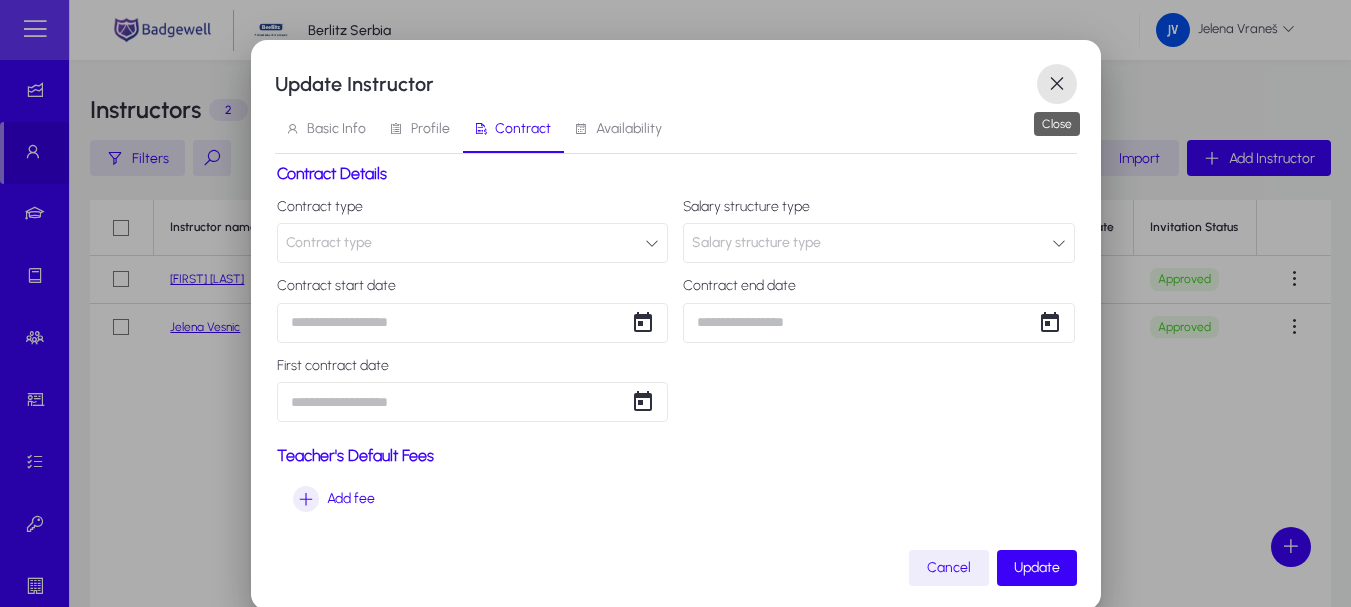 drag, startPoint x: 1053, startPoint y: 80, endPoint x: 620, endPoint y: 113, distance: 434.25568 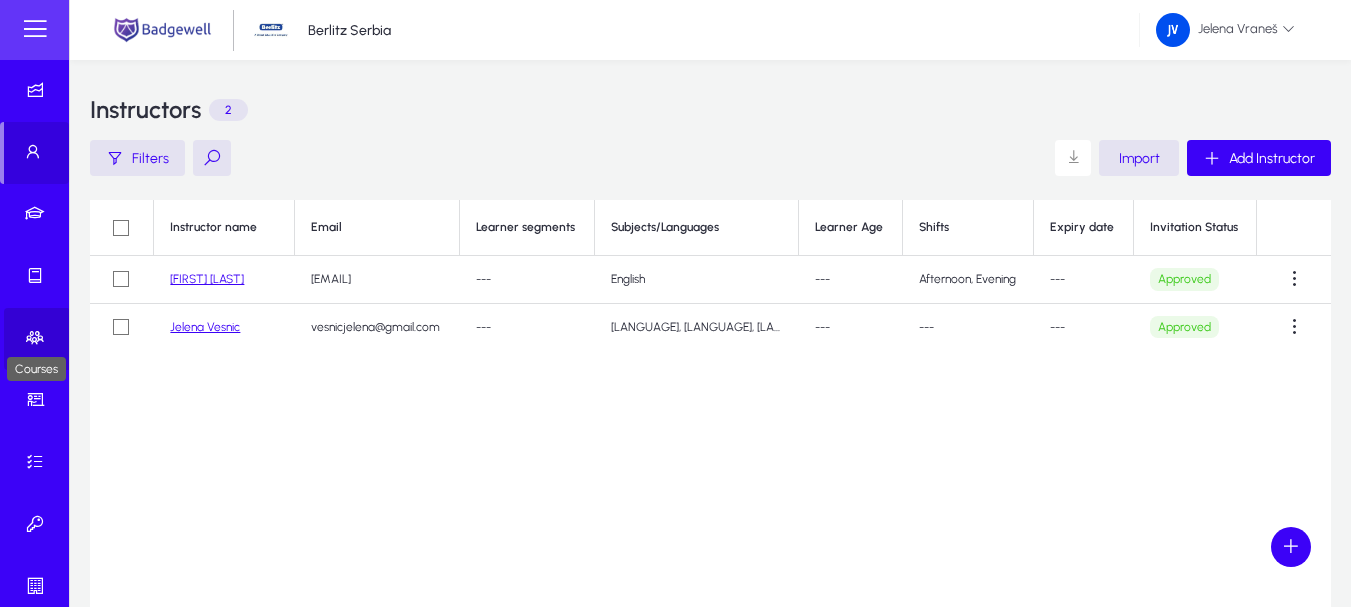 click 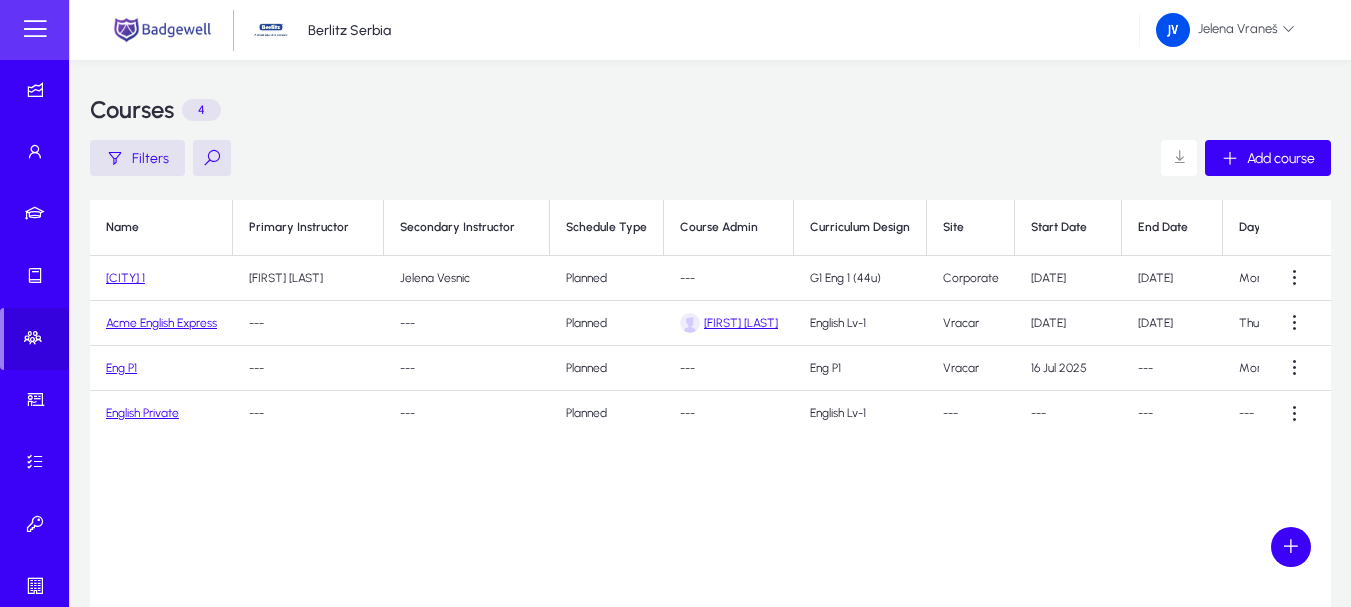 click on "[CITY] 1" 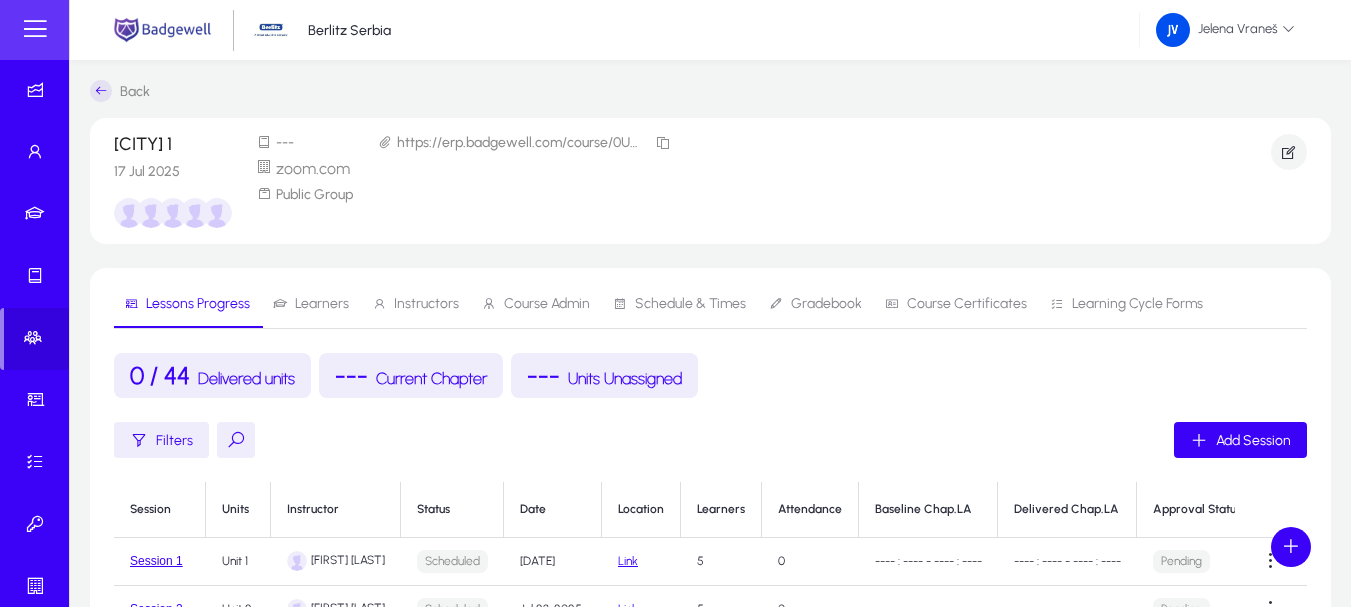 scroll, scrollTop: 233, scrollLeft: 0, axis: vertical 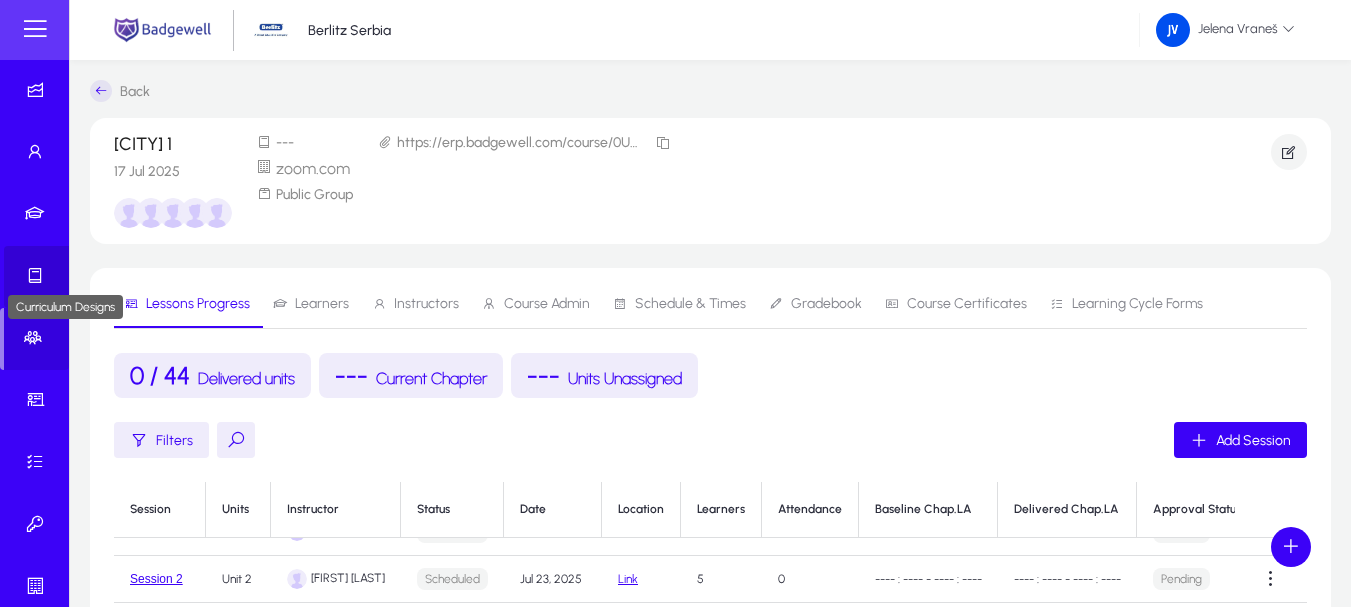 click 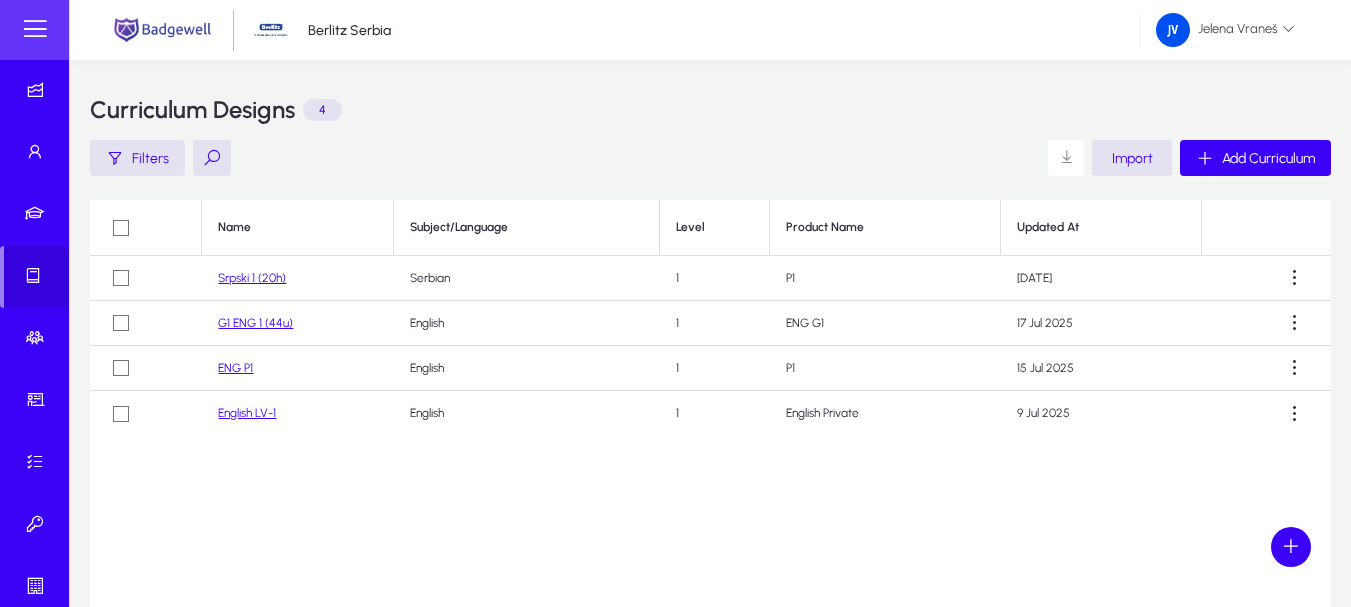 click on "ENG P1" 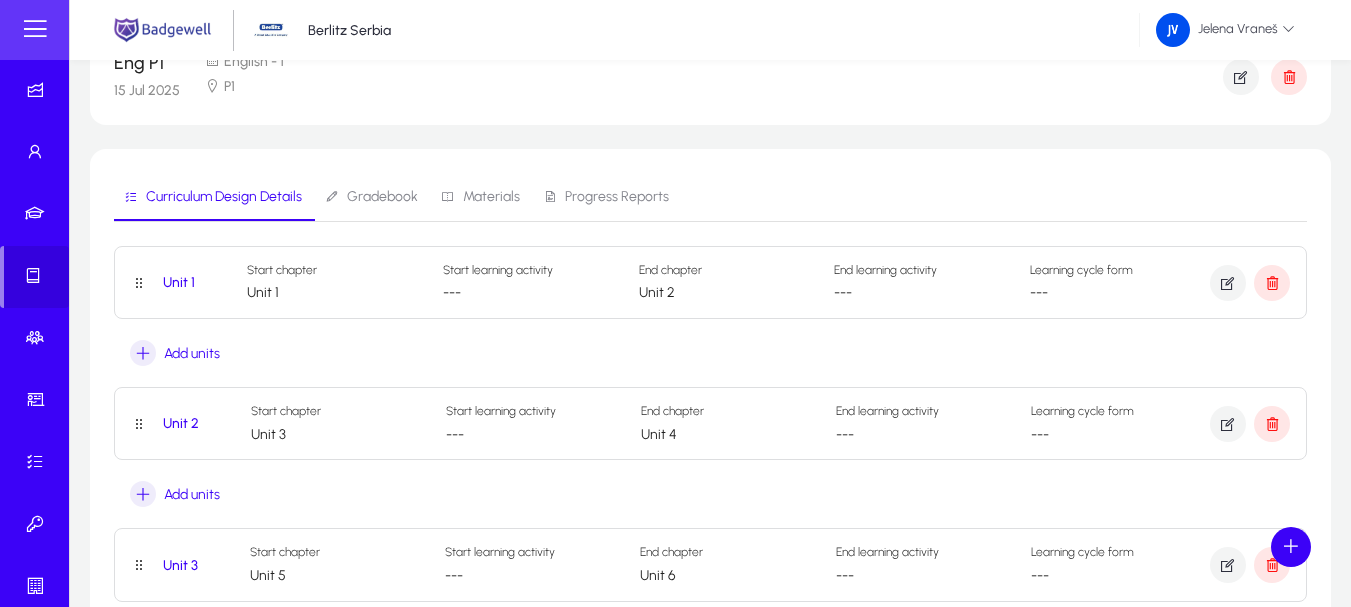 scroll, scrollTop: 0, scrollLeft: 0, axis: both 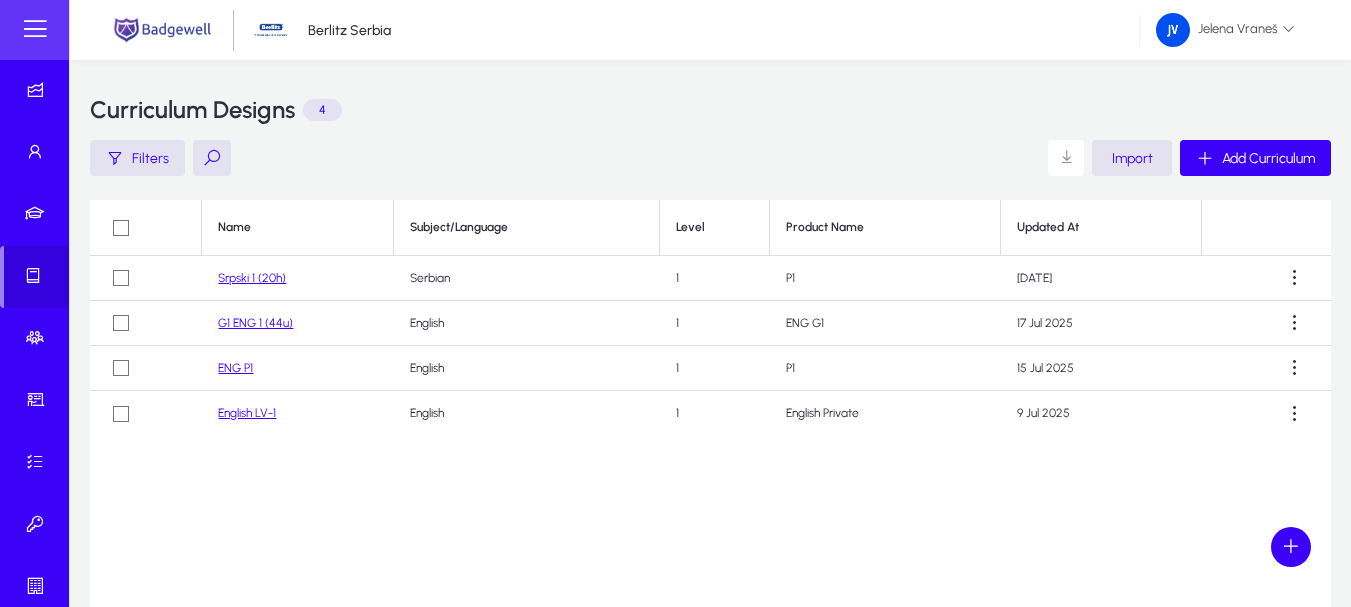 click on "English LV-1" 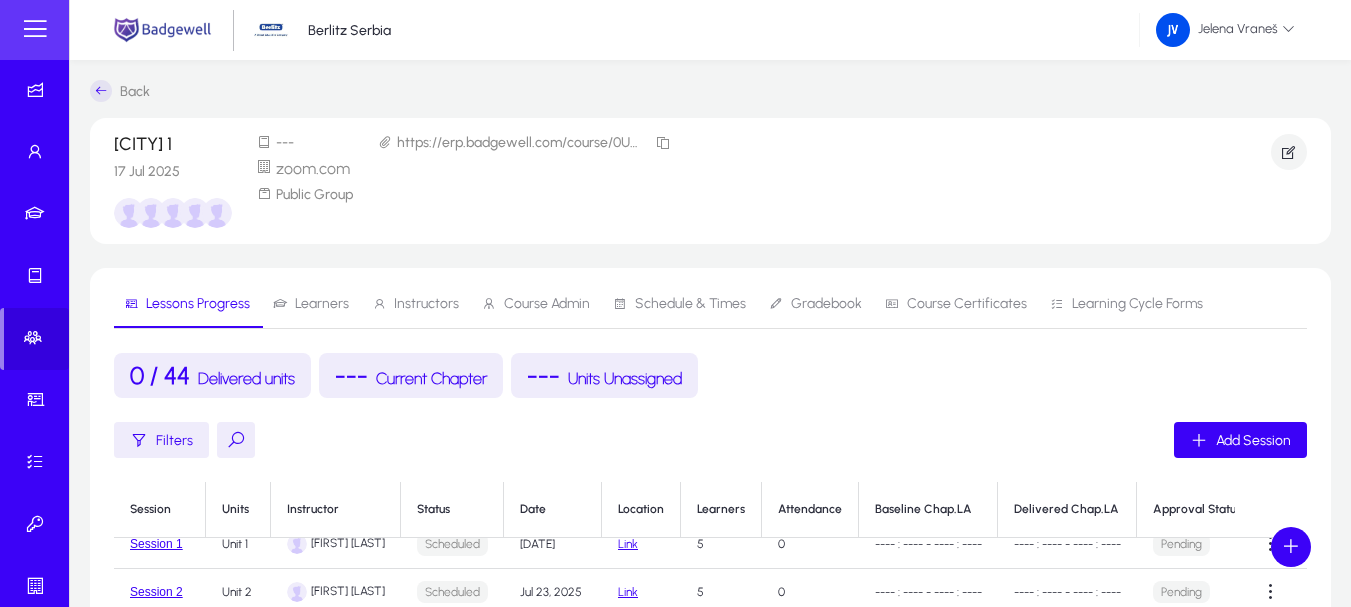 scroll, scrollTop: 45, scrollLeft: 0, axis: vertical 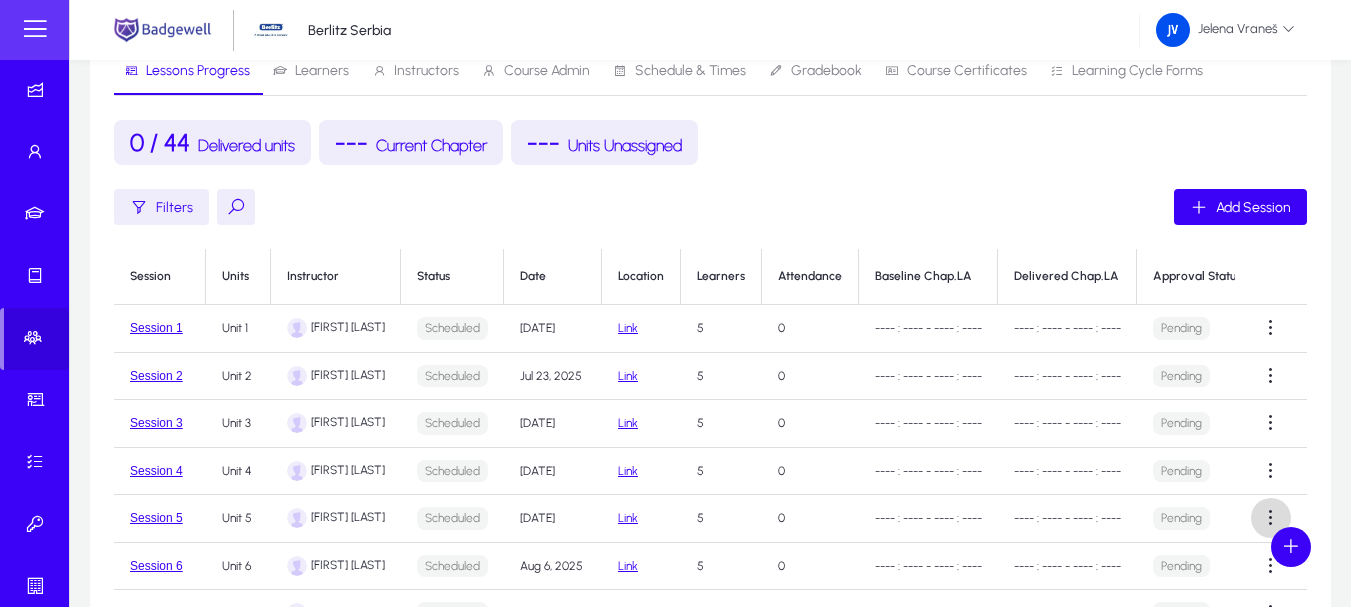 click 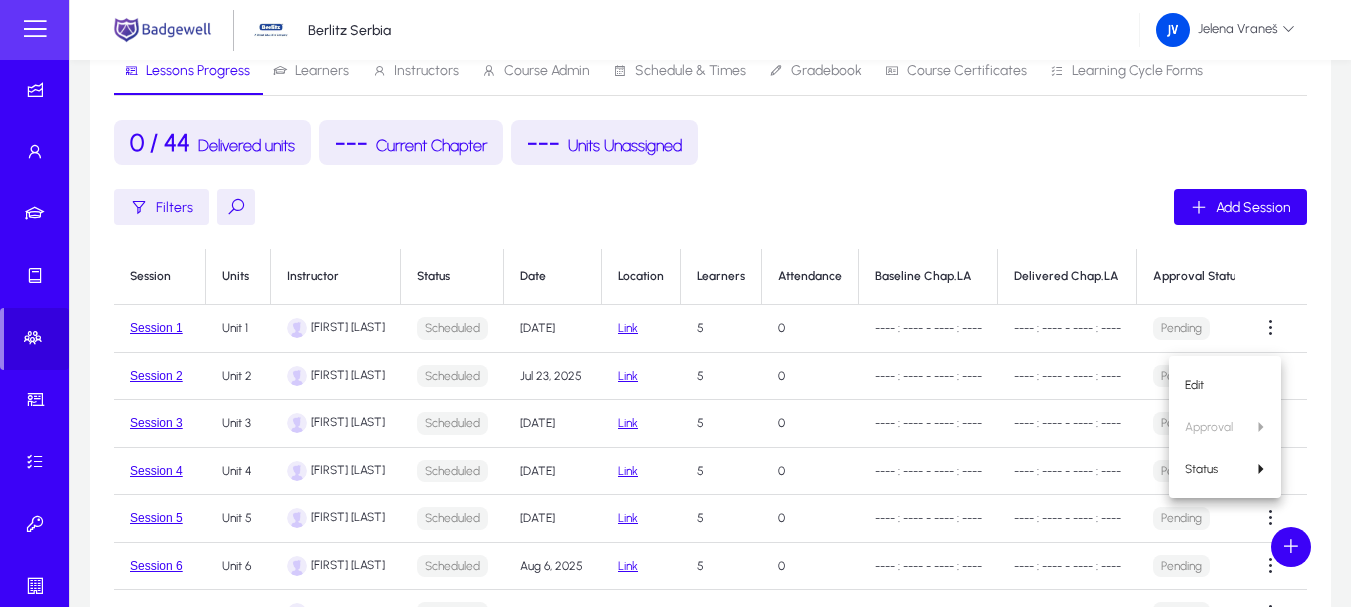 click at bounding box center (675, 303) 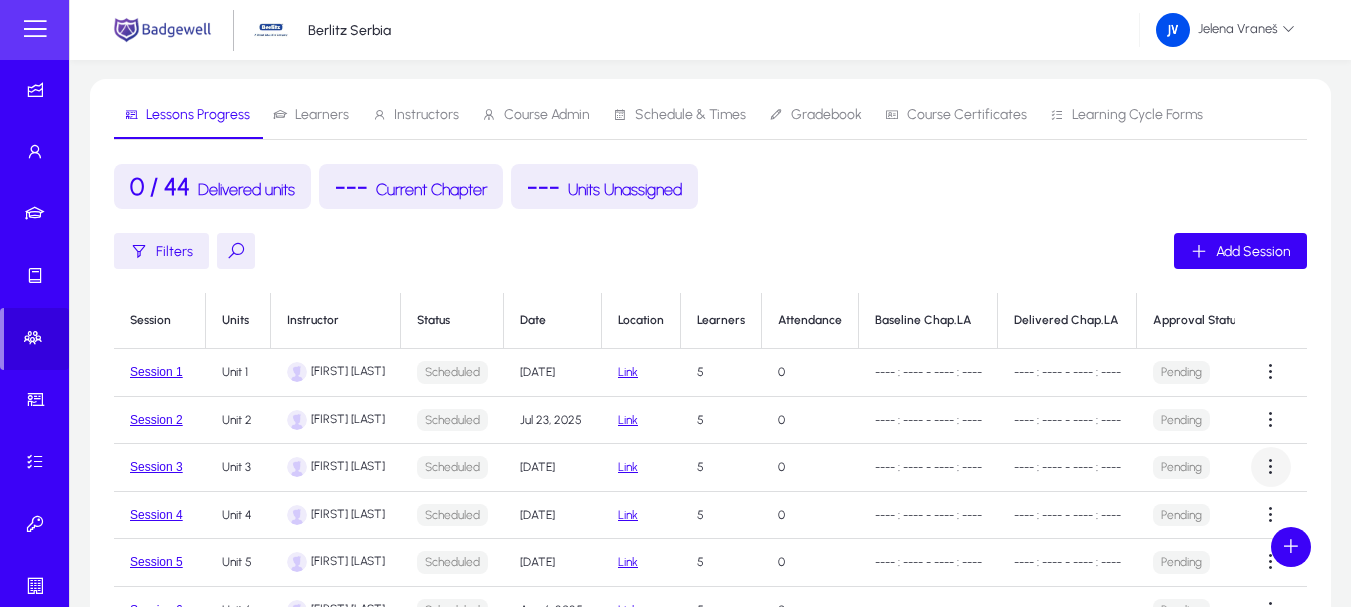 scroll, scrollTop: 233, scrollLeft: 0, axis: vertical 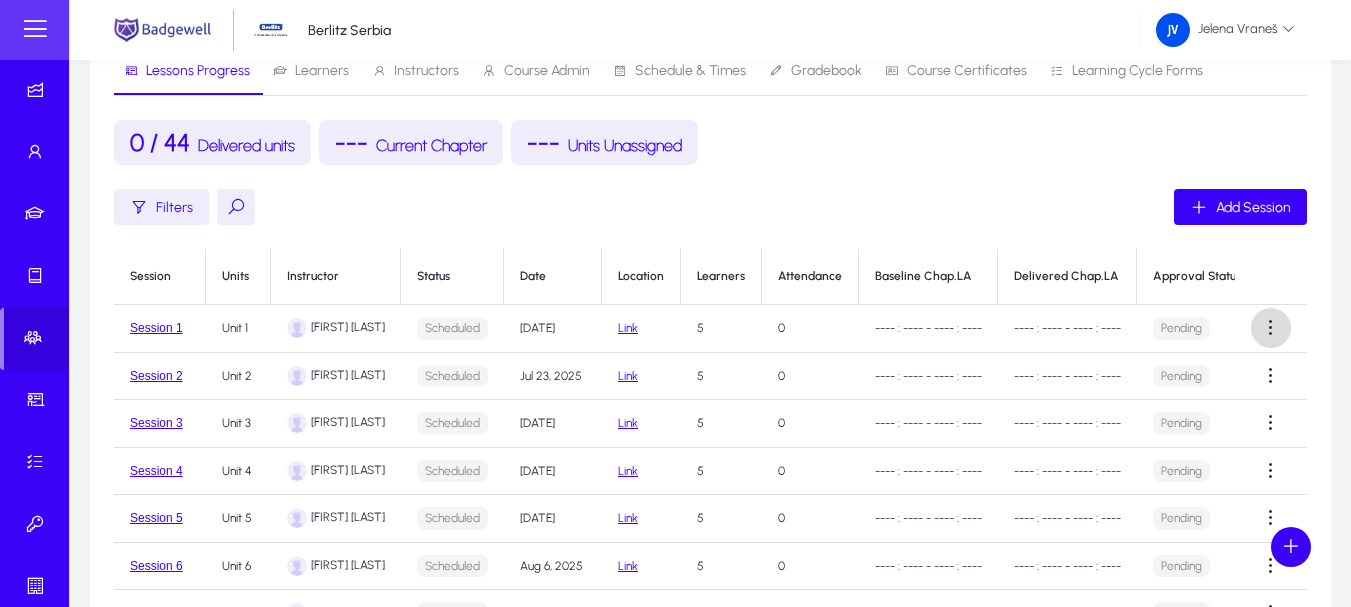 click 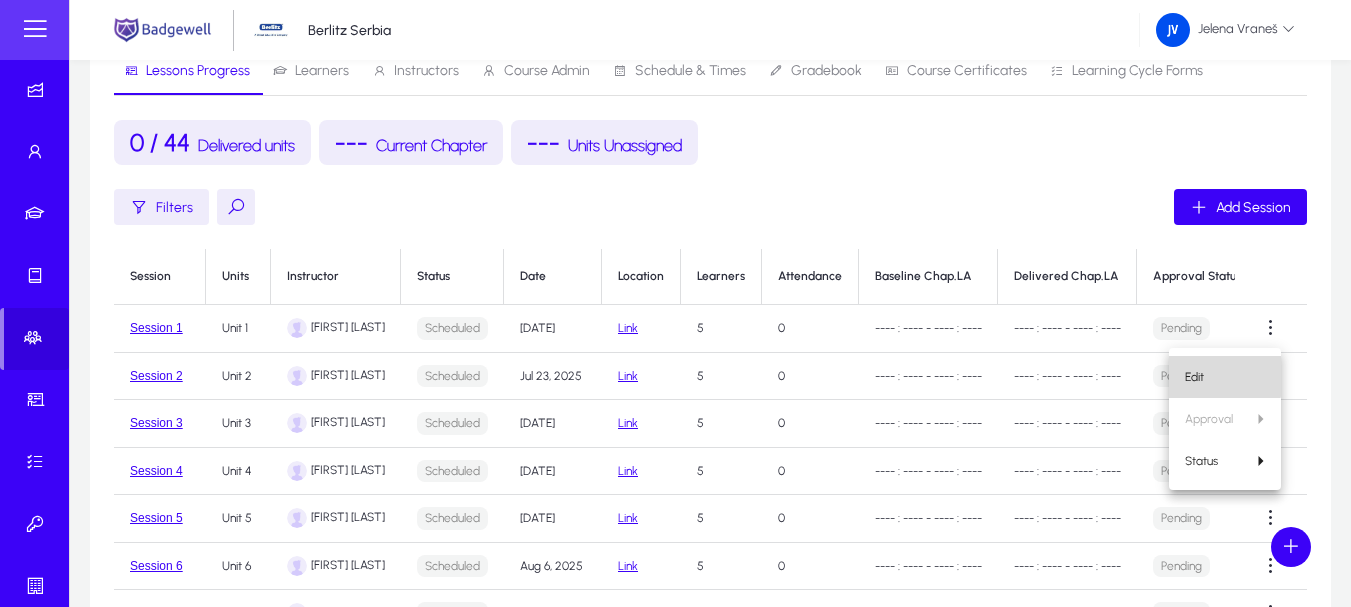 click on "Edit" at bounding box center (1225, 377) 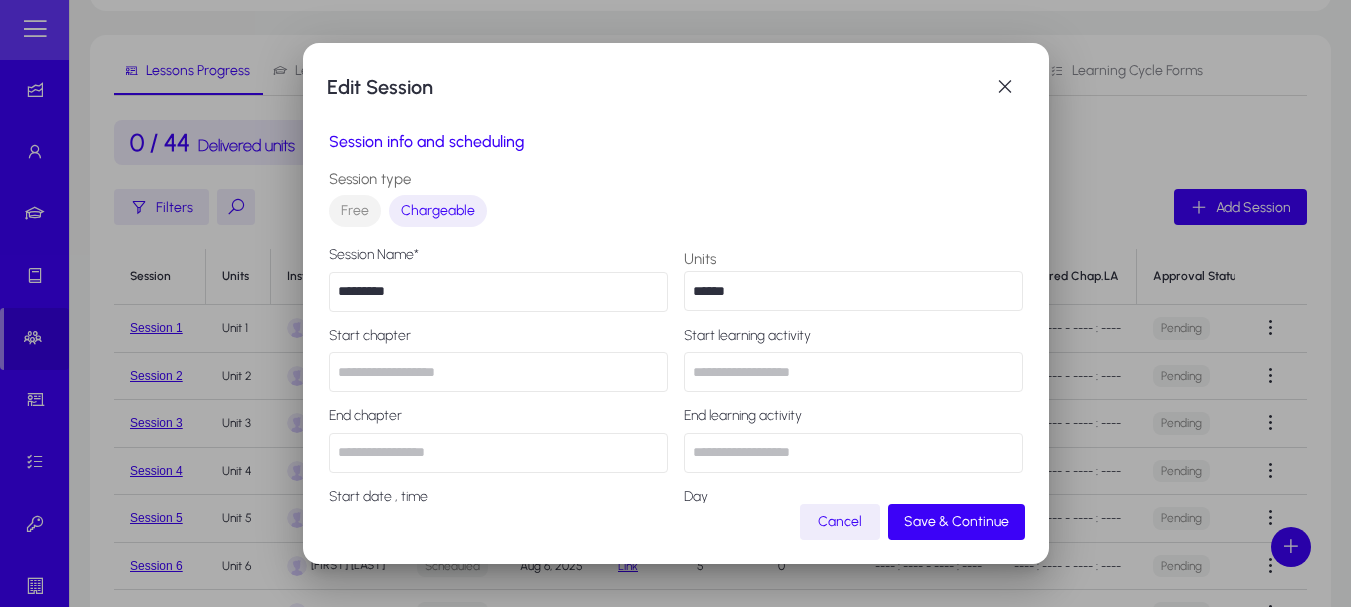 type on "******" 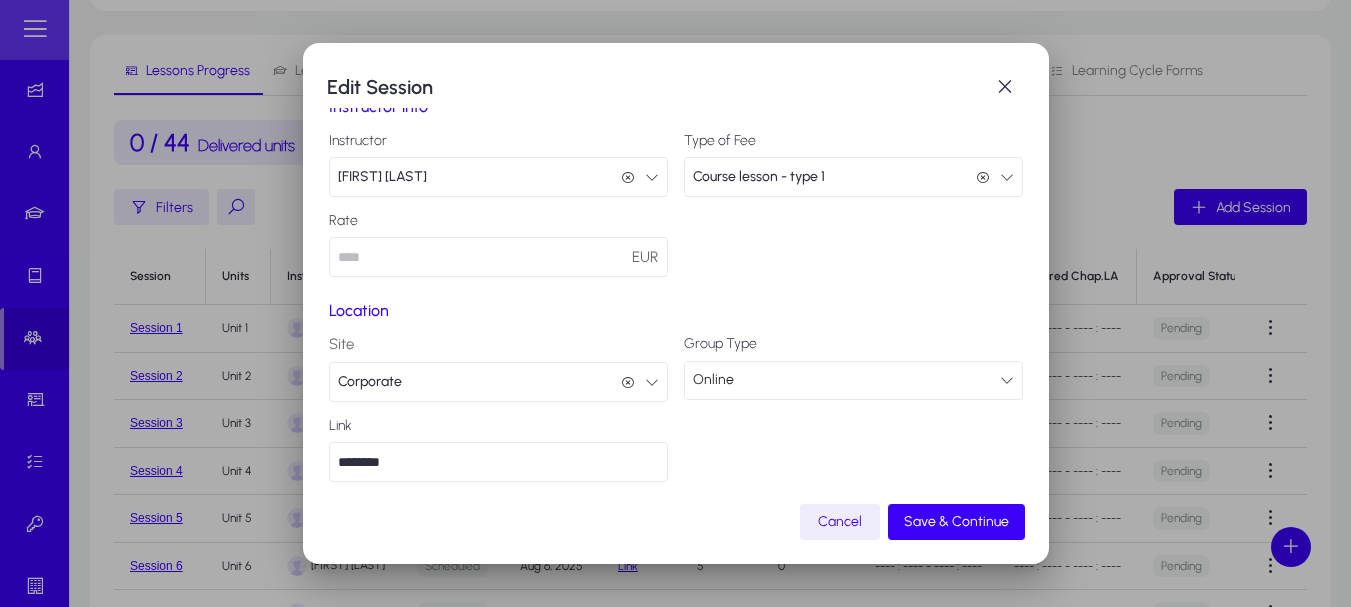 scroll, scrollTop: 571, scrollLeft: 0, axis: vertical 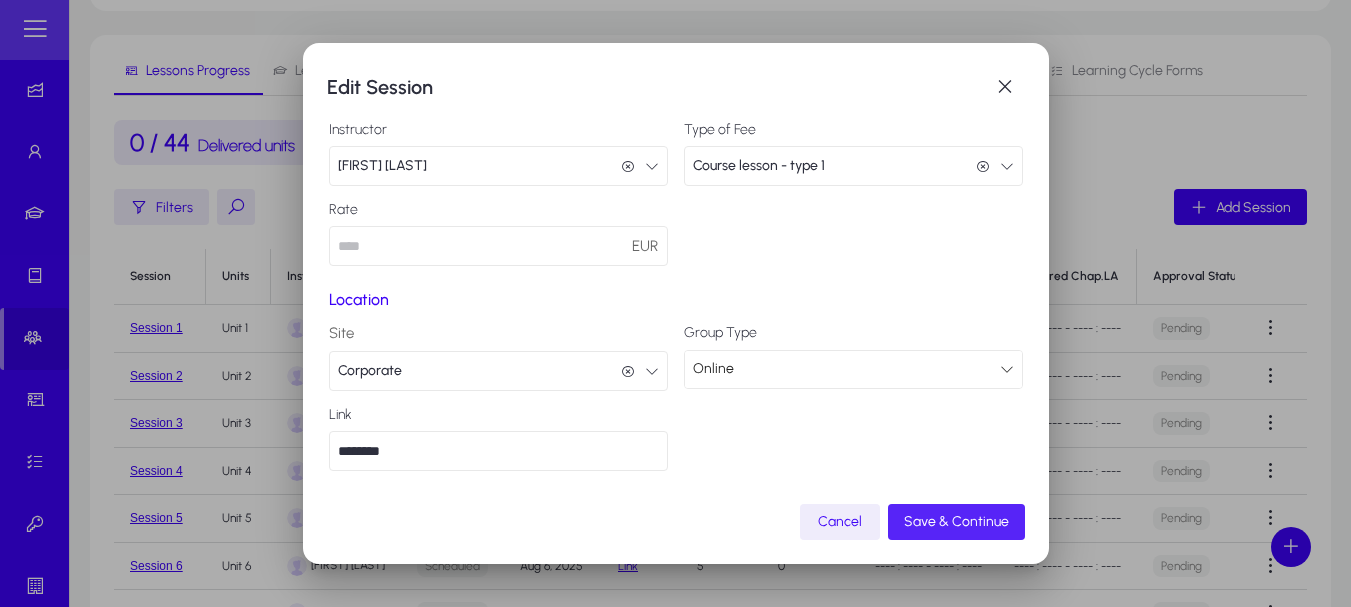 click on "Save & Continue" 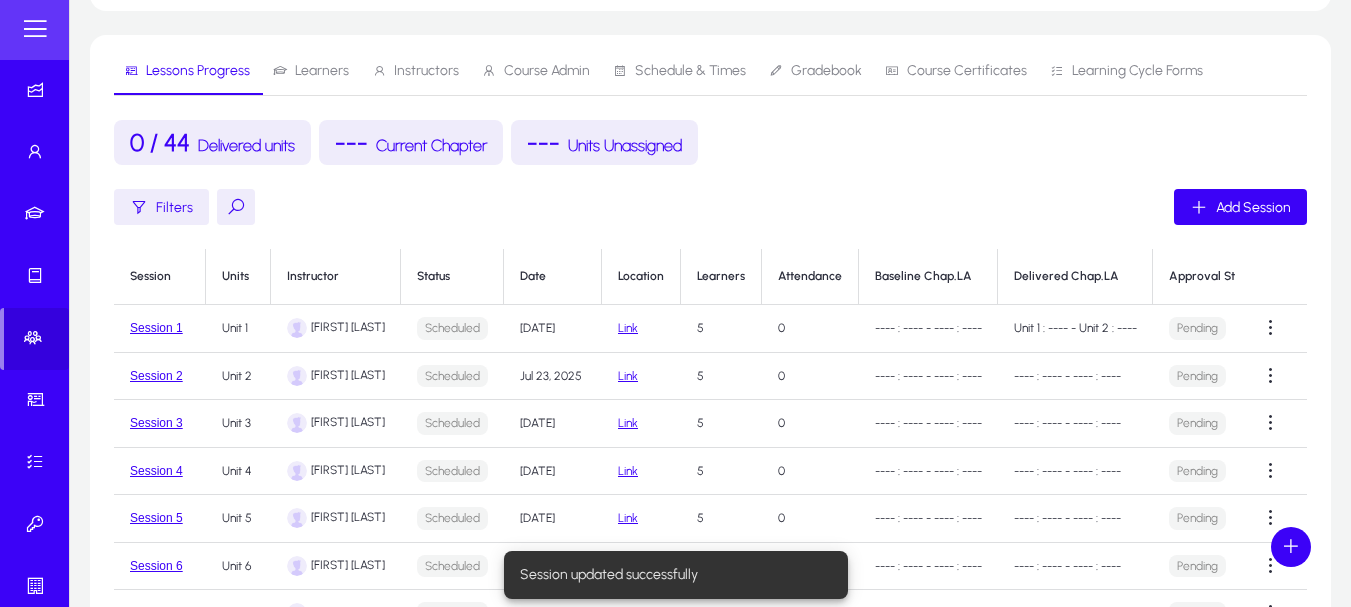 scroll, scrollTop: 233, scrollLeft: 0, axis: vertical 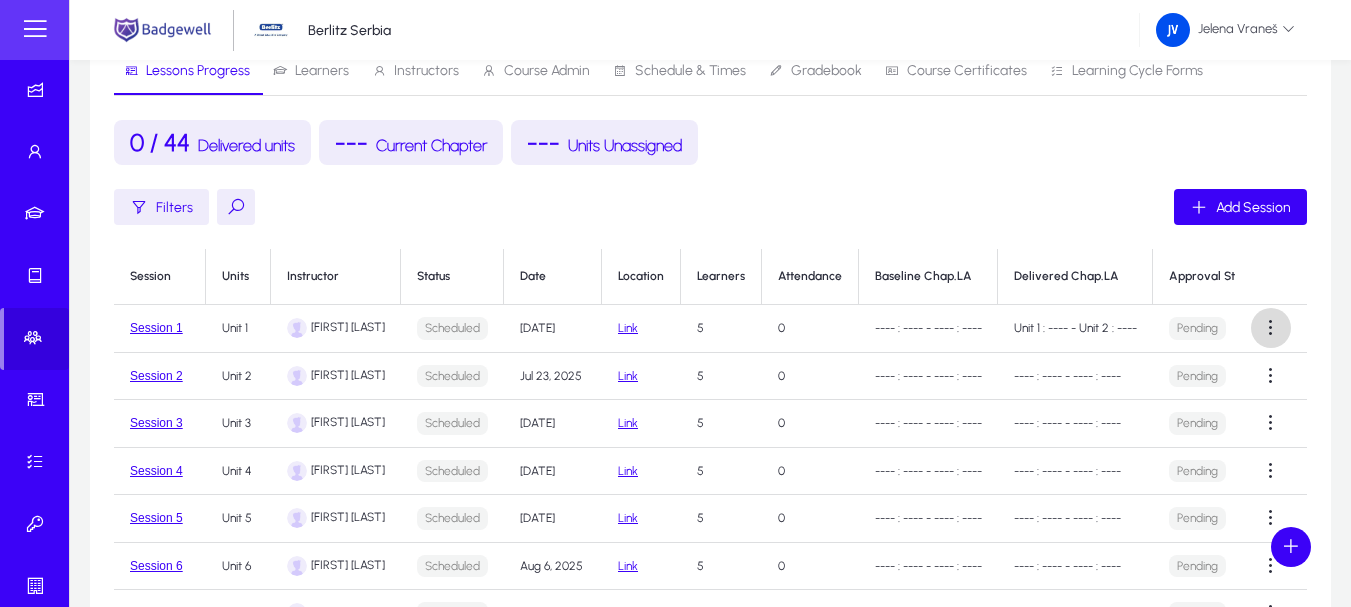click 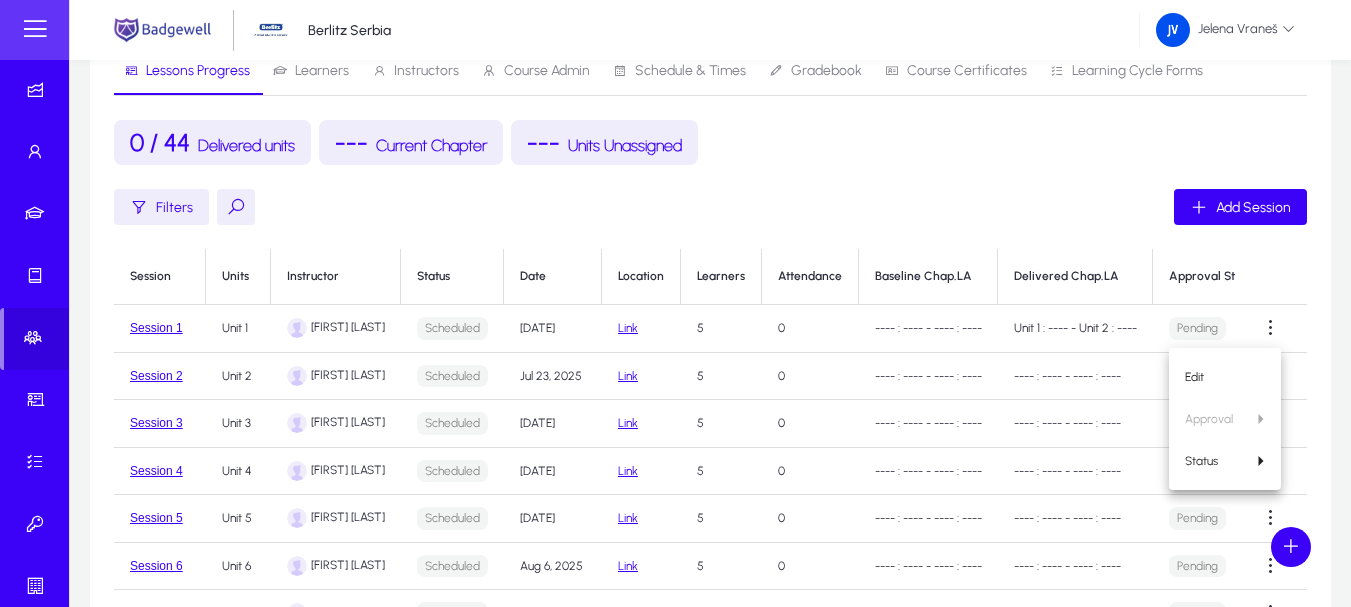click at bounding box center (675, 303) 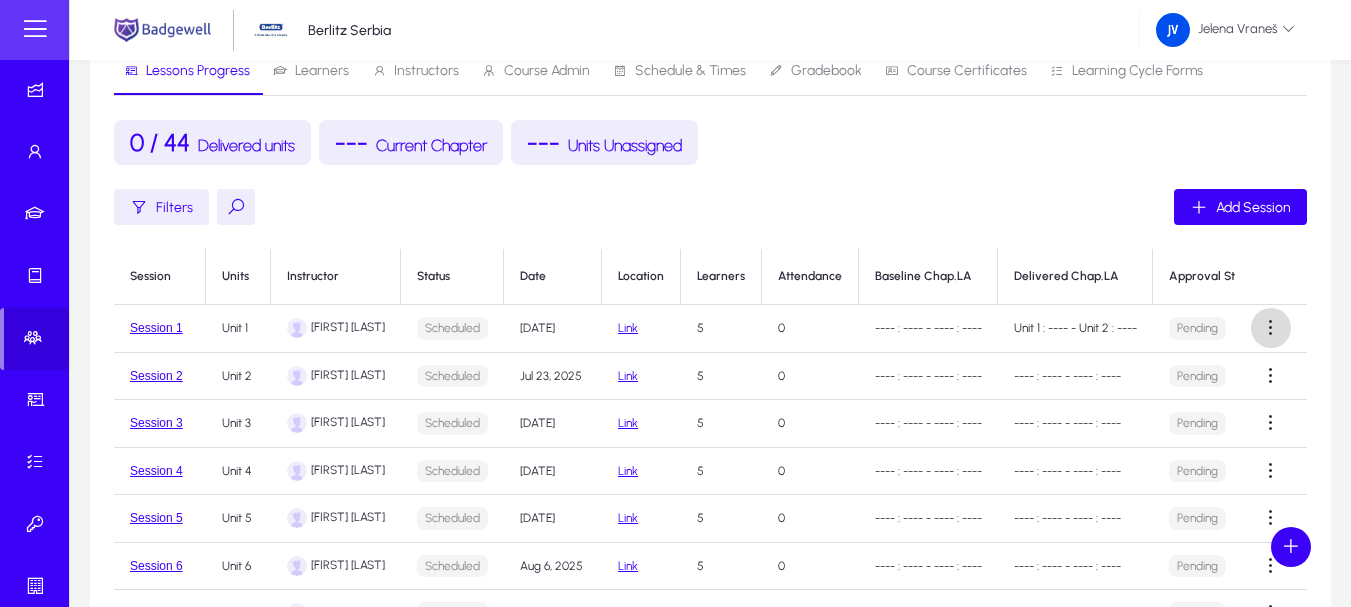 click 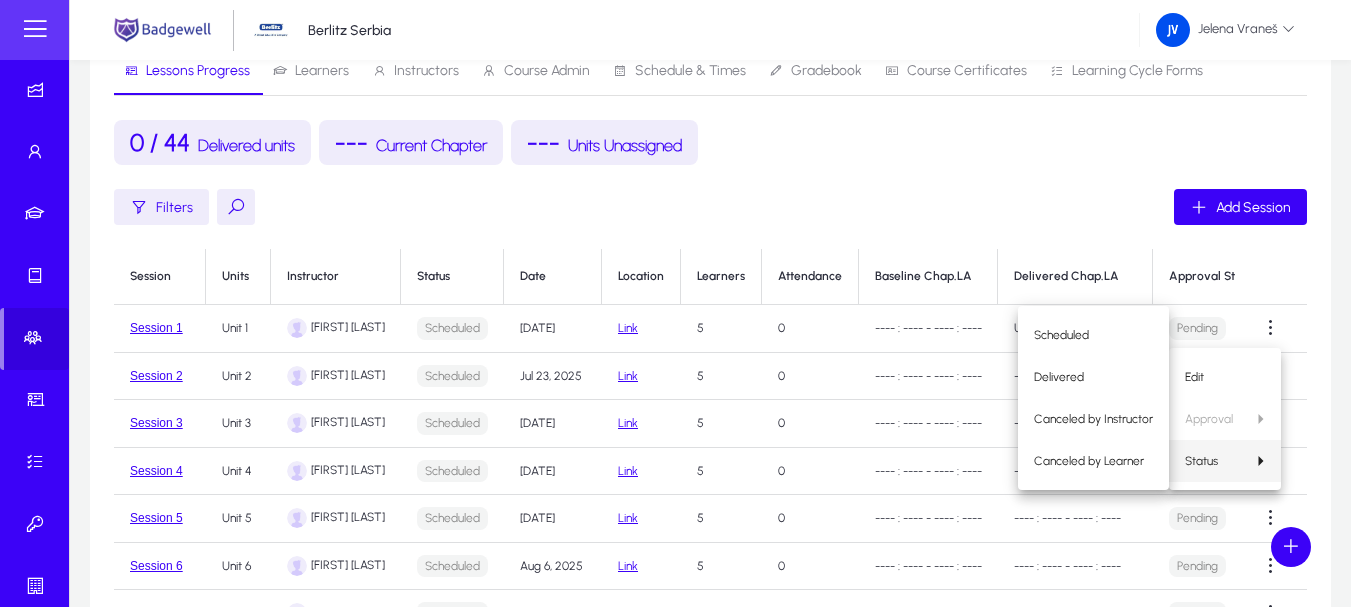 click at bounding box center [675, 303] 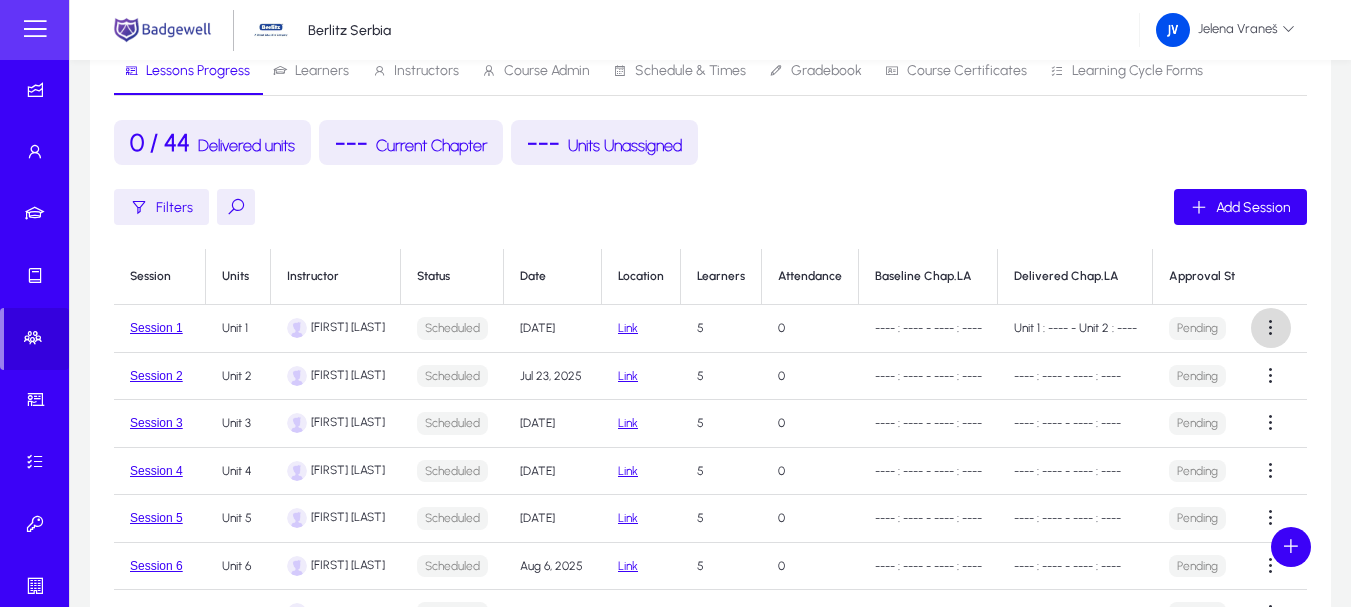 click 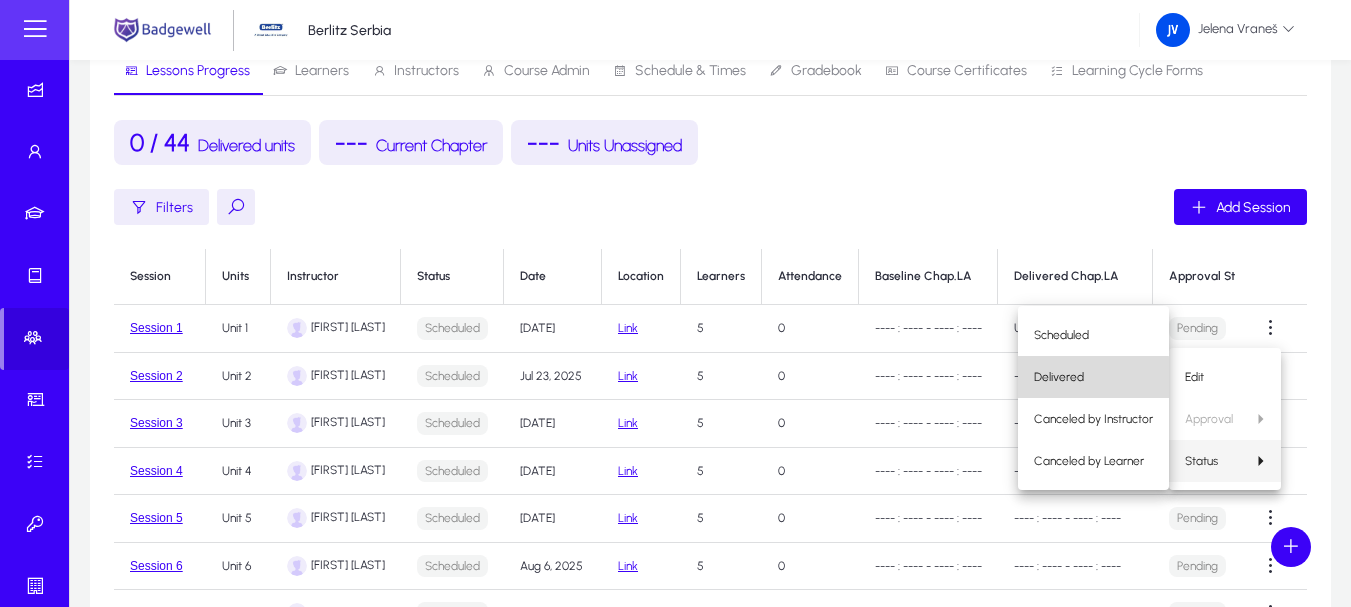 click on "Delivered" at bounding box center (1093, 377) 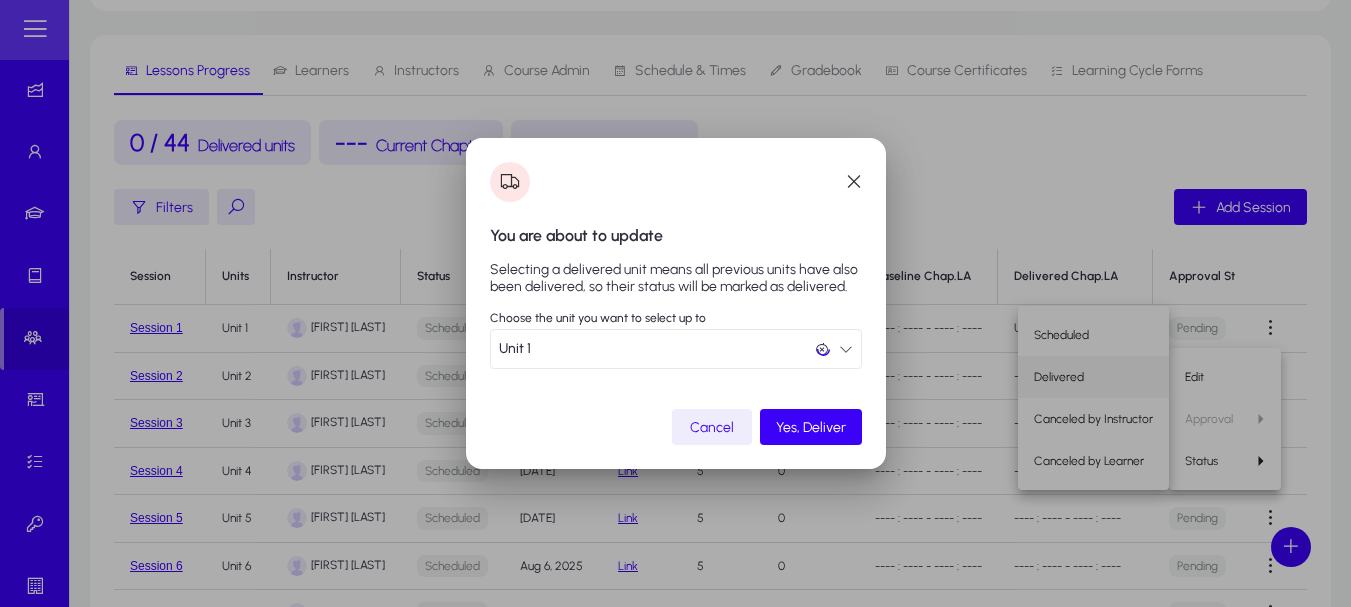 scroll, scrollTop: 0, scrollLeft: 0, axis: both 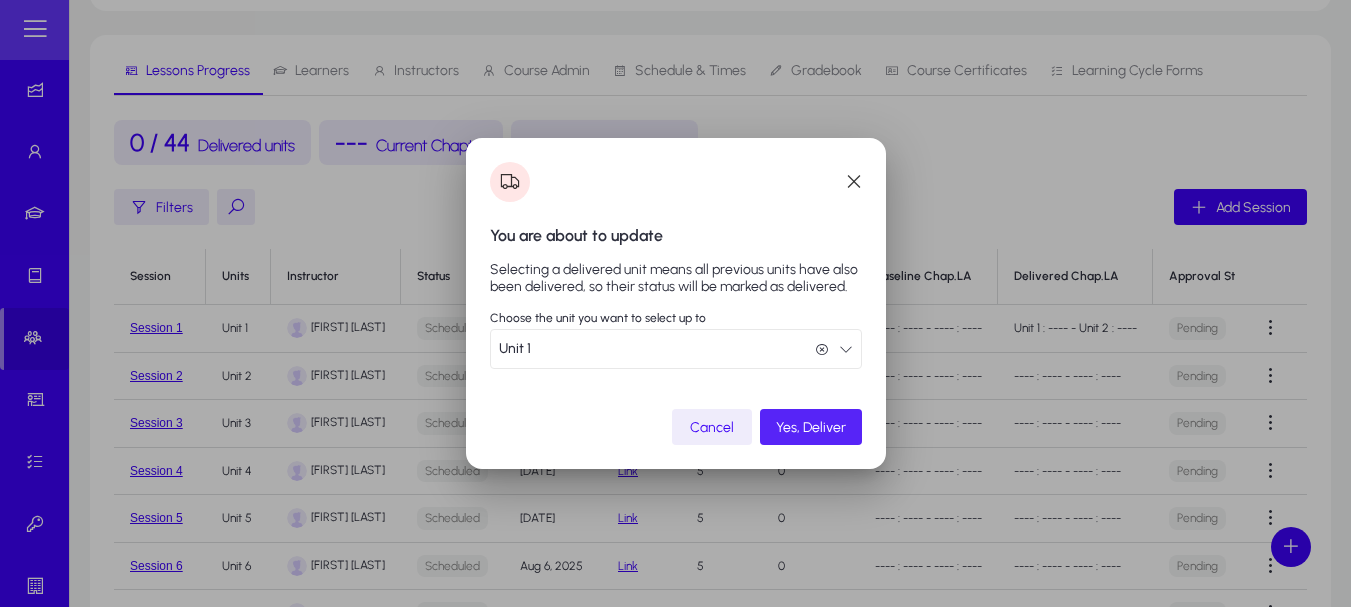 click on "Yes, Deliver" at bounding box center [811, 427] 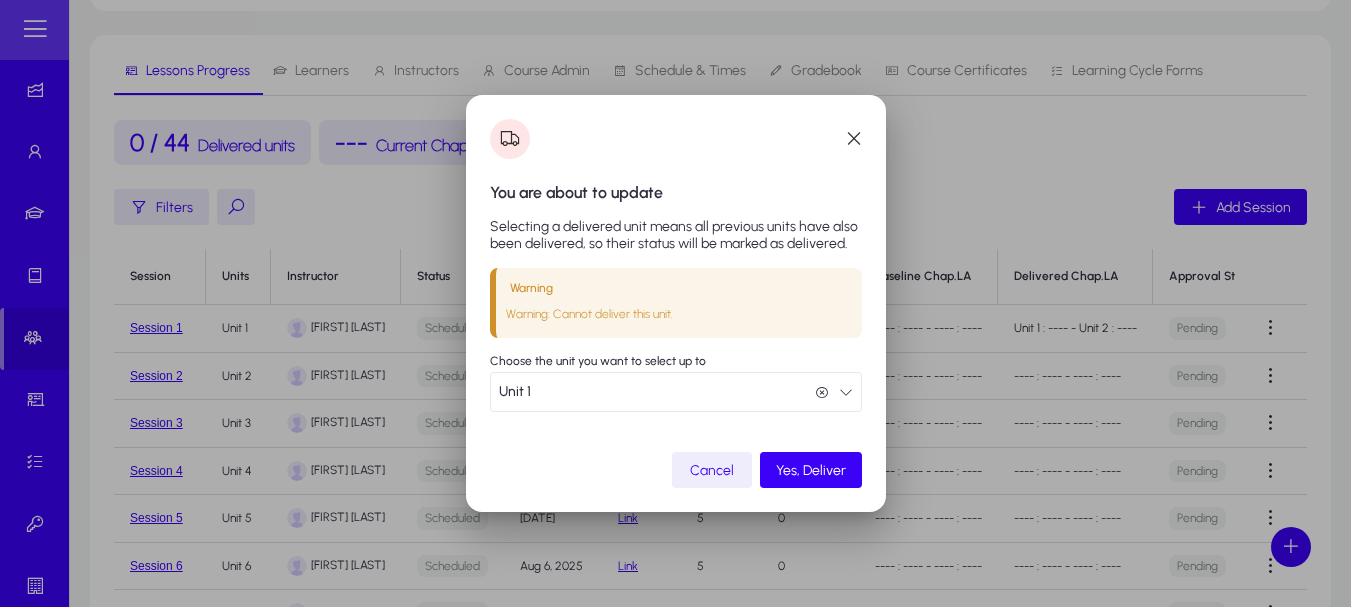 click on "Yes, Deliver" at bounding box center (811, 470) 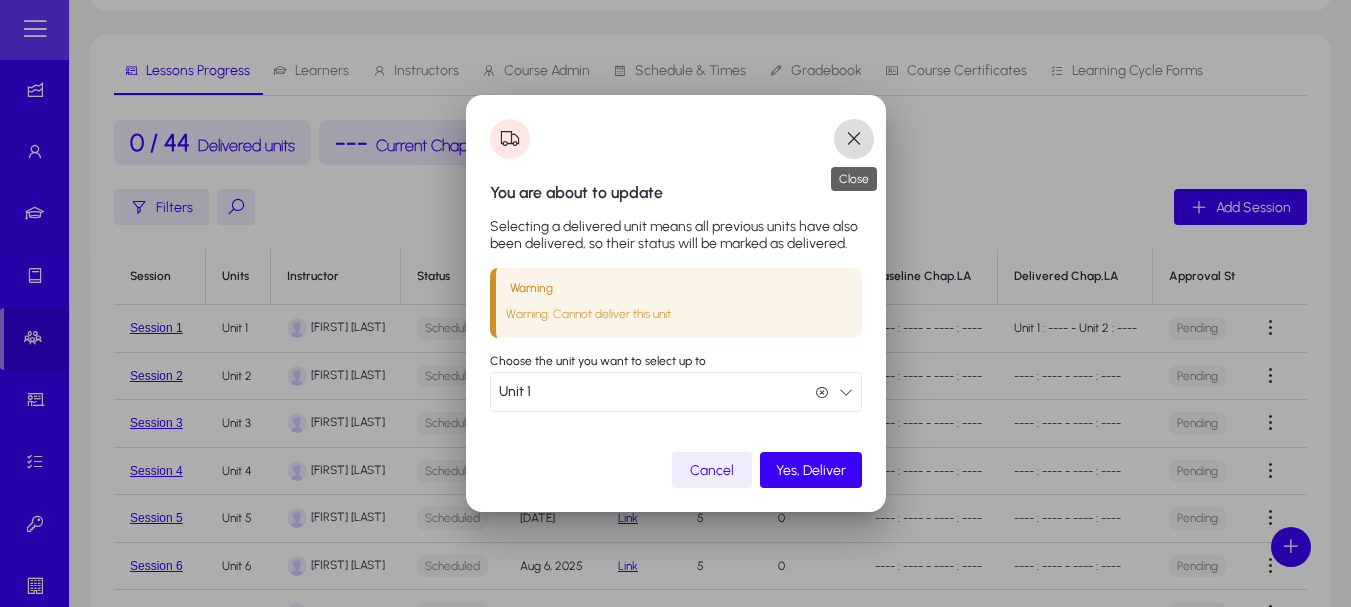 click at bounding box center [854, 139] 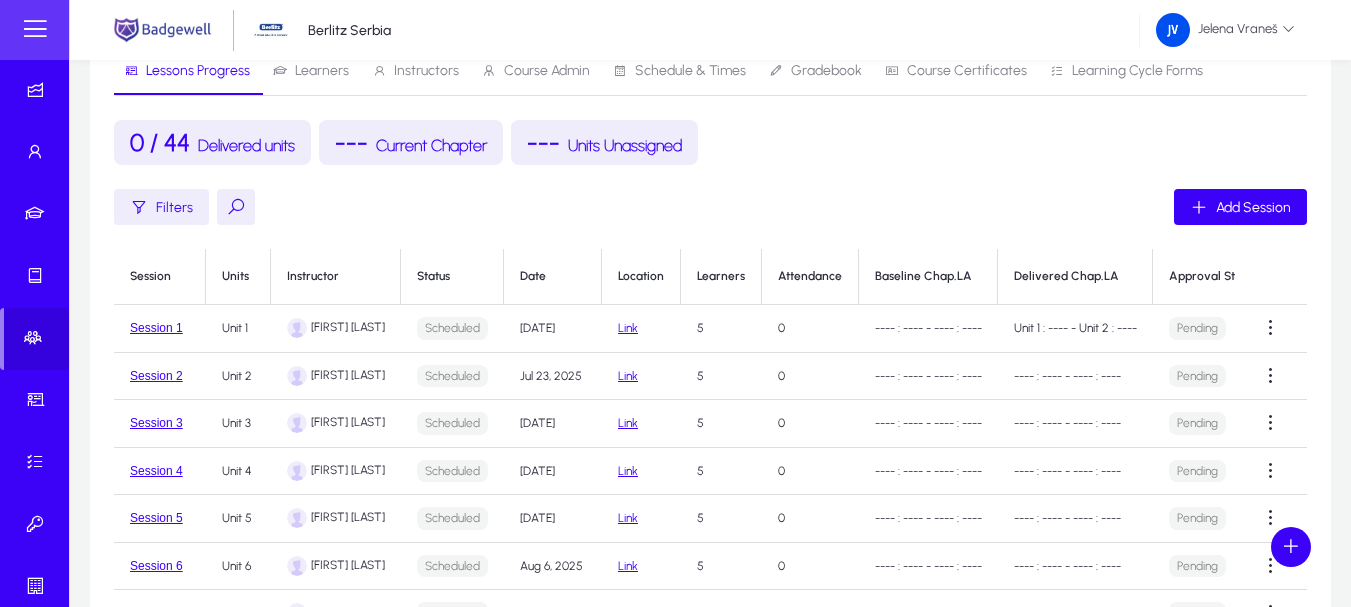 scroll, scrollTop: 466, scrollLeft: 0, axis: vertical 